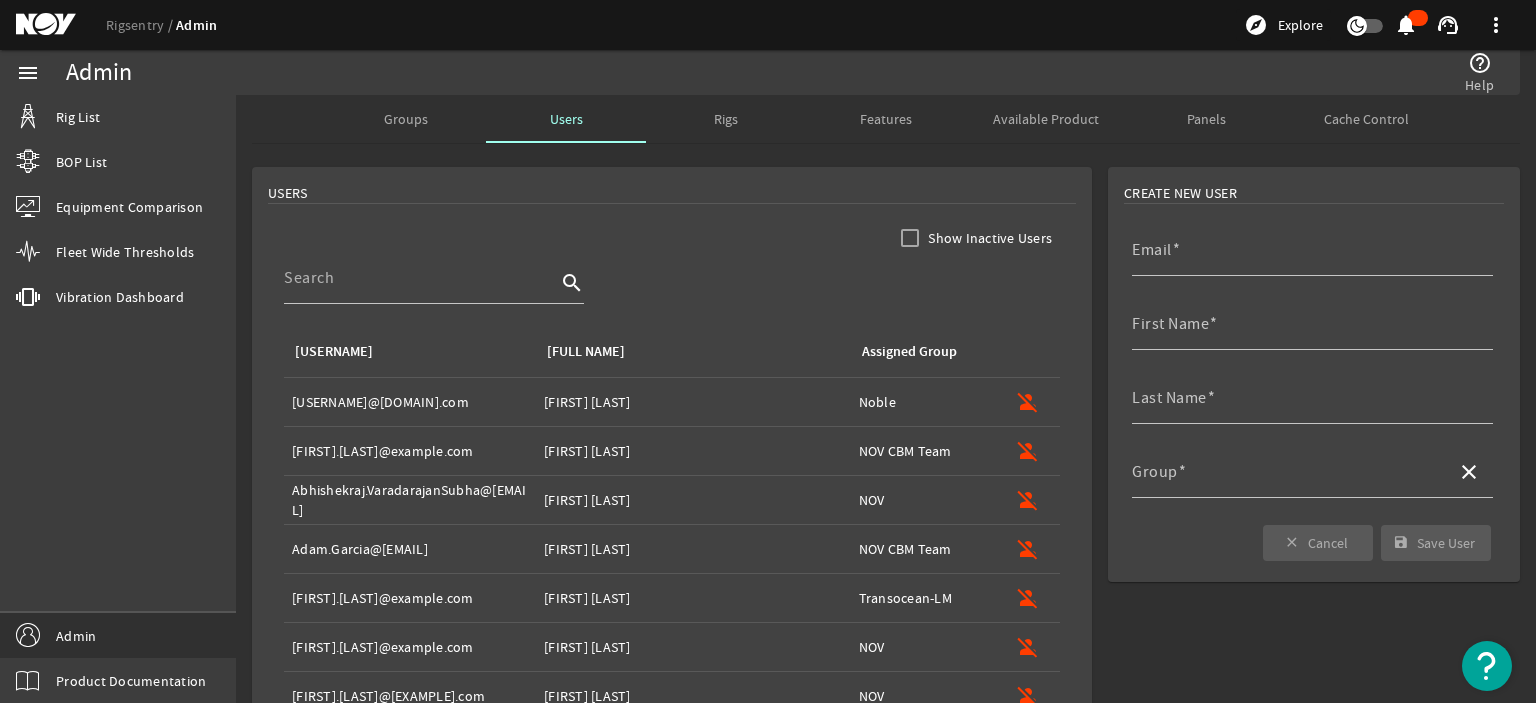 scroll, scrollTop: 0, scrollLeft: 0, axis: both 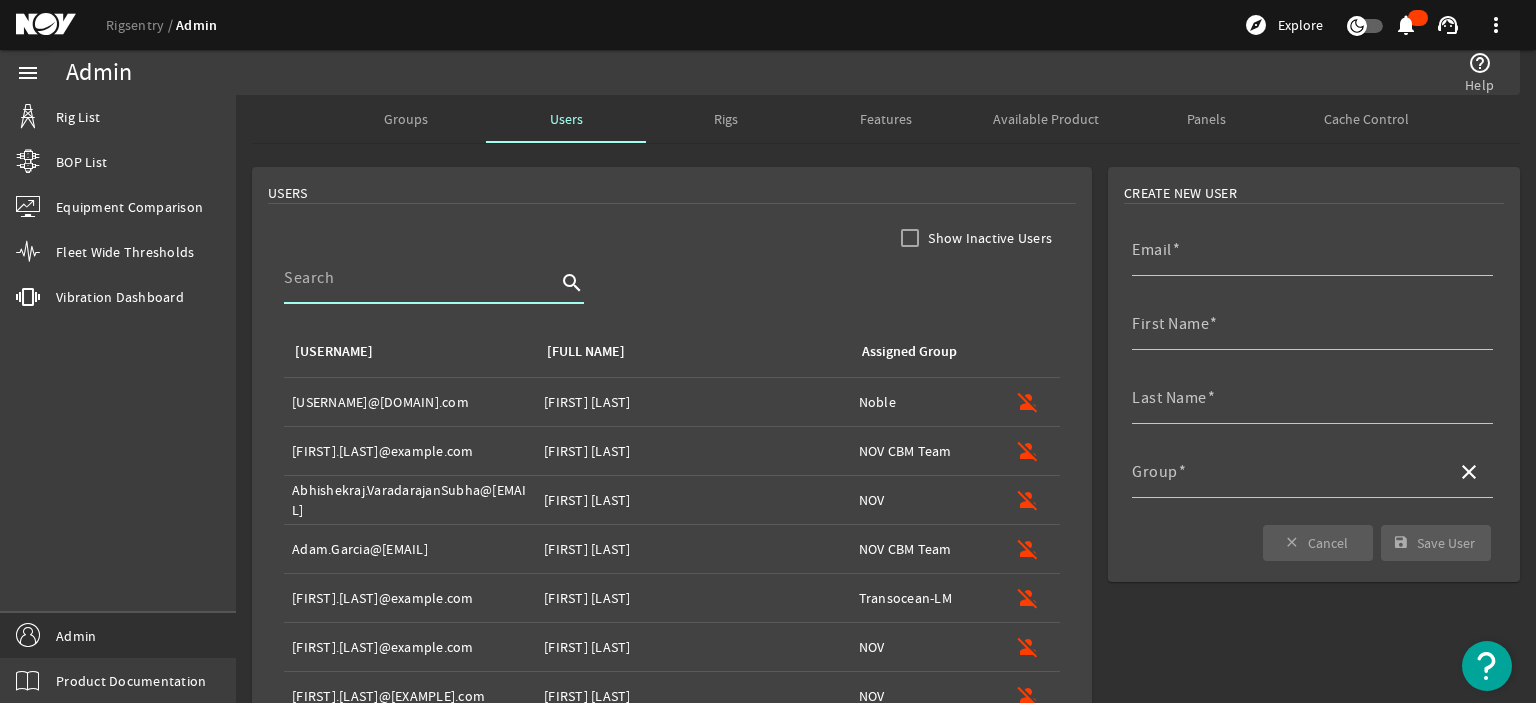 click at bounding box center (420, 278) 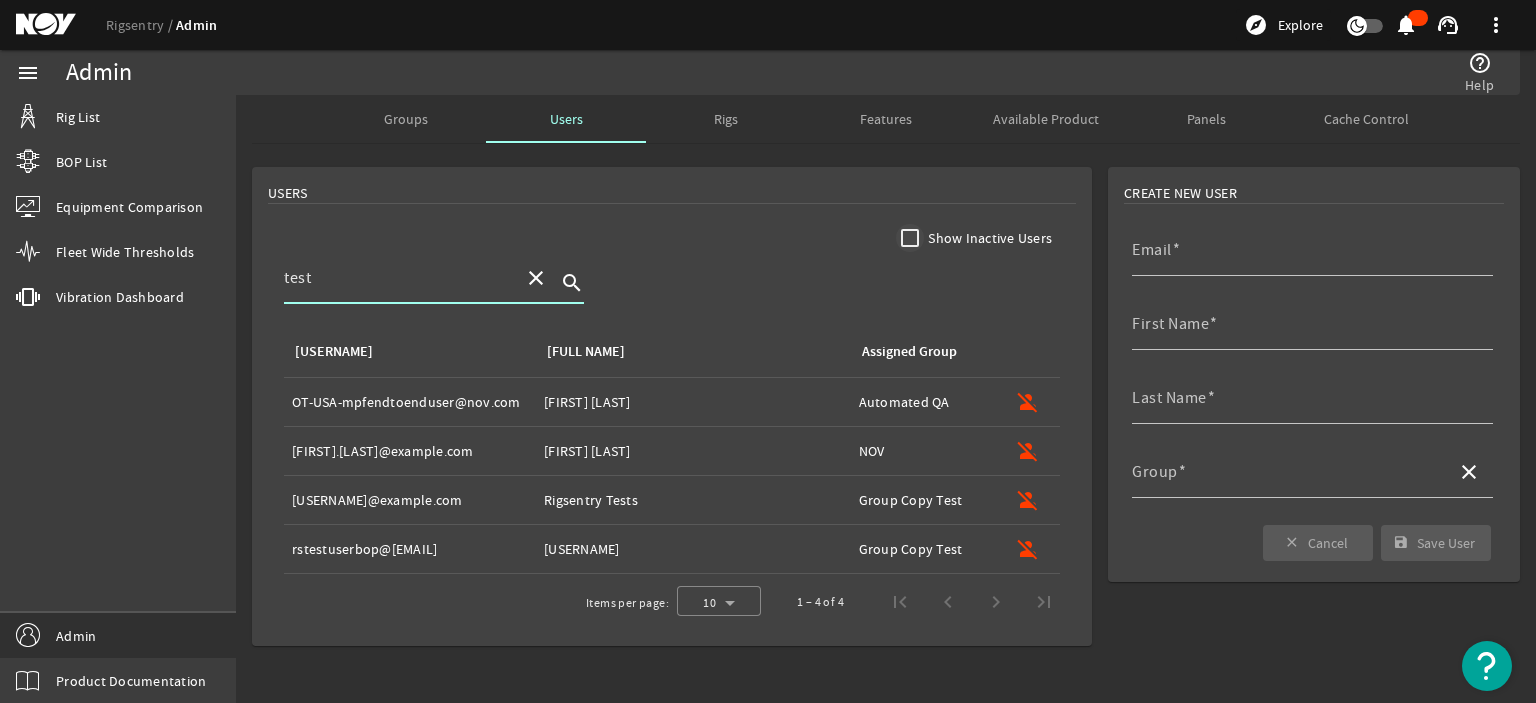 type on "test" 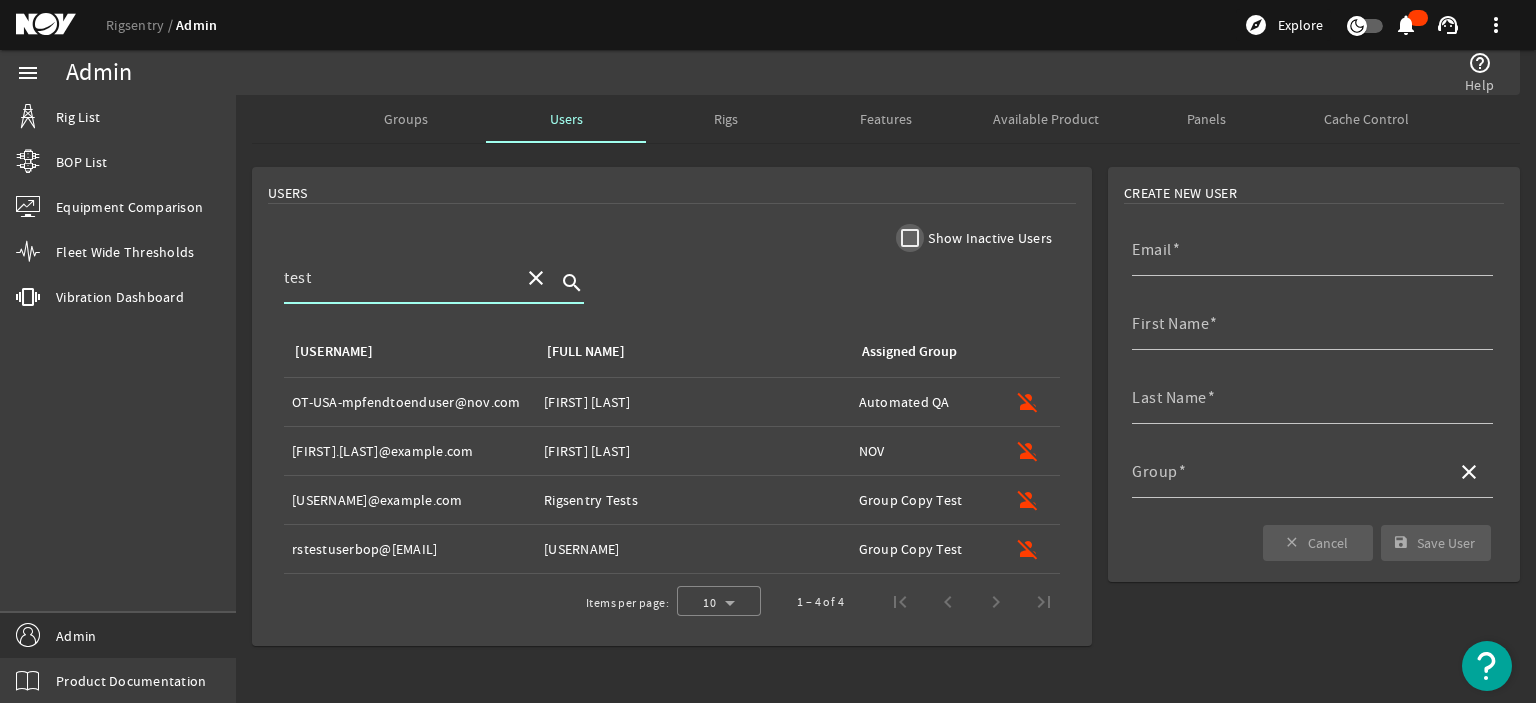 click on "Show Inactive Users" at bounding box center [910, 238] 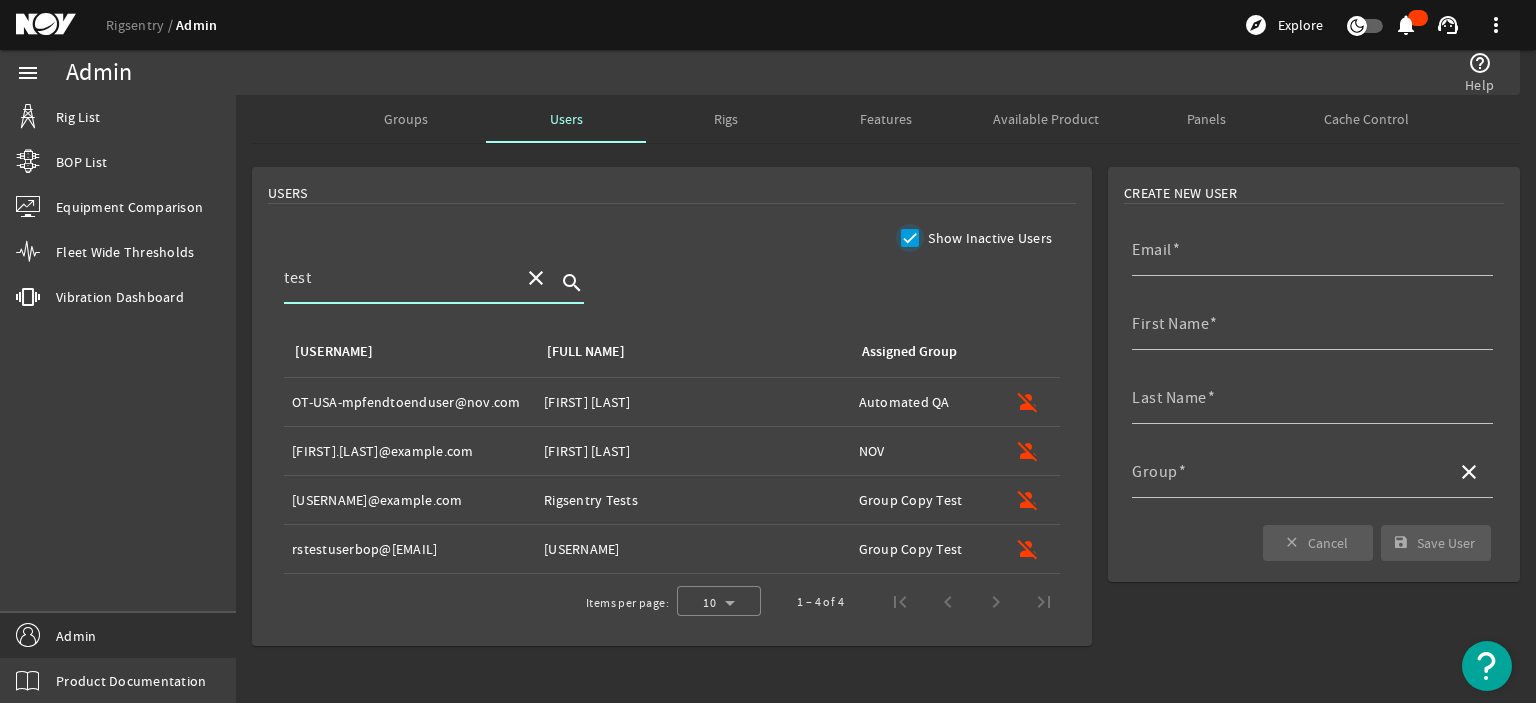 checkbox on "true" 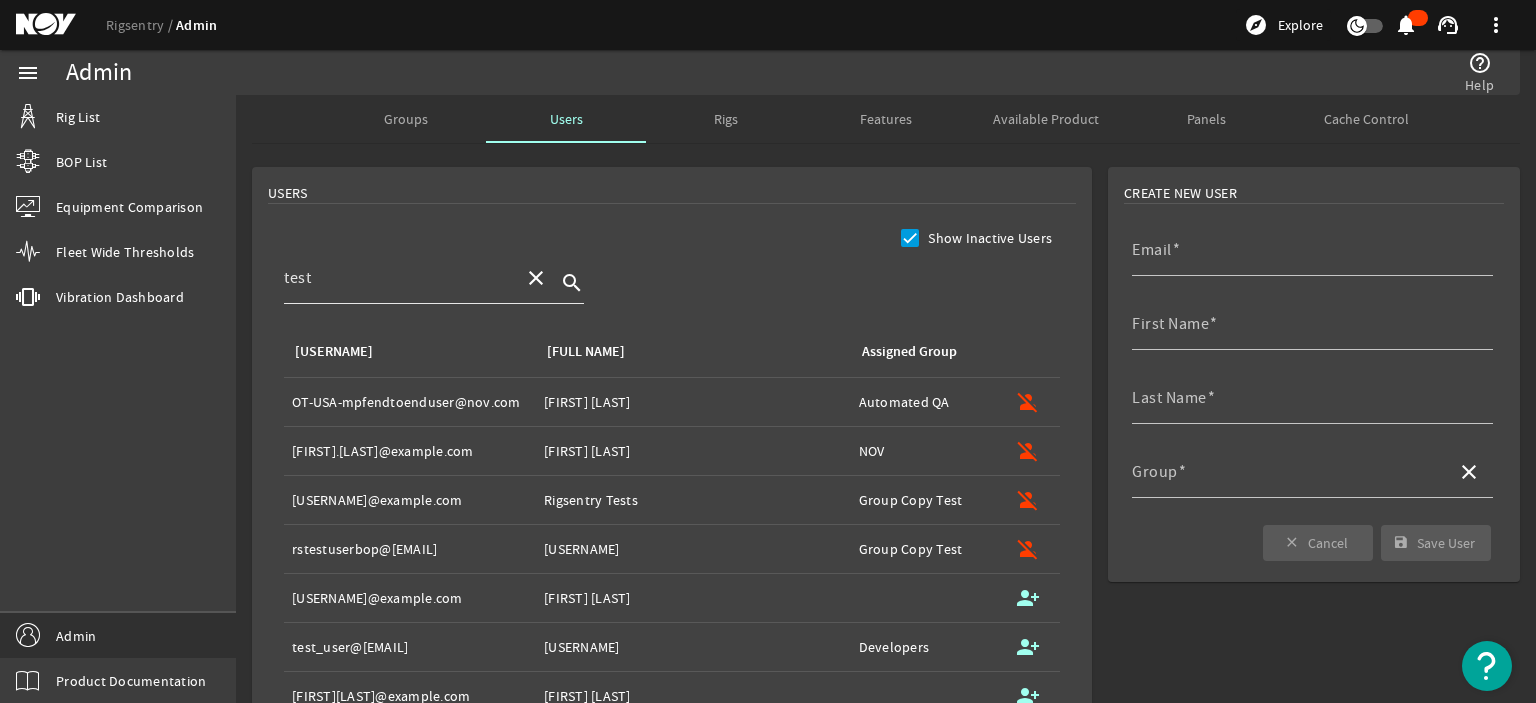 click on "test" at bounding box center [396, 278] 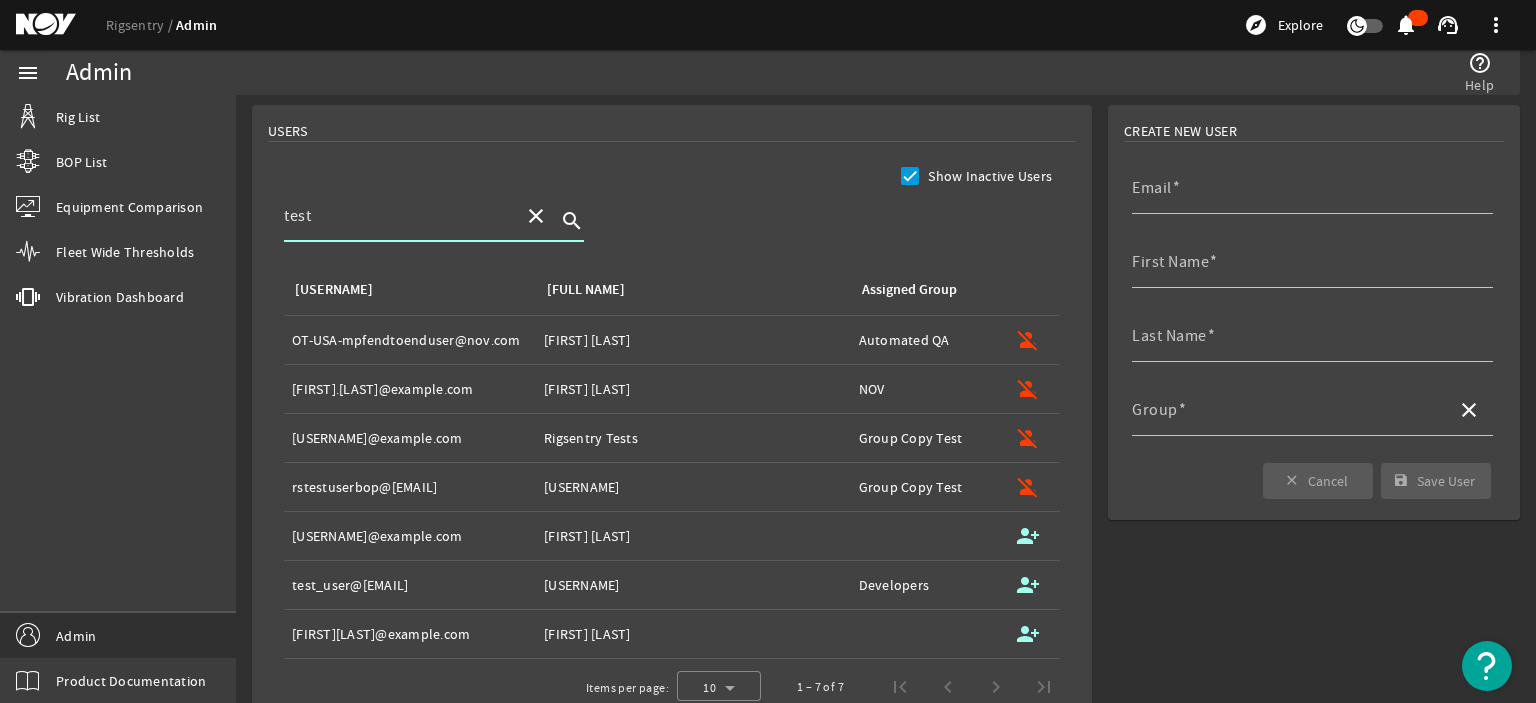 scroll, scrollTop: 96, scrollLeft: 0, axis: vertical 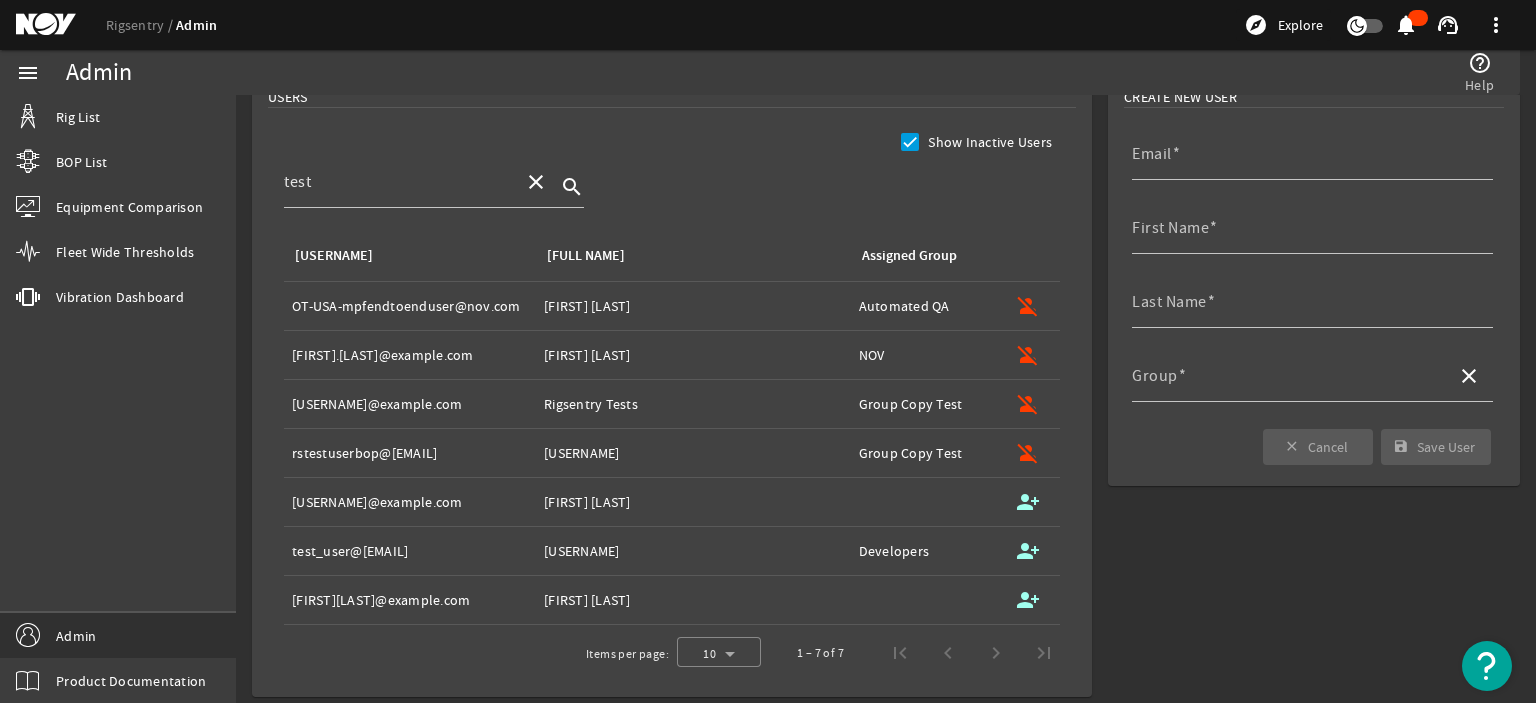 click on "Username:   [USERNAME]@[DOMAIN].com" 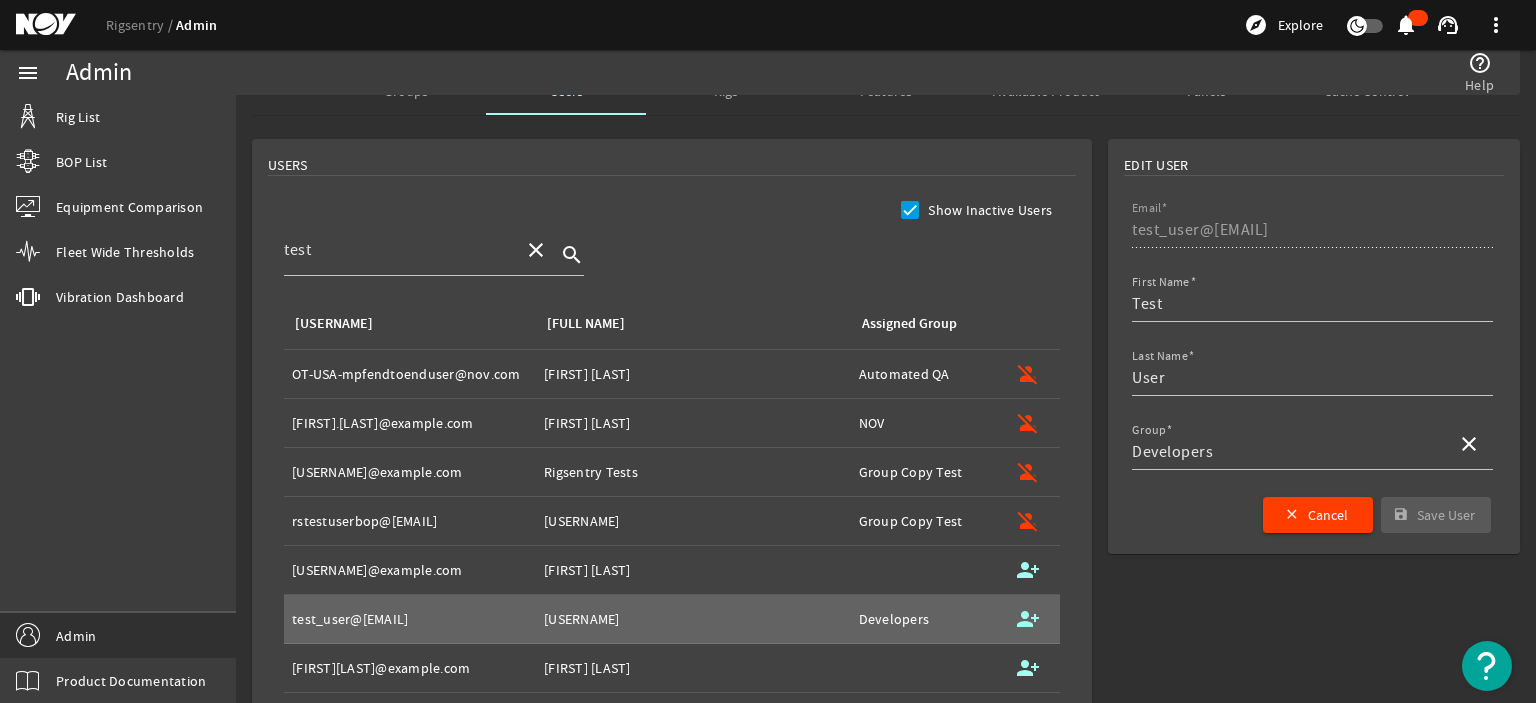 scroll, scrollTop: 0, scrollLeft: 0, axis: both 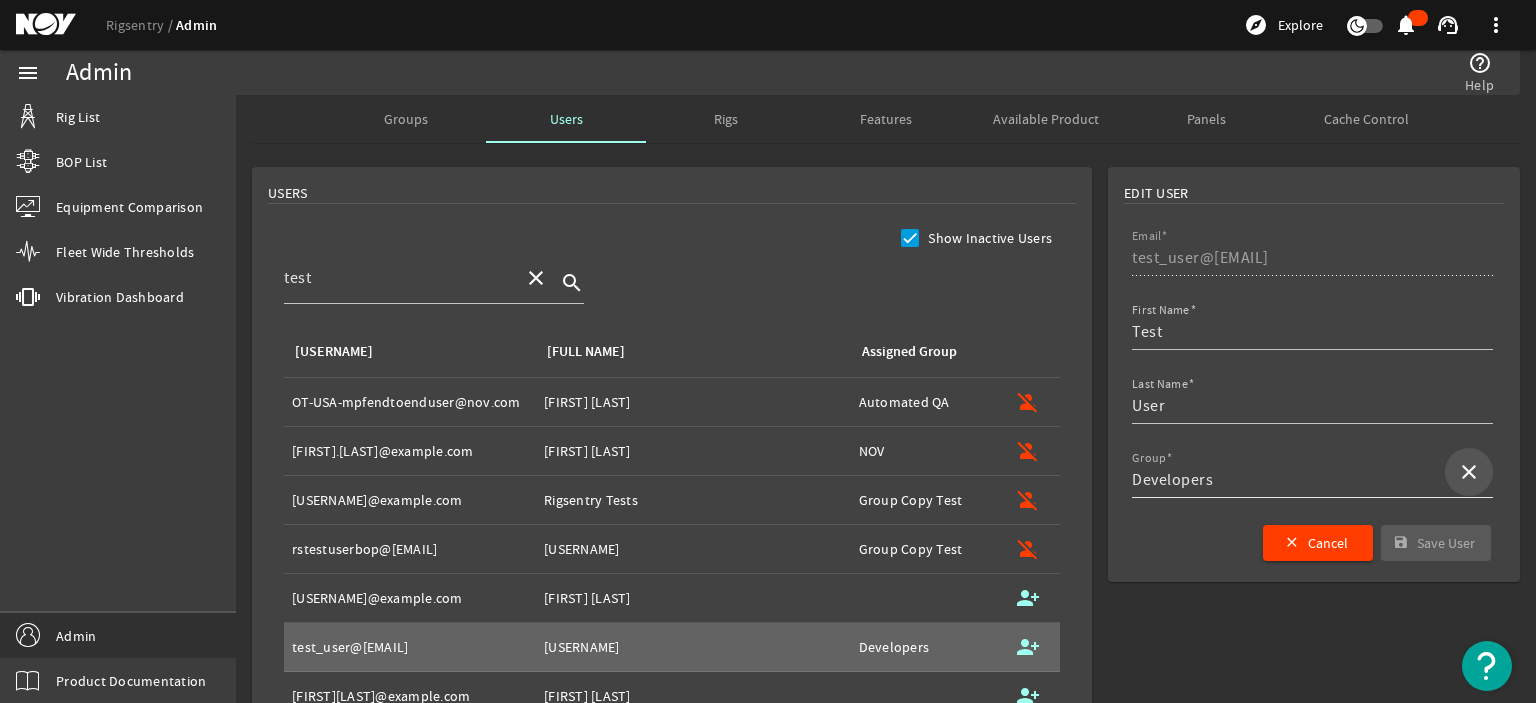 click on "close" 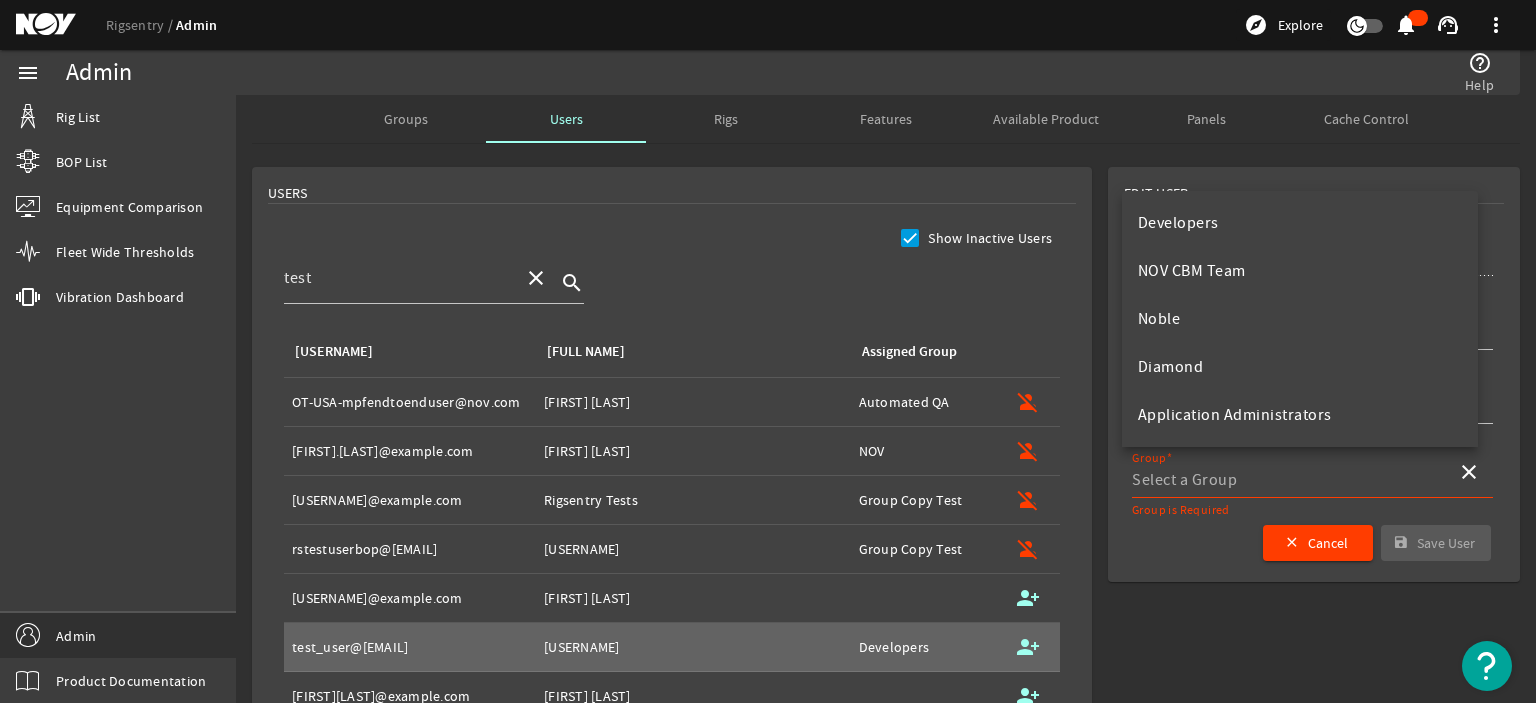 click on "Group close  Group is Required" 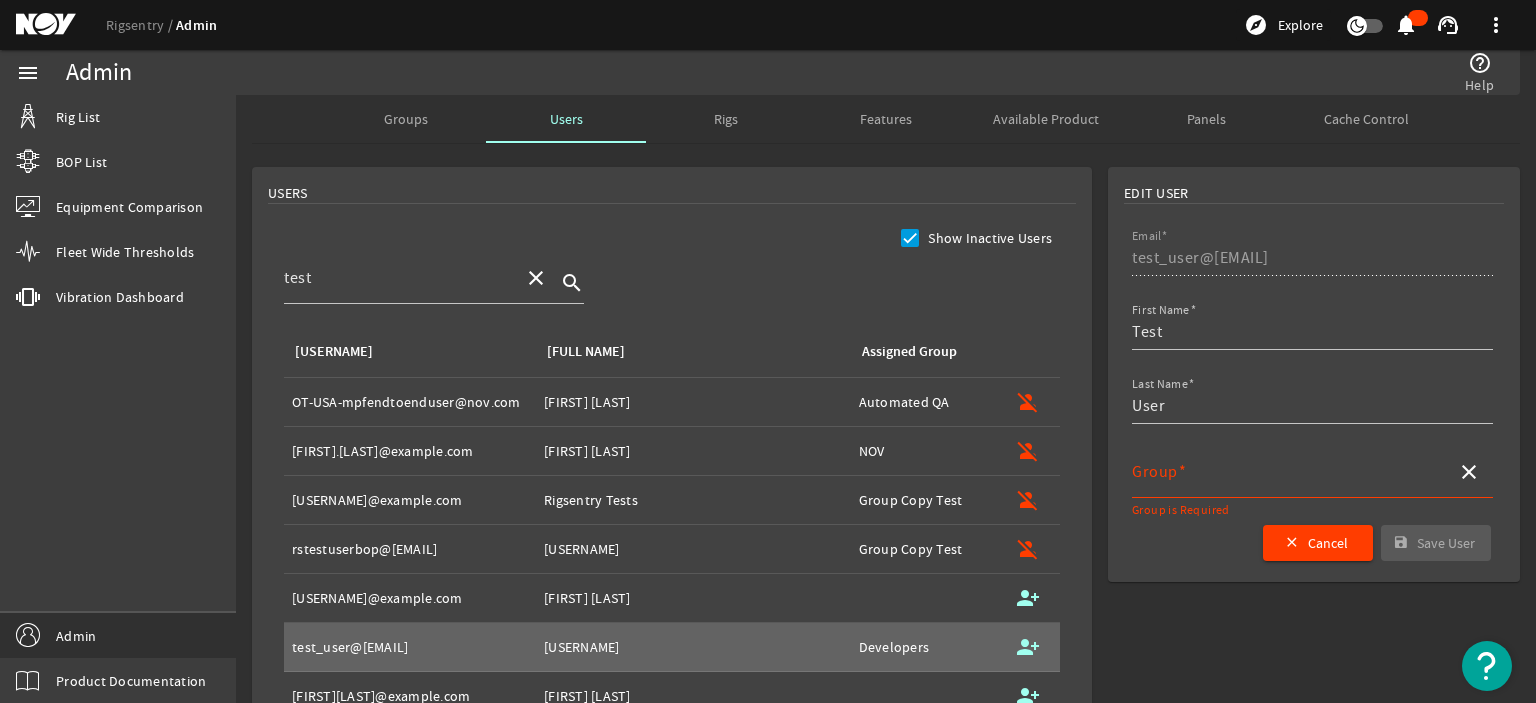 click on "close  Cancel  save  Save User" 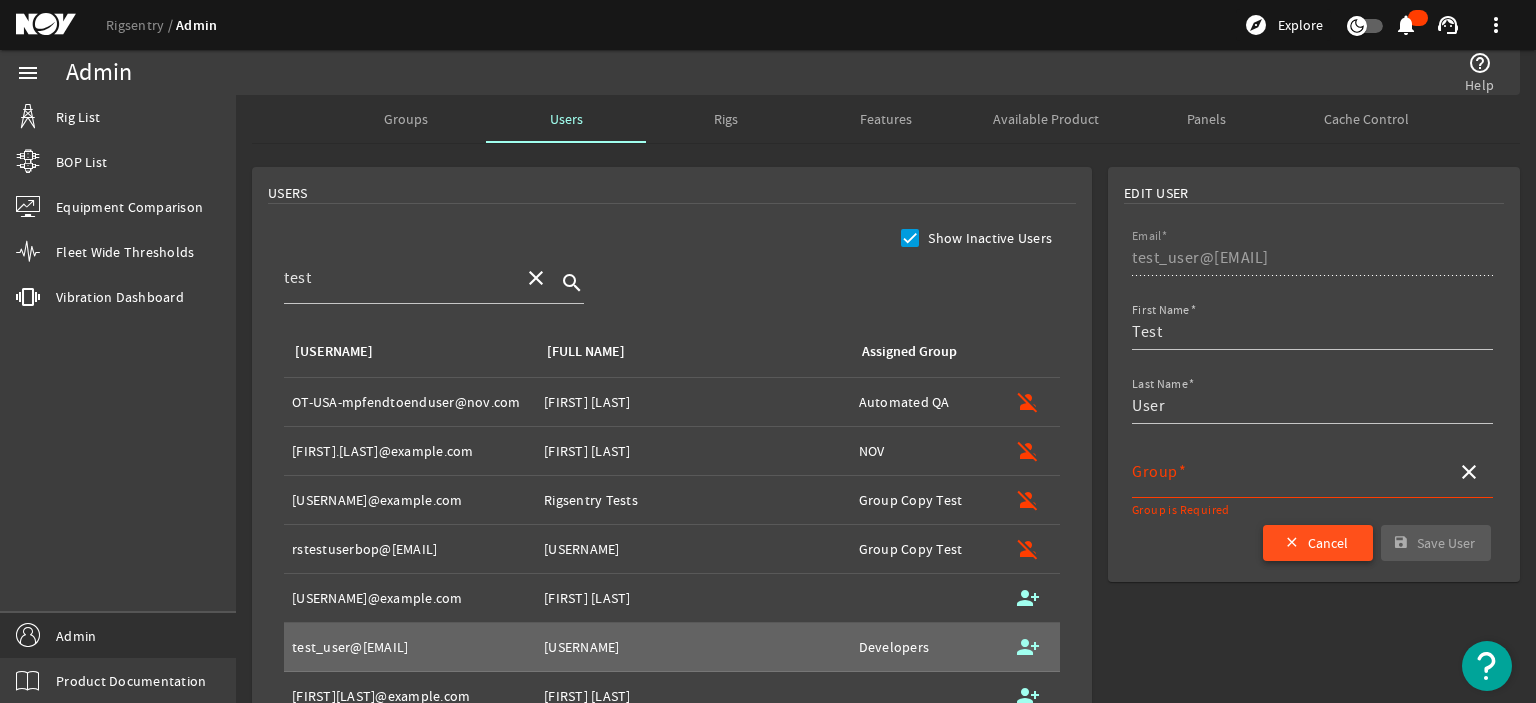 click on "Cancel" 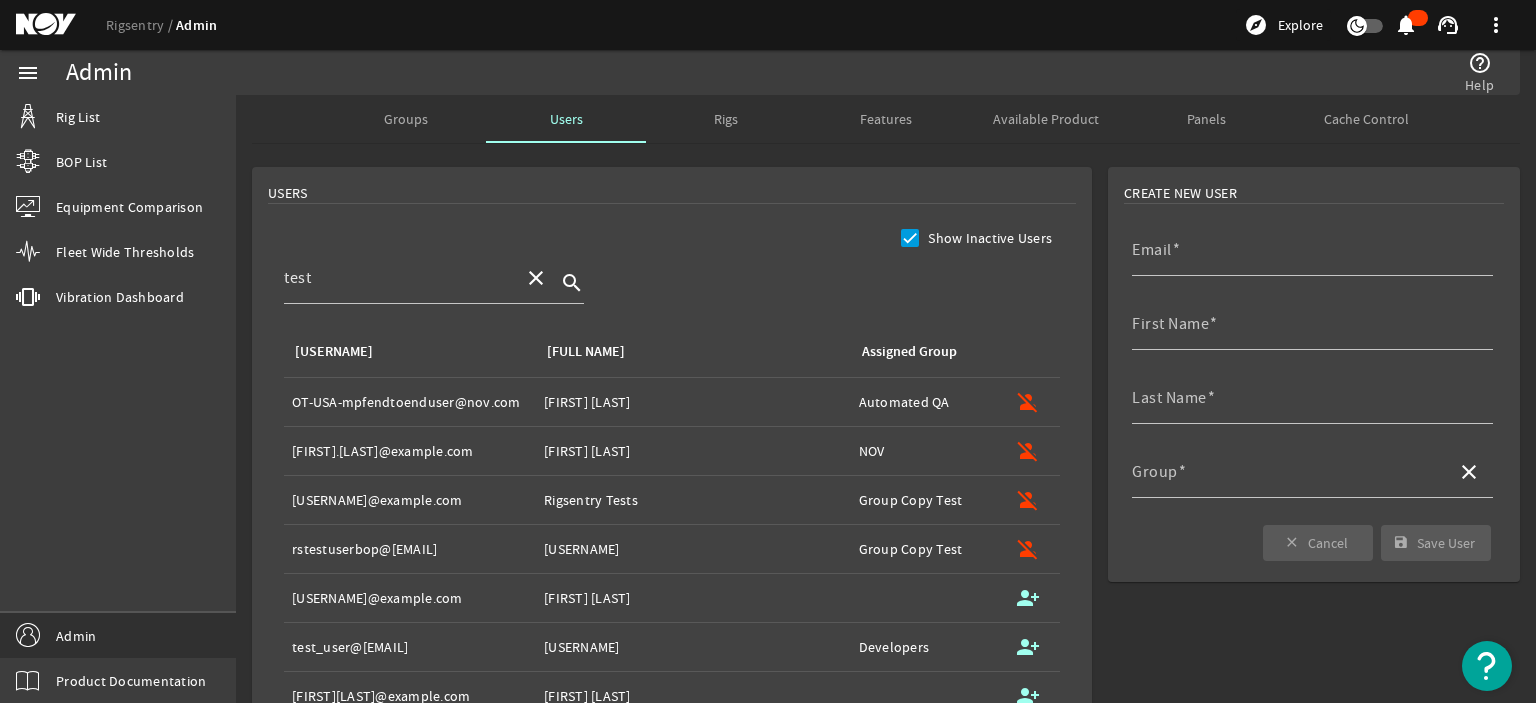 click on "close  Cancel  save  Save User" 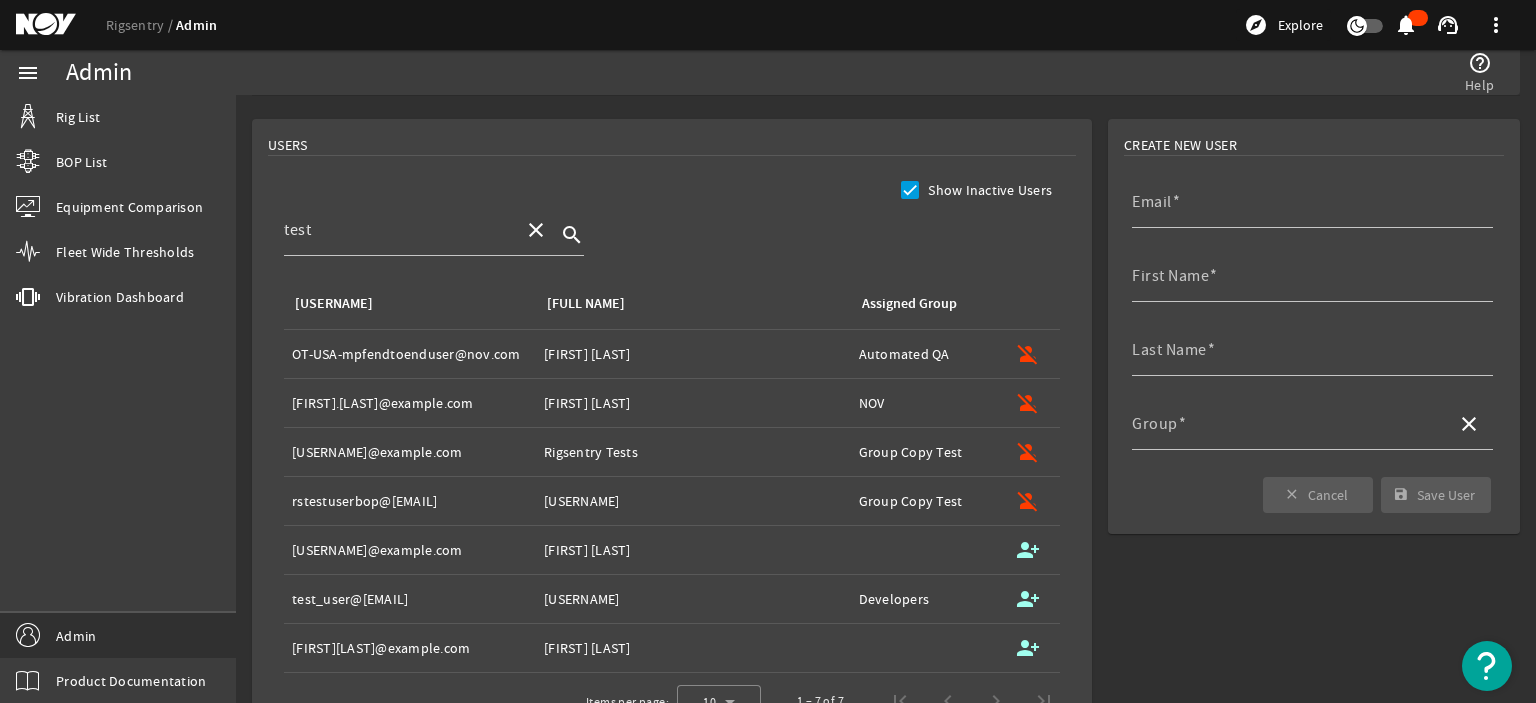 scroll, scrollTop: 0, scrollLeft: 0, axis: both 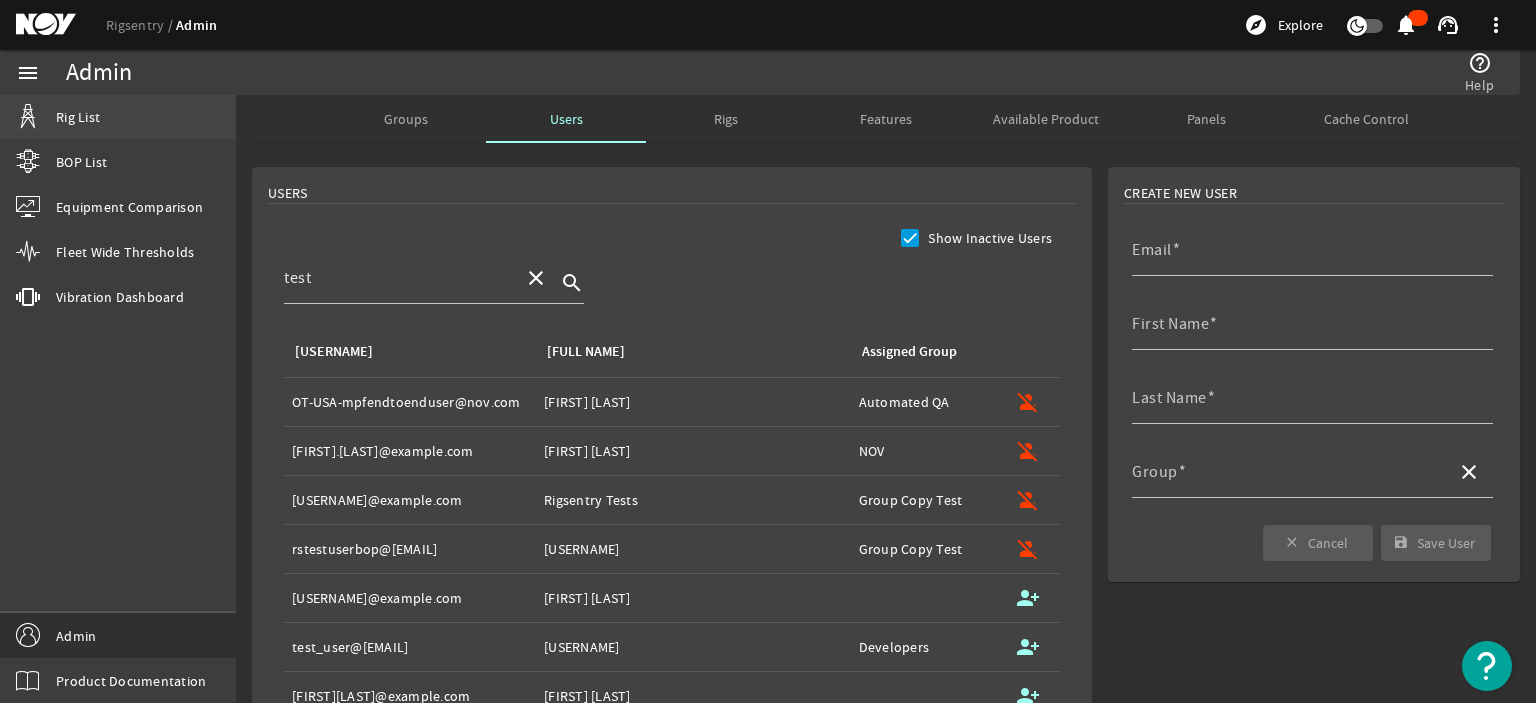 click on "Rig List" 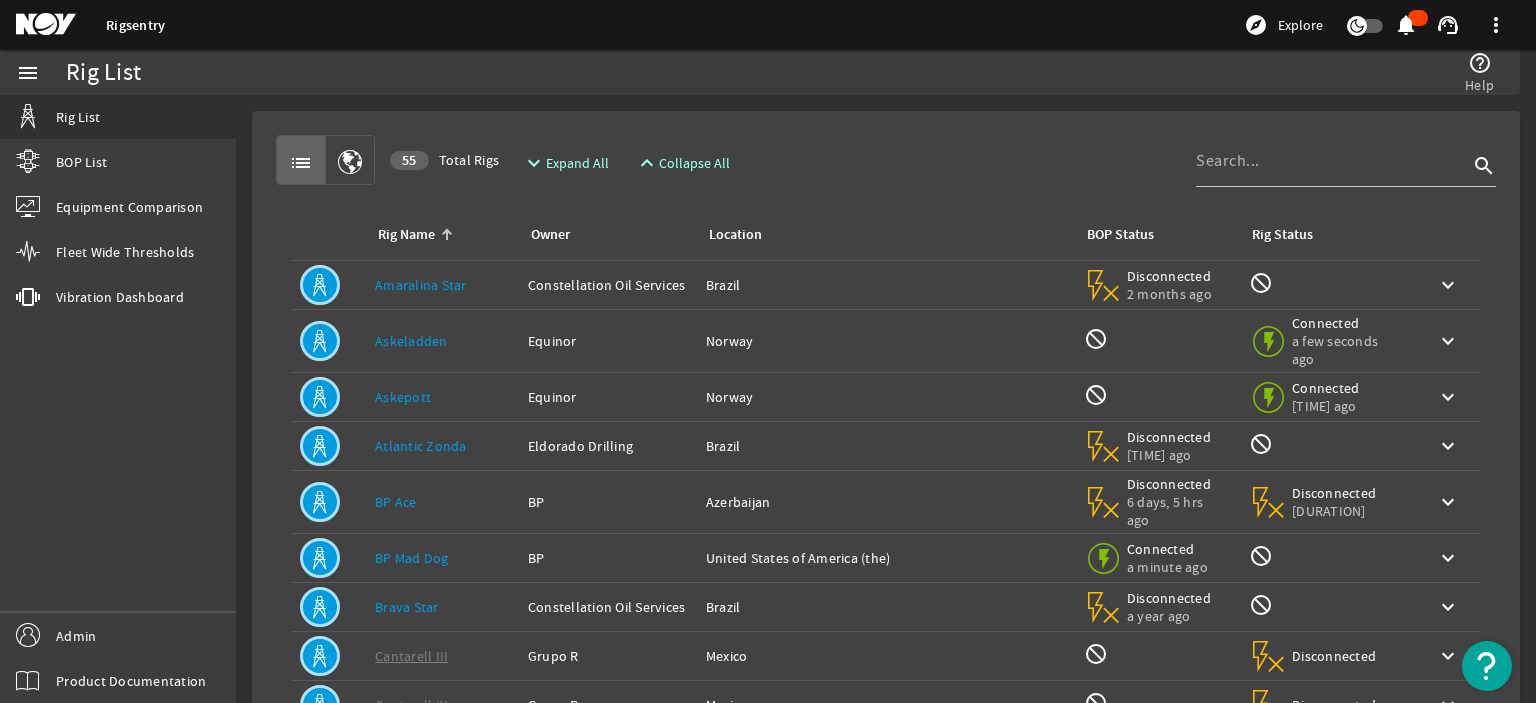 click on "Owner:   [COMPANY]" 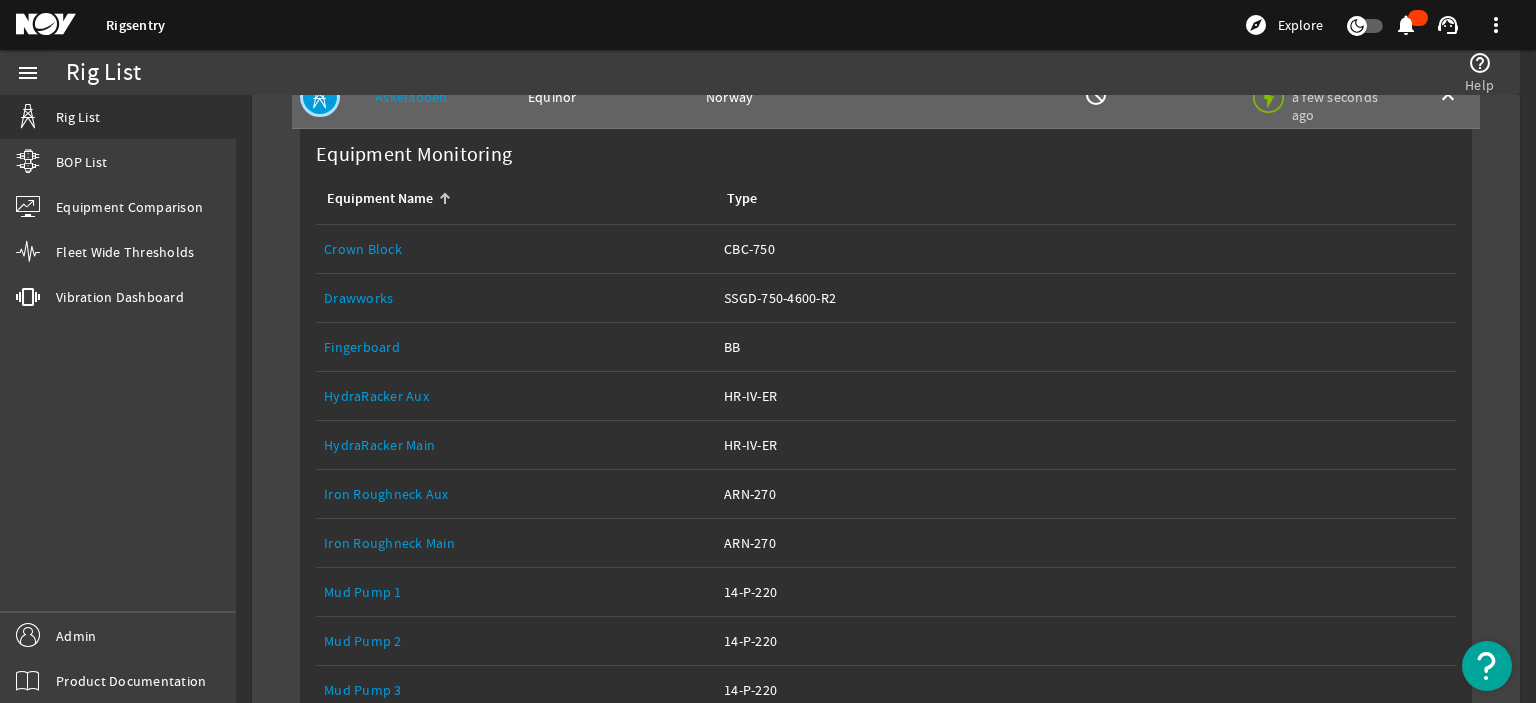 scroll, scrollTop: 500, scrollLeft: 0, axis: vertical 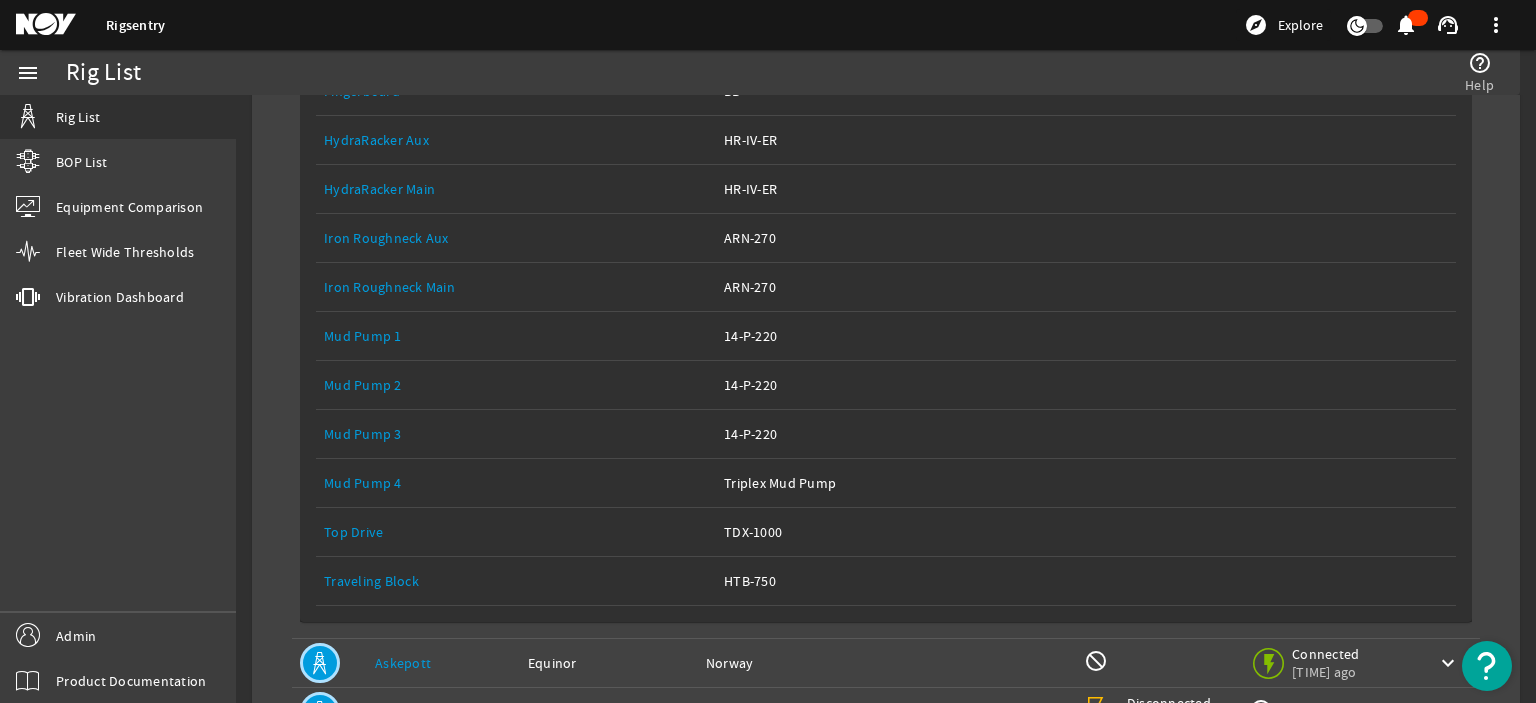 click on "Top Drive" 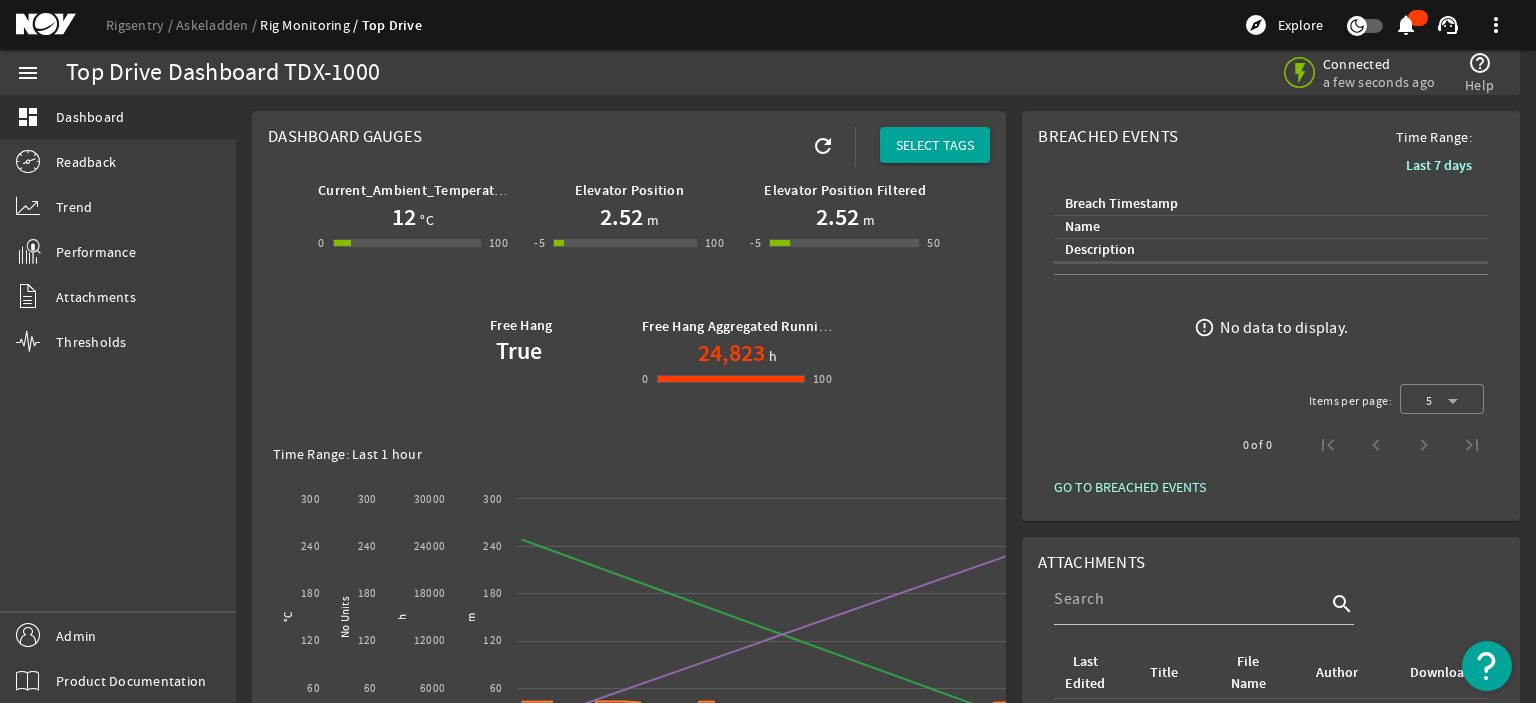 click on "Current_Ambient_Temperature  12  °C  0   -1   100   100  Elevator Position  2.52  m  -5   -6   100   100  Elevator Position Filtered  2.52  m  -5   -6   50   50  Free Hang True Free Hang Aggregated Running Hours  24,823  h  0   -1   100   100" 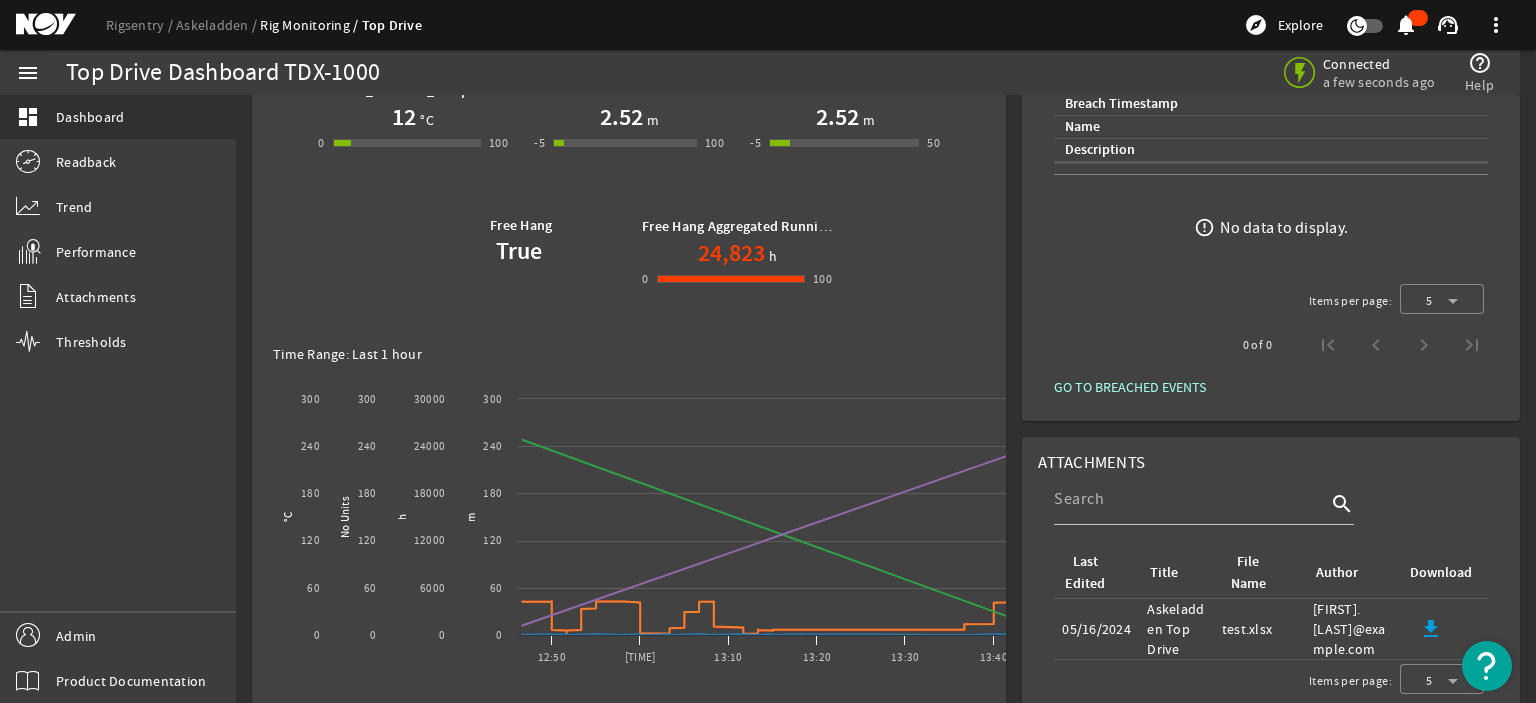 scroll, scrollTop: 0, scrollLeft: 0, axis: both 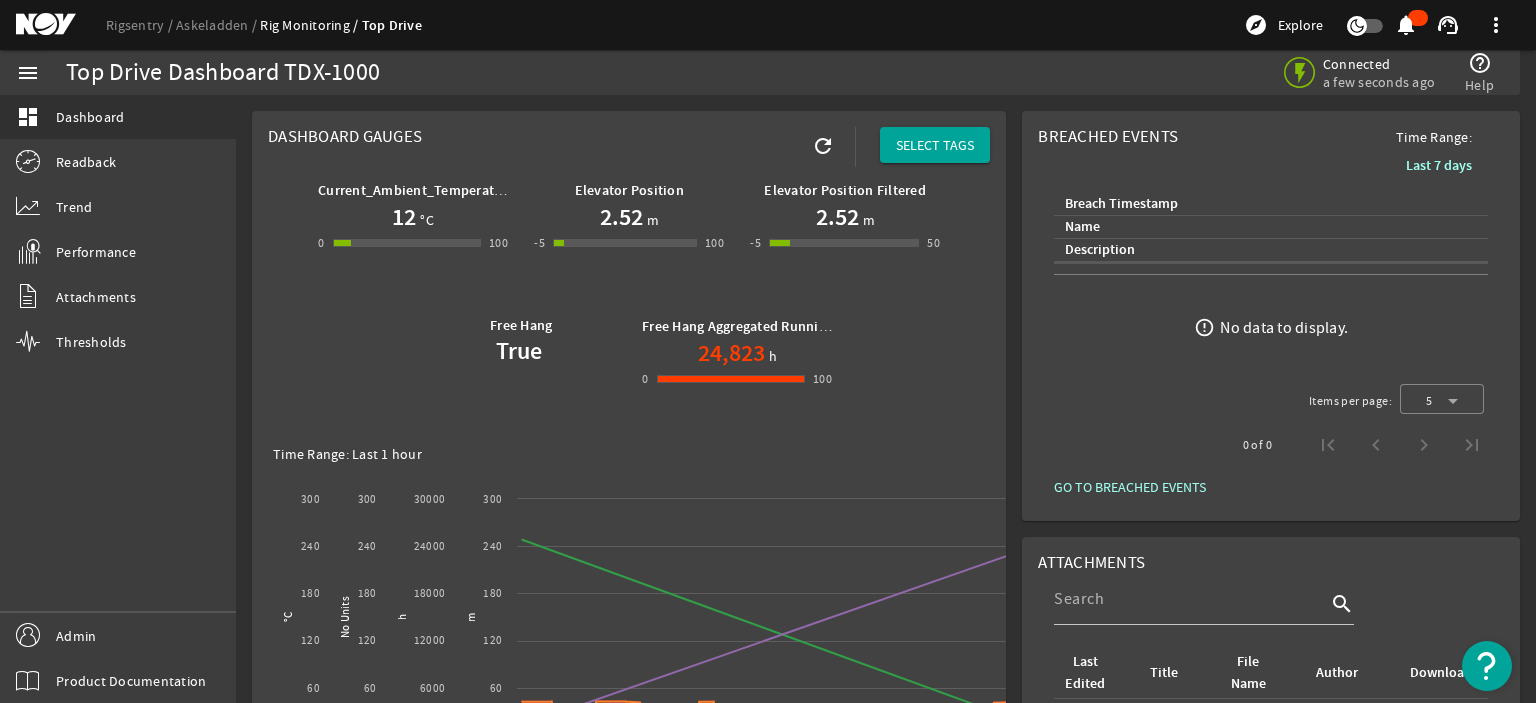 click on "Current_Ambient_Temperature  12  °C  0   -1   100   100  Elevator Position  2.52  m  -5   -6   100   100  Elevator Position Filtered  2.52  m  -5   -6   50   50  Free Hang True Free Hang Aggregated Running Hours  24,823  h  0   -1   100   100" 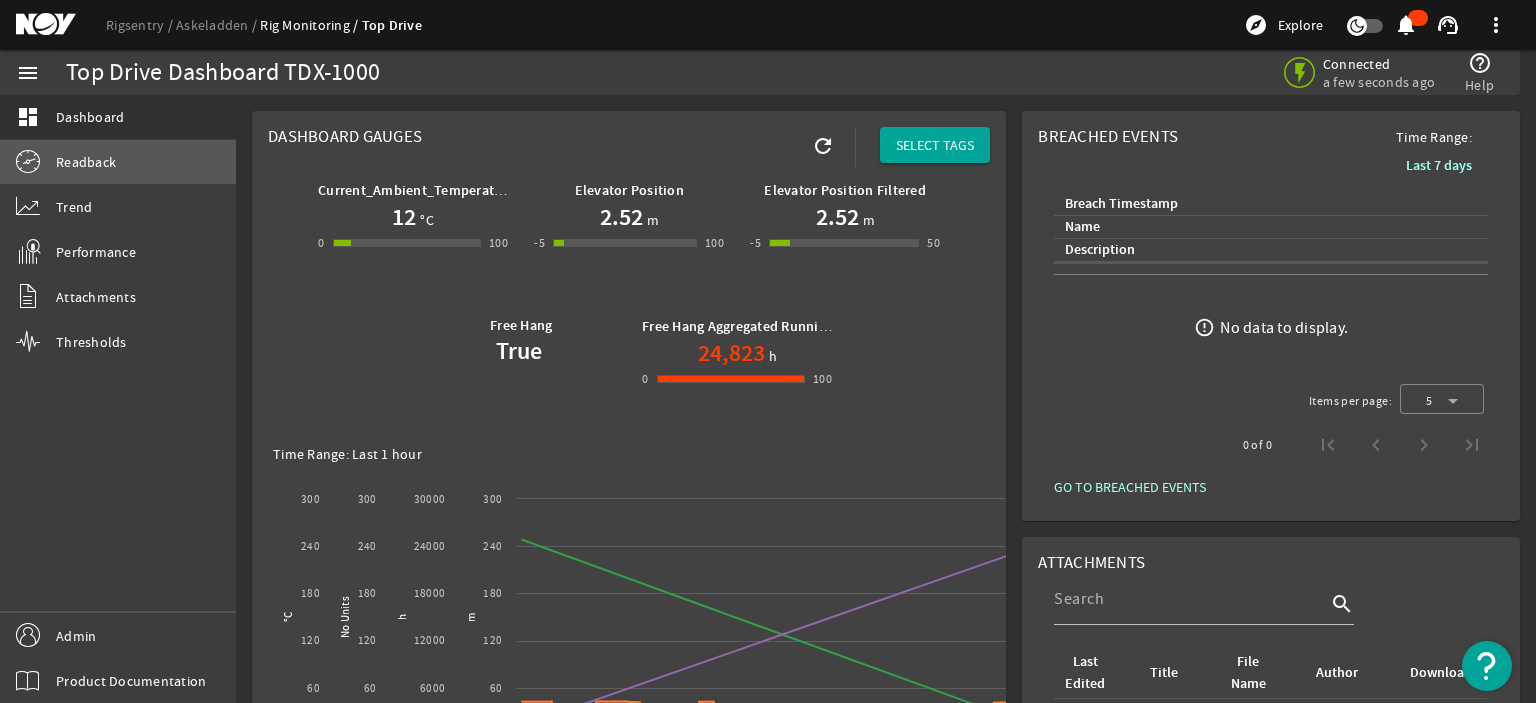 click on "Readback" 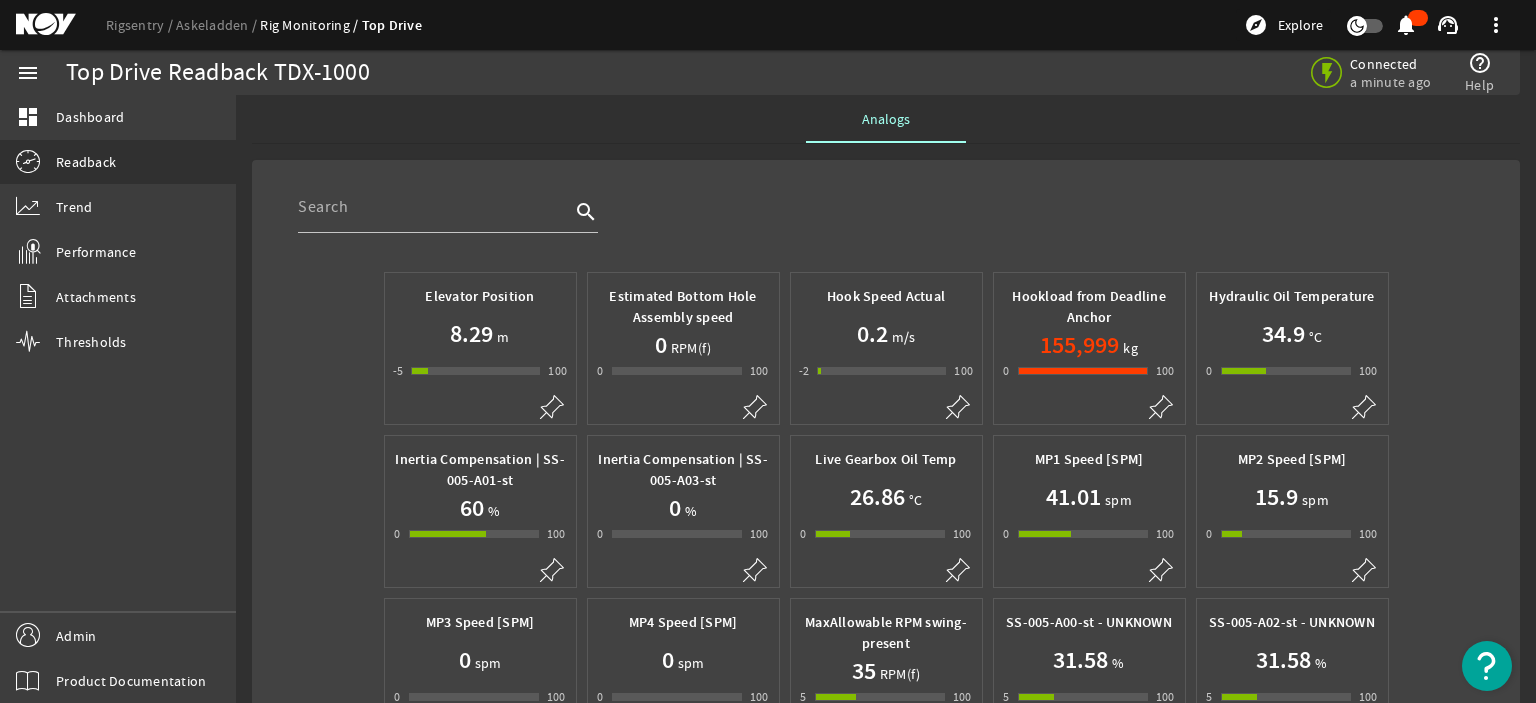 click on "search Elevator Position  8.29  m  -5   -6   100   100  Estimated Bottom Hole Assembly speed  0  RPM(f)  0   -1   100   100  Hook Speed Actual  0.2  m/s  -2   -3   100   100  Hookload from Deadline Anchor  155,999  kg  0   -1   100   100  Hydraulic Oil Temperature  34.9  °C  0   -1   100   100  Inertia Compensation | SS-005-A01-st  60  %  0   -1   100   100  Inertia Compensation | SS-005-A03-st  0  %  0   -1   100   100  Live Gearbox Oil Temp  26.86  °C  0   -1   100   100  MP1 Speed [SPM]  41.01  spm  0   -1   100   100  MP2 Speed [SPM]  15.9  spm  0   -1   100   100  MP3 Speed [SPM]  0  spm  0   -1   100   100  MP4 Speed [SPM]  0  spm  0   -1   100   100  MaxAllowable RPM swing- present  35  RPM(f)  5   4   100   100  SS-005-A00-st - UNKNOWN  31.58  %  5   4   100   100  SS-005-A02-st - UNKNOWN  31.58  %  5   4   100   100  Smart Ramp Output  0  RPM(f)  0   -1   100   100  Speed Actual Shaft  0  RPM(f)  0   -1   100   100  Speed Setpoint Shaft  0  RPM(f)  0   -1   100   100   6  #  2   1   100   100  s s" at bounding box center [886, 663] 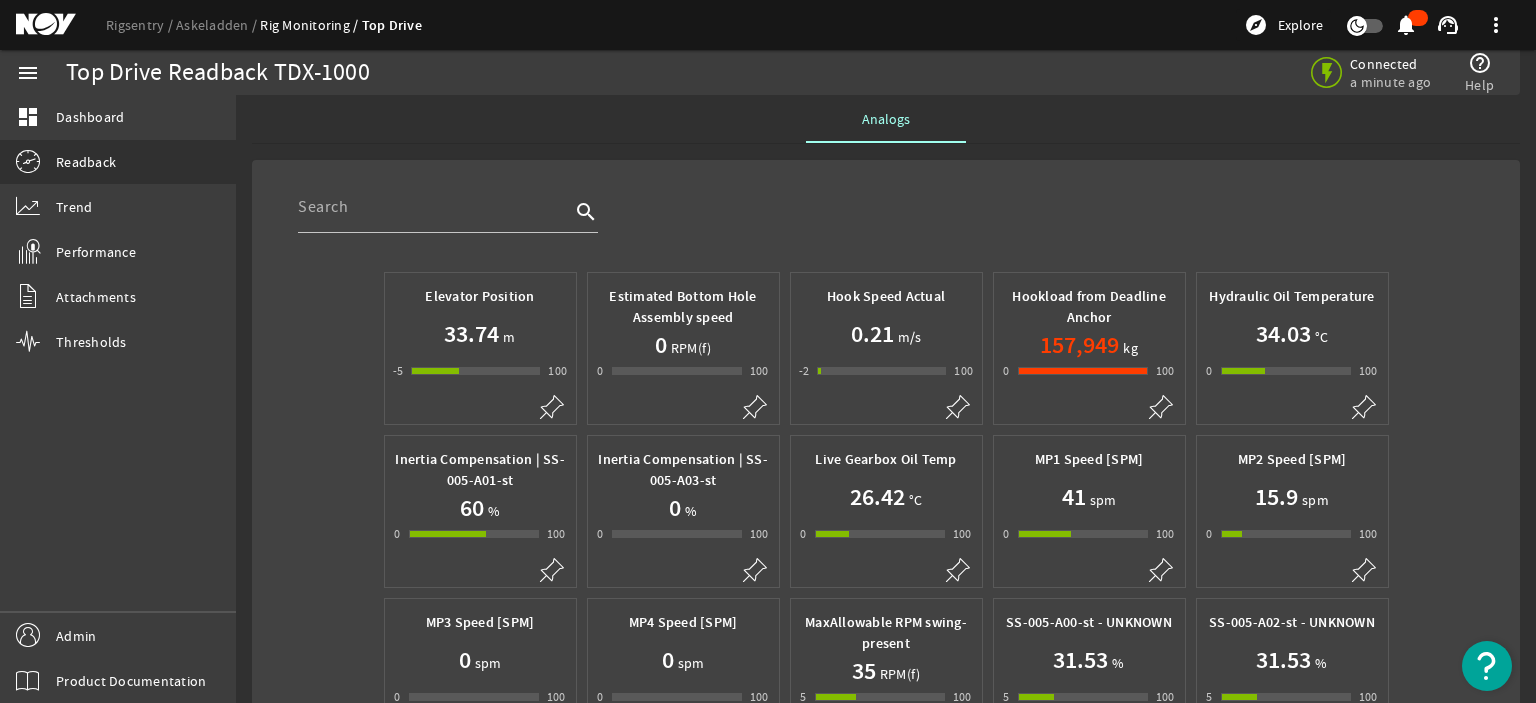 click on "search" at bounding box center [901, 218] 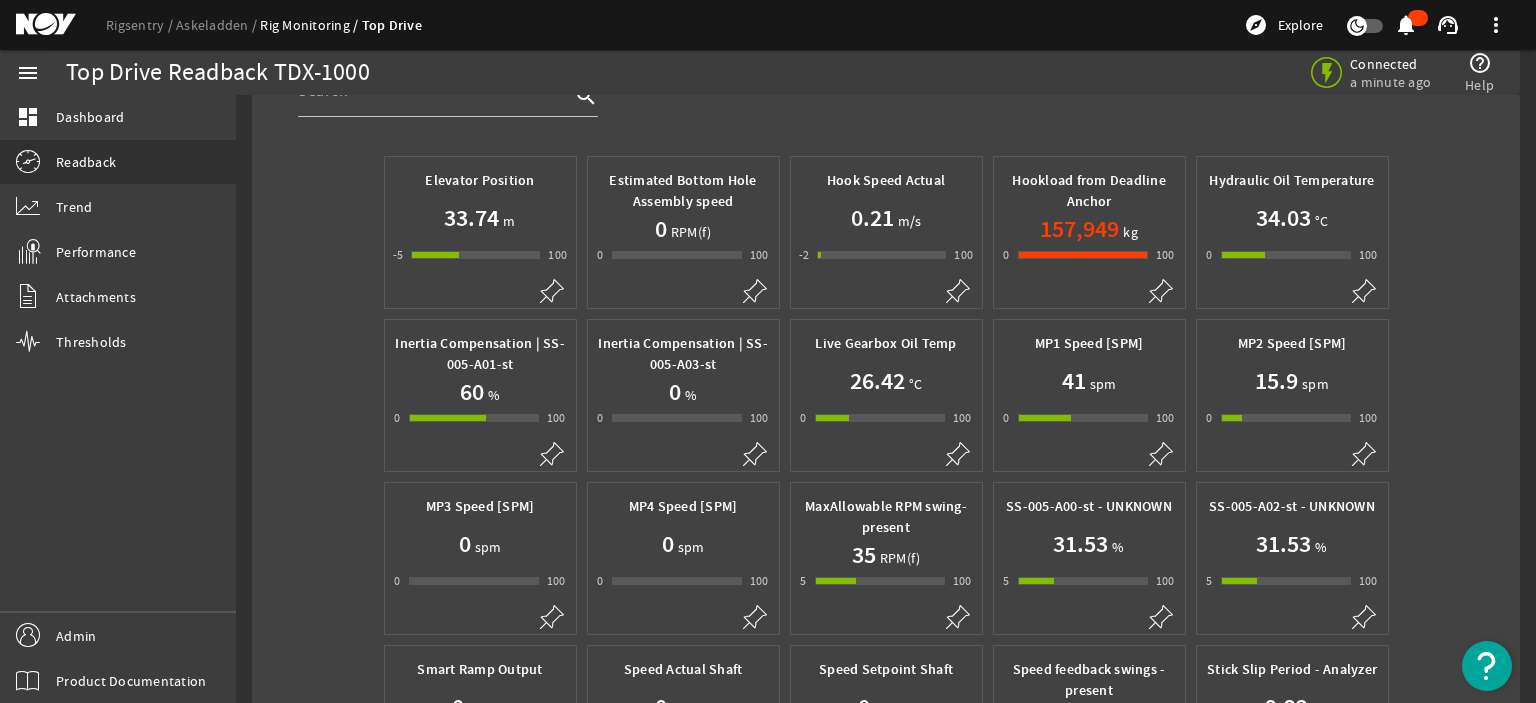 scroll, scrollTop: 0, scrollLeft: 0, axis: both 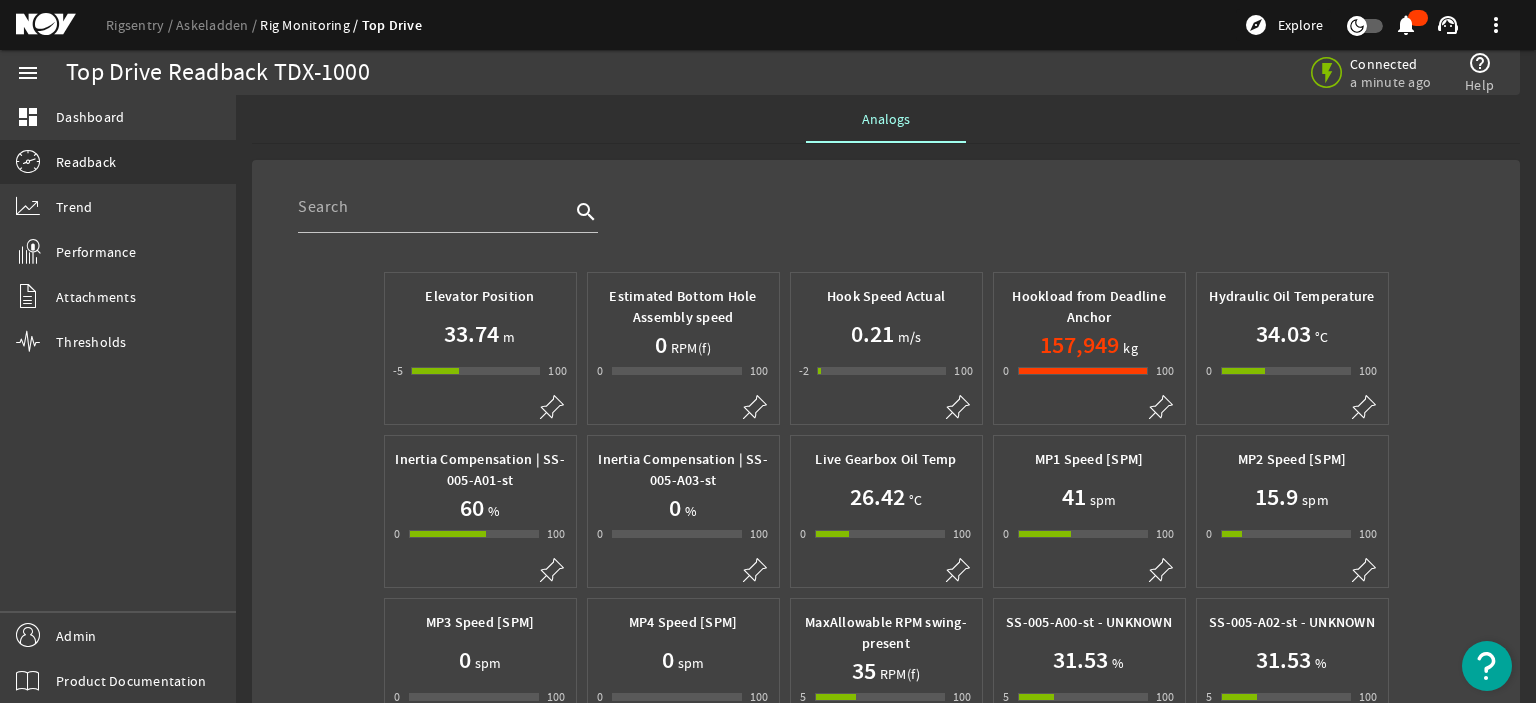 click on "search" at bounding box center [901, 218] 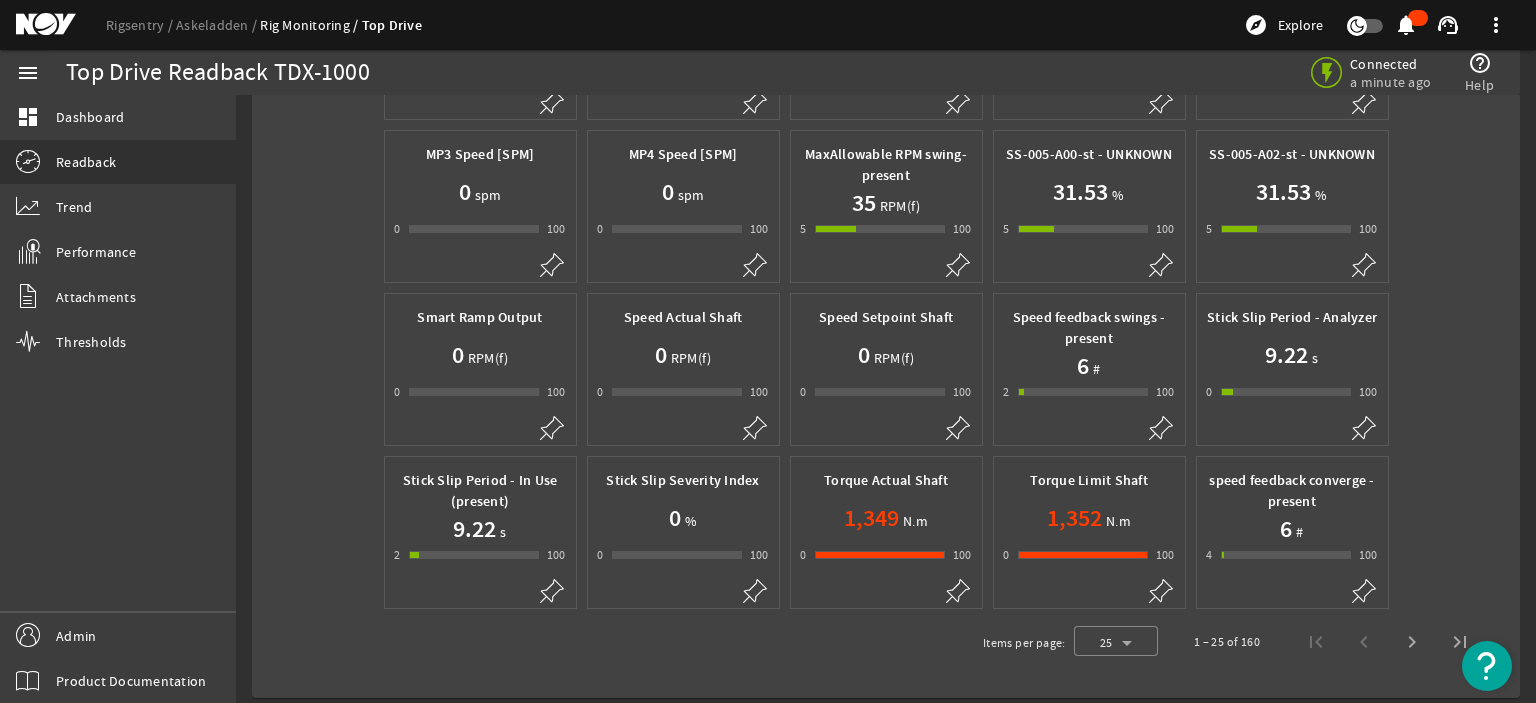 scroll, scrollTop: 476, scrollLeft: 0, axis: vertical 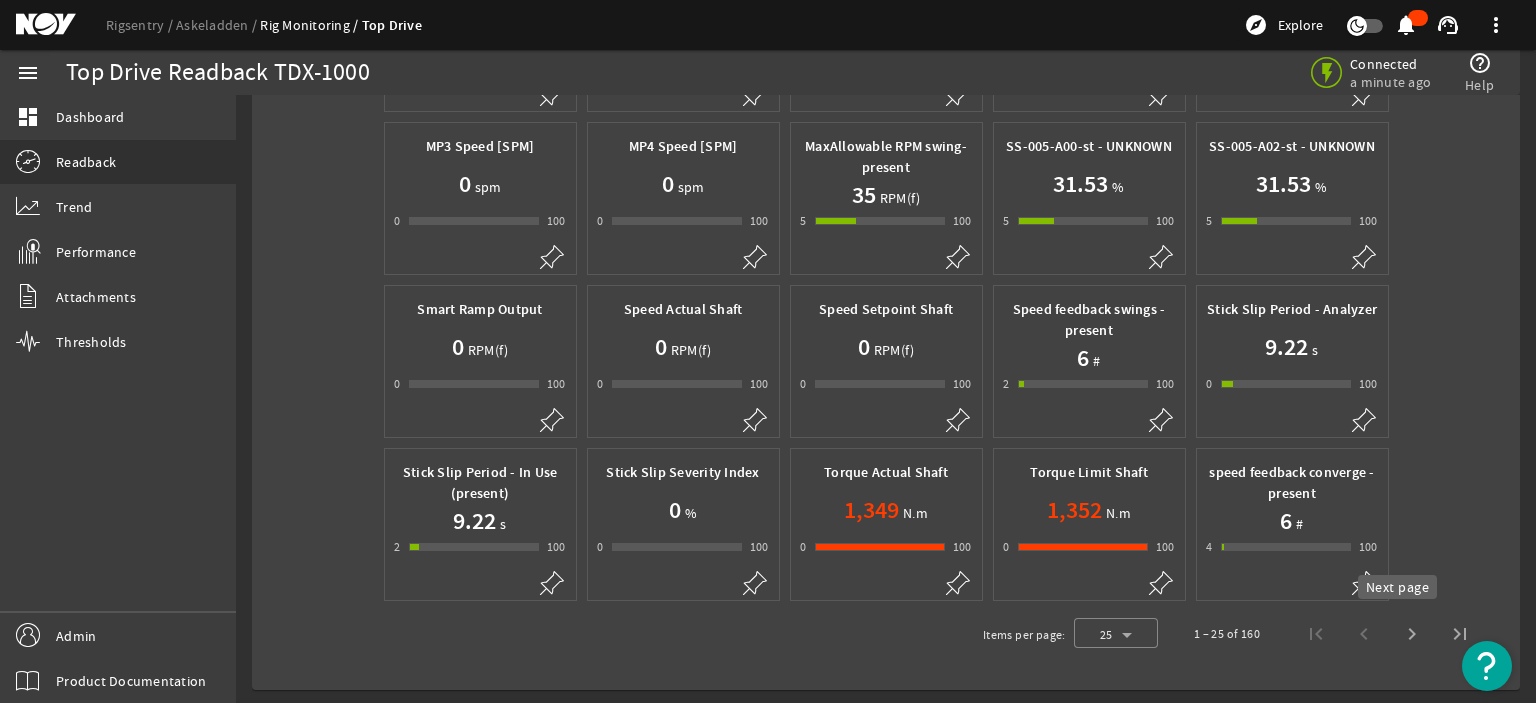click 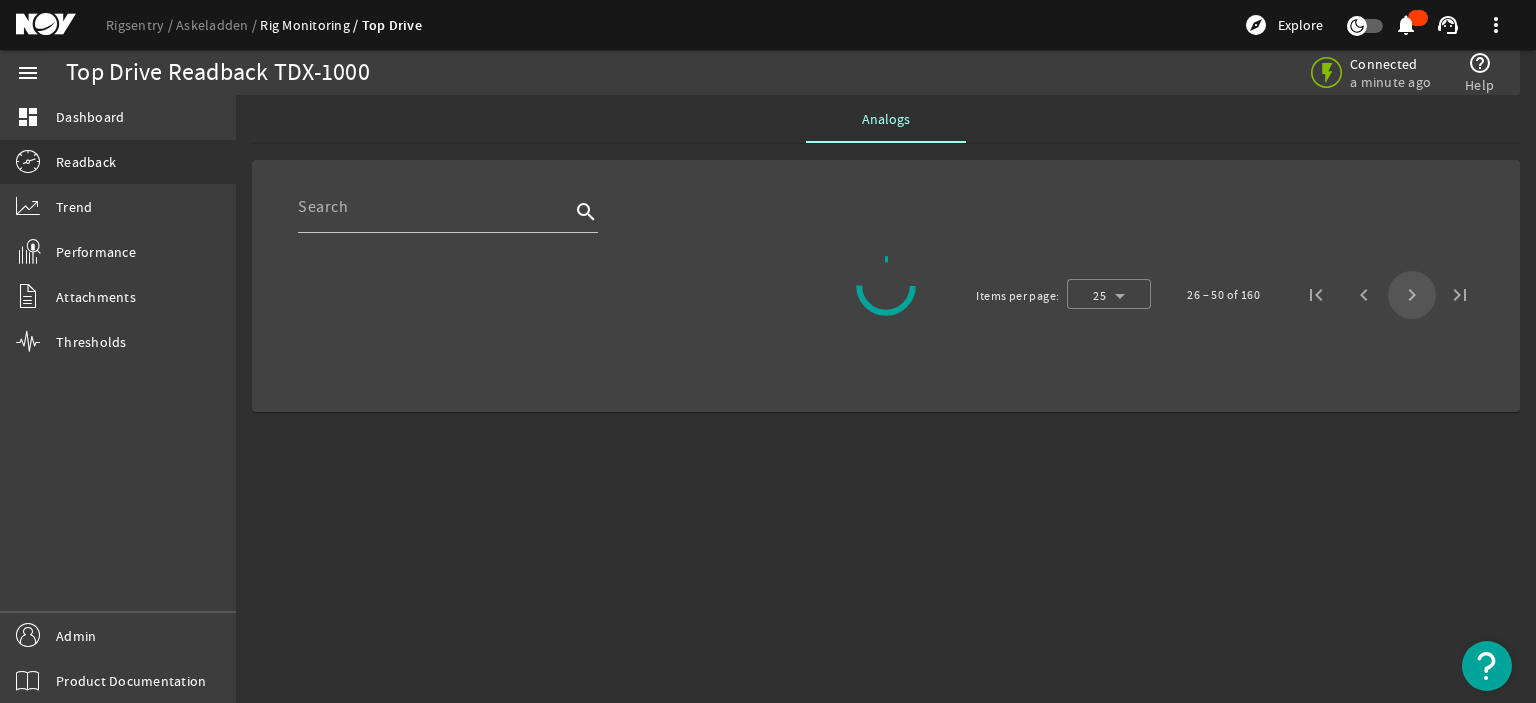 scroll, scrollTop: 0, scrollLeft: 0, axis: both 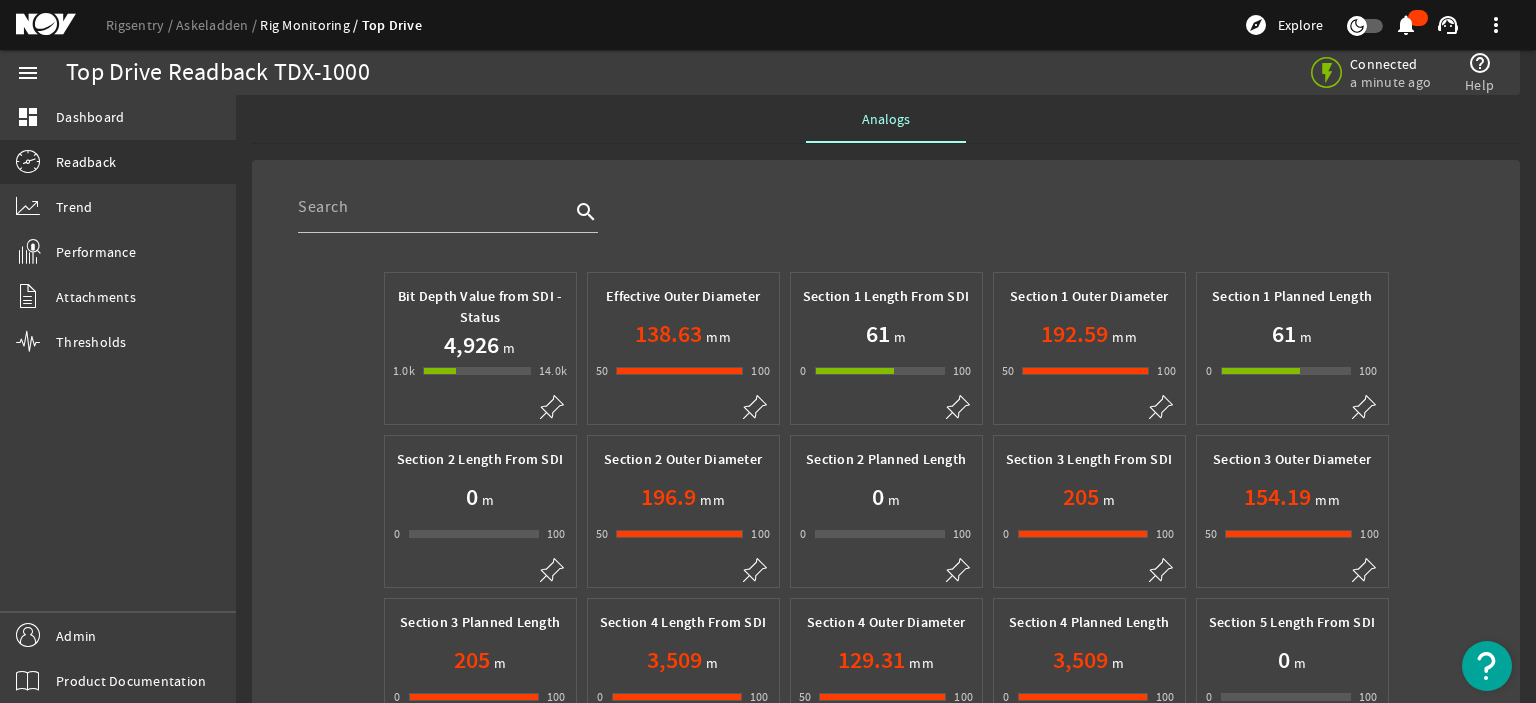click on "Bit Depth Value from SDI - Status  4,926  m  1.0k   999   14000   14.0k  Effective Outer Diameter  138.63  mm  50   49   100   100  Section 1 Length From SDI  61  m  0   -1   100   100  Section 1 Outer Diameter  192.59  mm  50   49   100   100  Section 1 Planned Length  61  m  0   -1   100   100  Section 2 Length From SDI  0  m  0   -1   100   100  Section 2 Outer Diameter  196.9  mm  50   49   100   100  Section 2 Planned Length  0  m  0   -1   100   100  Section 3 Length From SDI  205  m  0   -1   100   100  Section 3 Outer Diameter  154.19  mm  50   49   100   100  Section 3 Planned Length  205  m  0   -1   100   100  Section 4 Length From SDI  3,509  m  0   -1   100   100  Section 4 Outer Diameter  129.31  mm  50   49   100   100  Section 4 Planned Length  3,509  m  0   -1   100   100  Section 5 Length From SDI  0  m  0   -1   100   100  Section 5 Outer Diameter  196.9  mm  50   49   100   100  Section 5 Planned Length  0  m  0   -1   100   100  Section 6 Length From SDI  2,500  m  0   -1   100   100  m m" at bounding box center [886, 674] 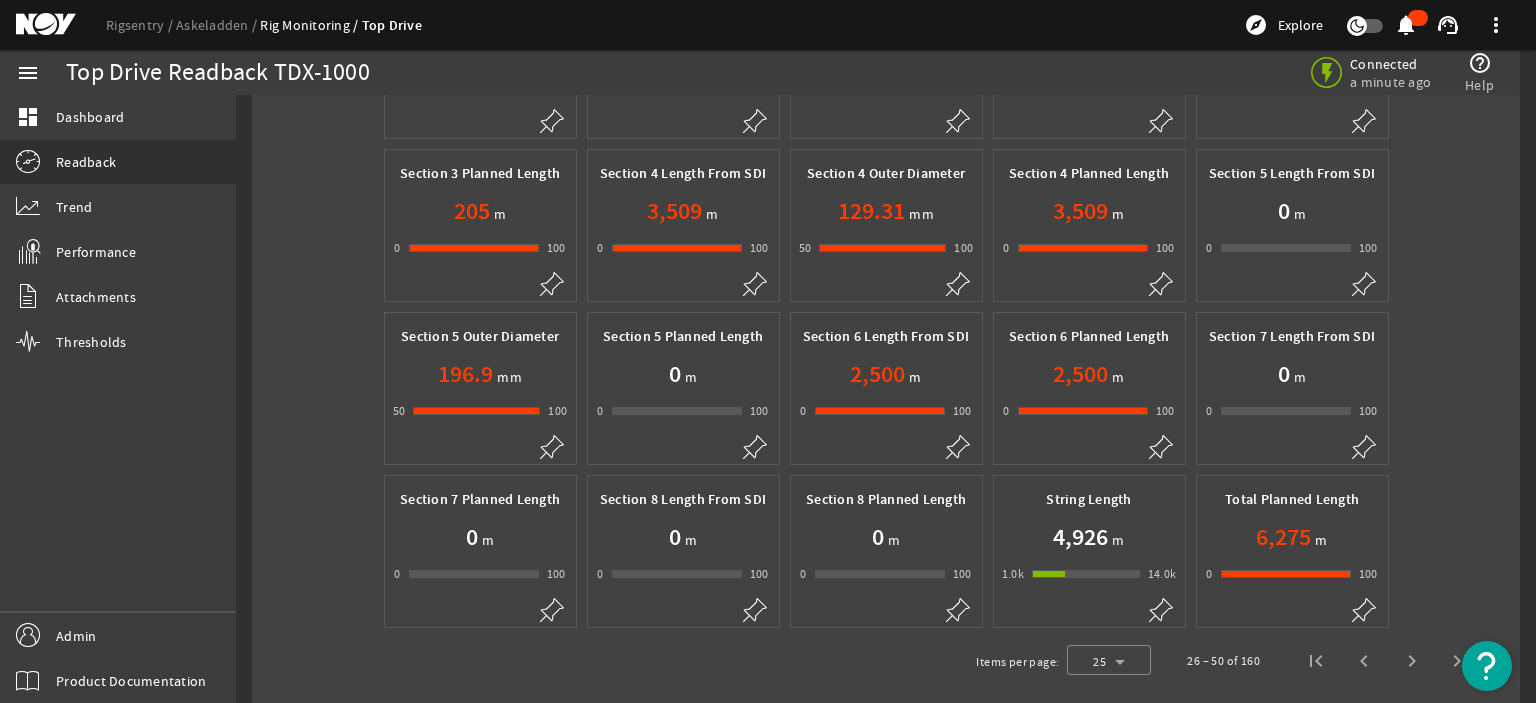 scroll, scrollTop: 476, scrollLeft: 0, axis: vertical 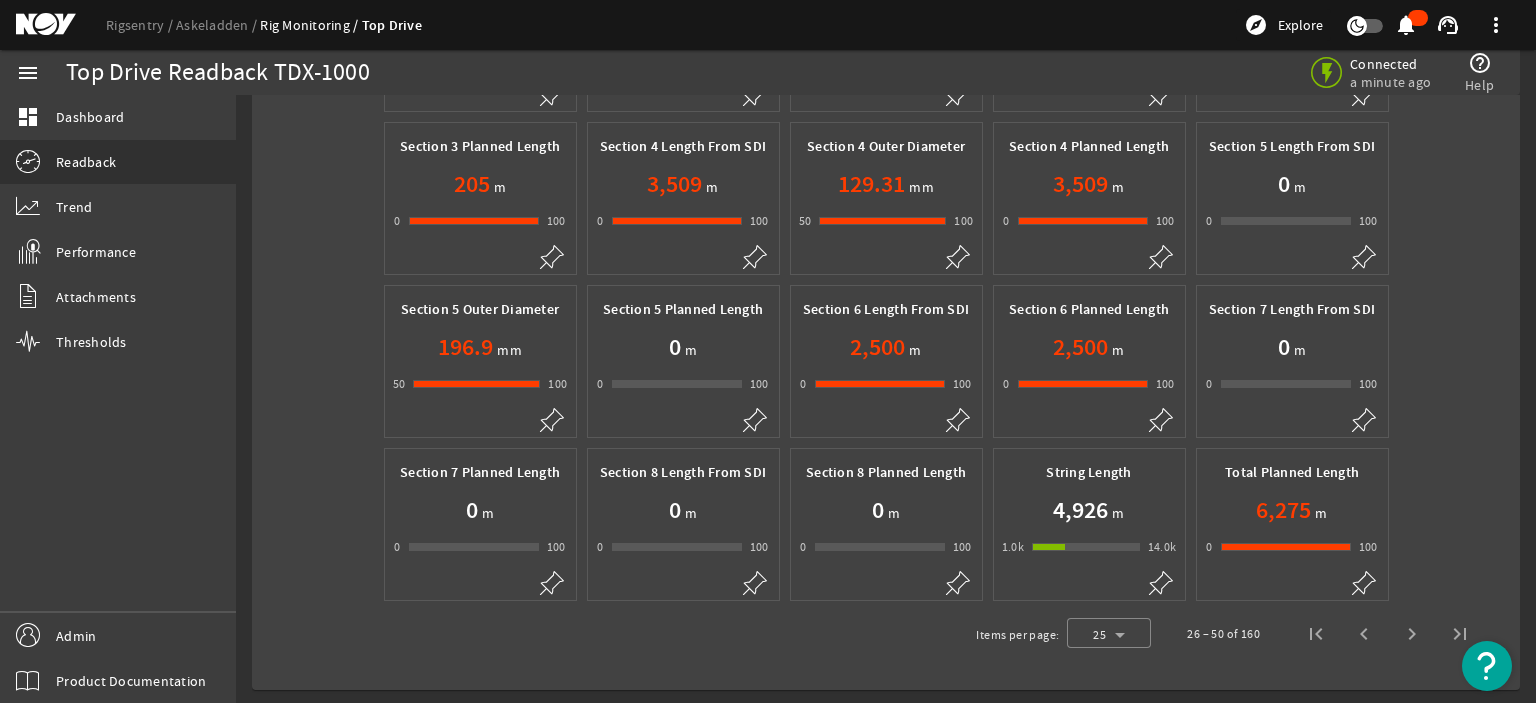 click on "Bit Depth Value from SDI - Status  4,926  m  1.0k   999   14000   14.0k  Effective Outer Diameter  138.63  mm  50   49   100   100  Section 1 Length From SDI  61  m  0   -1   100   100  Section 1 Outer Diameter  192.59  mm  50   49   100   100  Section 1 Planned Length  61  m  0   -1   100   100  Section 2 Length From SDI  0  m  0   -1   100   100  Section 2 Outer Diameter  196.9  mm  50   49   100   100  Section 2 Planned Length  0  m  0   -1   100   100  Section 3 Length From SDI  205  m  0   -1   100   100  Section 3 Outer Diameter  154.19  mm  50   49   100   100  Section 3 Planned Length  205  m  0   -1   100   100  Section 4 Length From SDI  3,509  m  0   -1   100   100  Section 4 Outer Diameter  129.31  mm  50   49   100   100  Section 4 Planned Length  3,509  m  0   -1   100   100  Section 5 Length From SDI  0  m  0   -1   100   100  Section 5 Outer Diameter  196.9  mm  50   49   100   100  Section 5 Planned Length  0  m  0   -1   100   100  Section 6 Length From SDI  2,500  m  0   -1   100   100  m m" at bounding box center [886, 198] 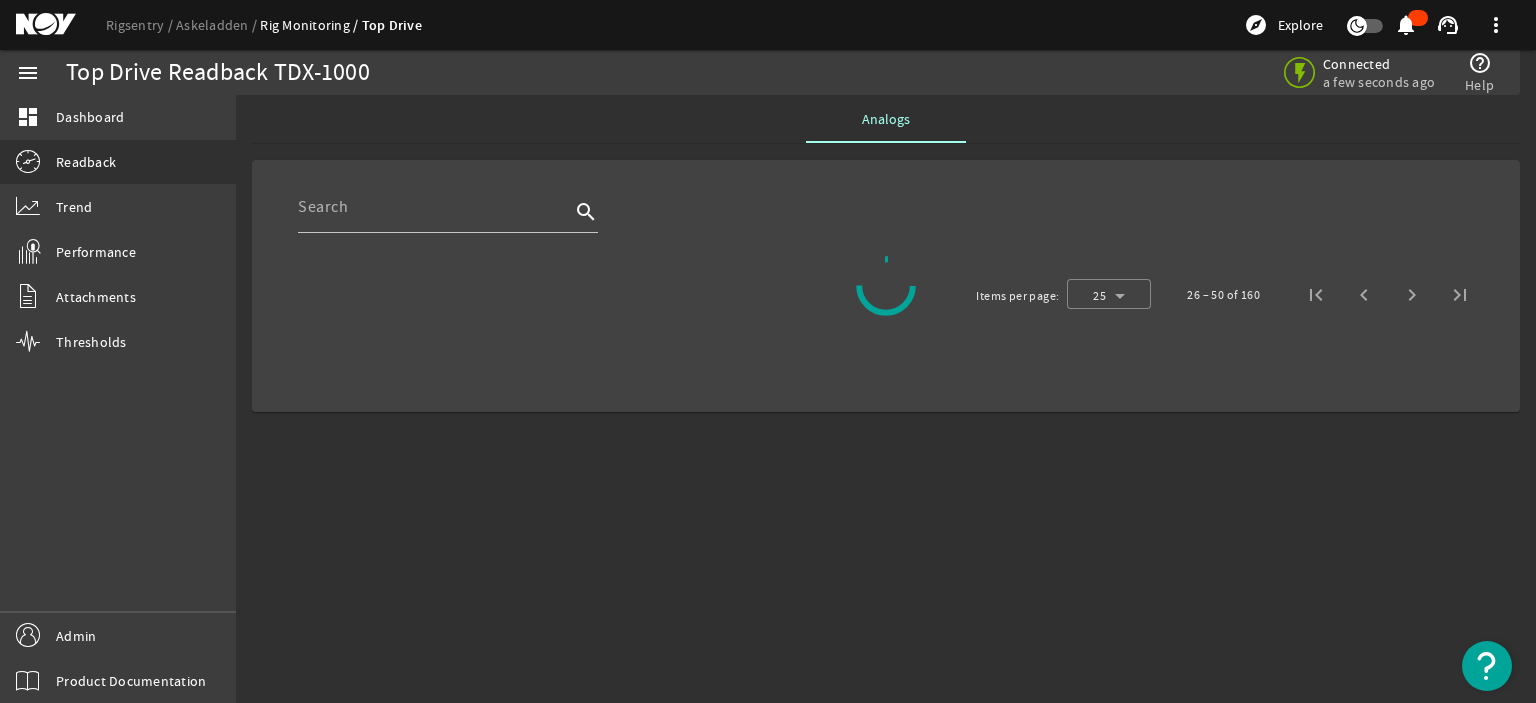 scroll, scrollTop: 0, scrollLeft: 0, axis: both 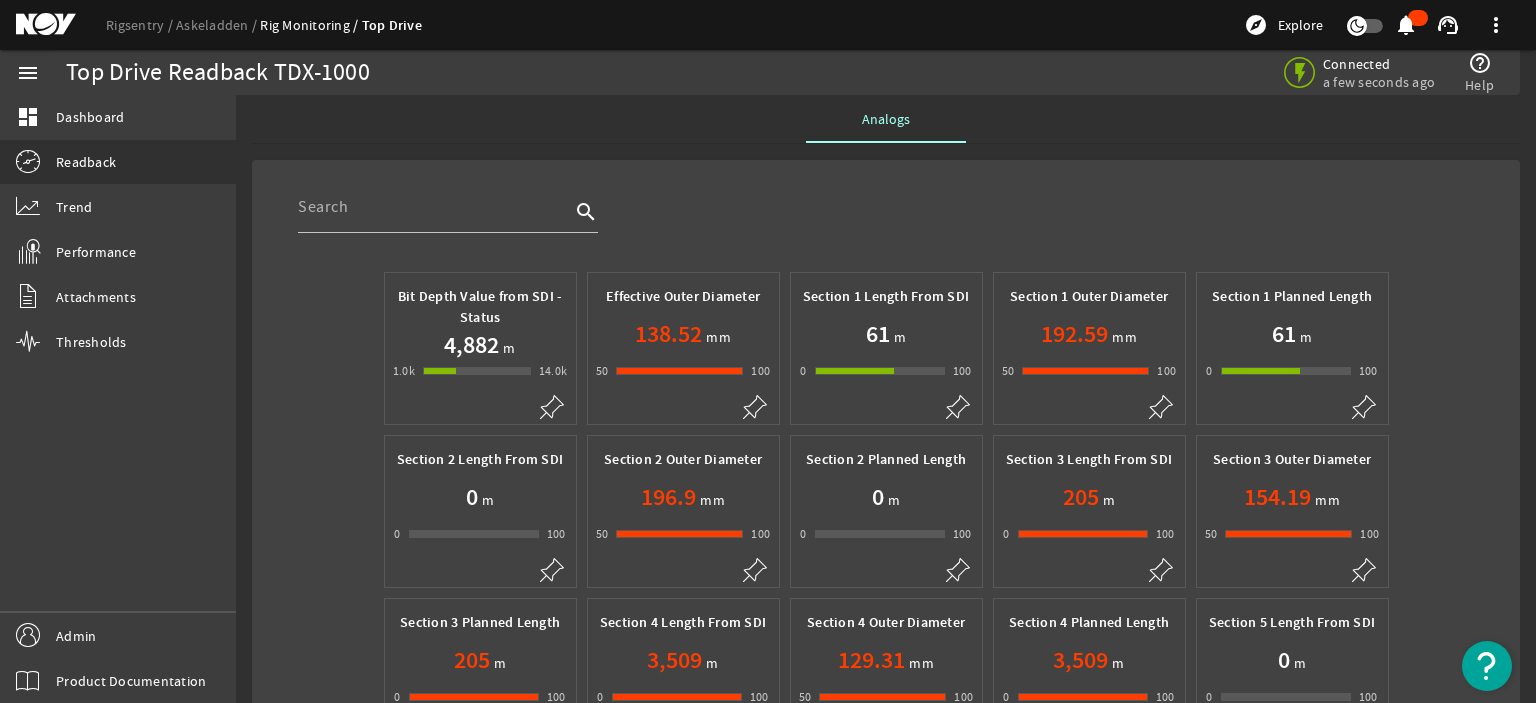 click on "search" at bounding box center (901, 218) 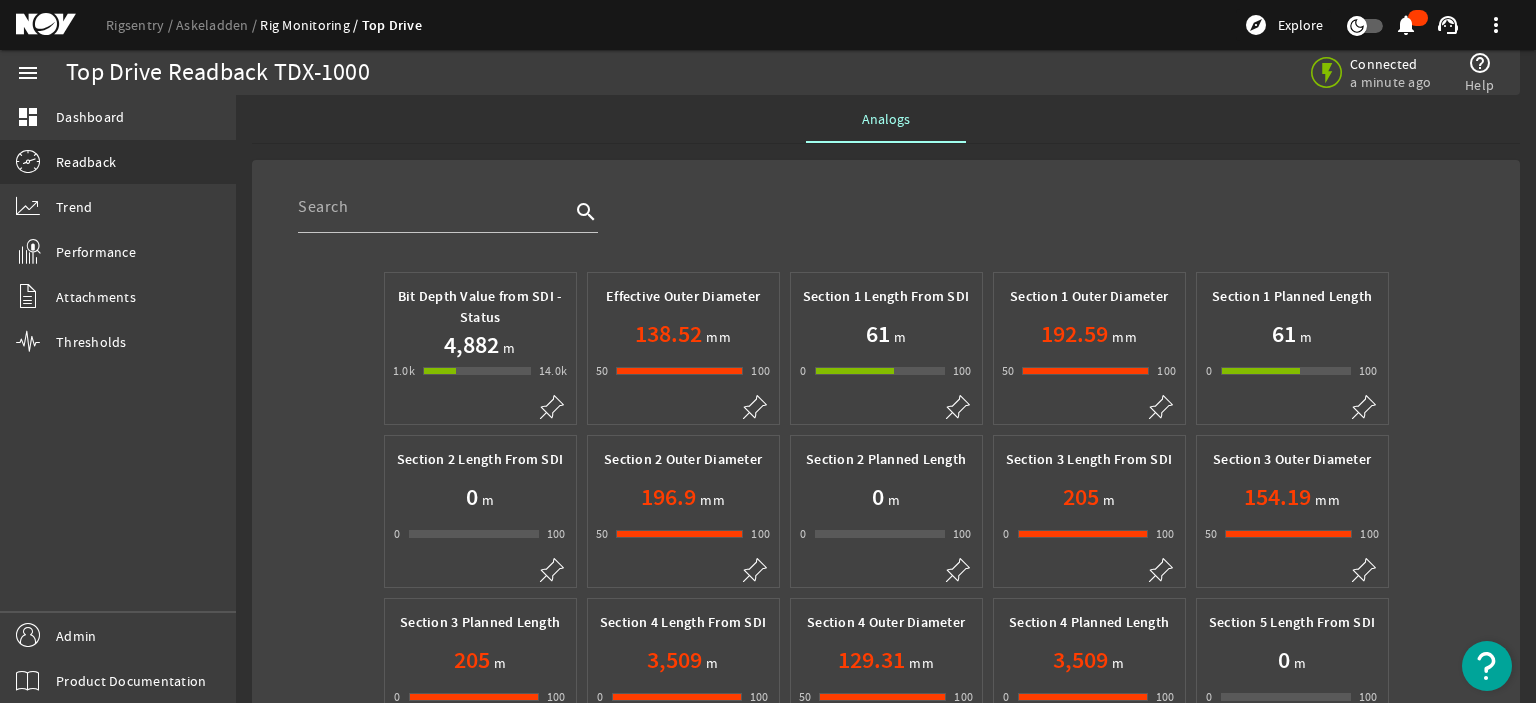 click on "Bit Depth Value from SDI - Status  4,882  m  1.0k   999   14000   14.0k  Effective Outer Diameter  138.52  mm  50   49   100   100  Section 1 Length From SDI  61  m  0   -1   100   100  Section 1 Outer Diameter  192.59  mm  50   49   100   100  Section 1 Planned Length  61  m  0   -1   100   100  Section 2 Length From SDI  0  m  0   -1   100   100  Section 2 Outer Diameter  196.9  mm  50   49   100   100  Section 2 Planned Length  0  m  0   -1   100   100  Section 3 Length From SDI  205  m  0   -1   100   100  Section 3 Outer Diameter  154.19  mm  50   49   100   100  Section 3 Planned Length  205  m  0   -1   100   100  Section 4 Length From SDI  3,509  m  0   -1   100   100  Section 4 Outer Diameter  129.31  mm  50   49   100   100  Section 4 Planned Length  3,509  m  0   -1   100   100  Section 5 Length From SDI  0  m  0   -1   100   100  Section 5 Outer Diameter  196.9  mm  50   49   100   100  Section 5 Planned Length  0  m  0   -1   100   100  Section 6 Length From SDI  2,500  m  0   -1   100   100  m m" at bounding box center [886, 702] 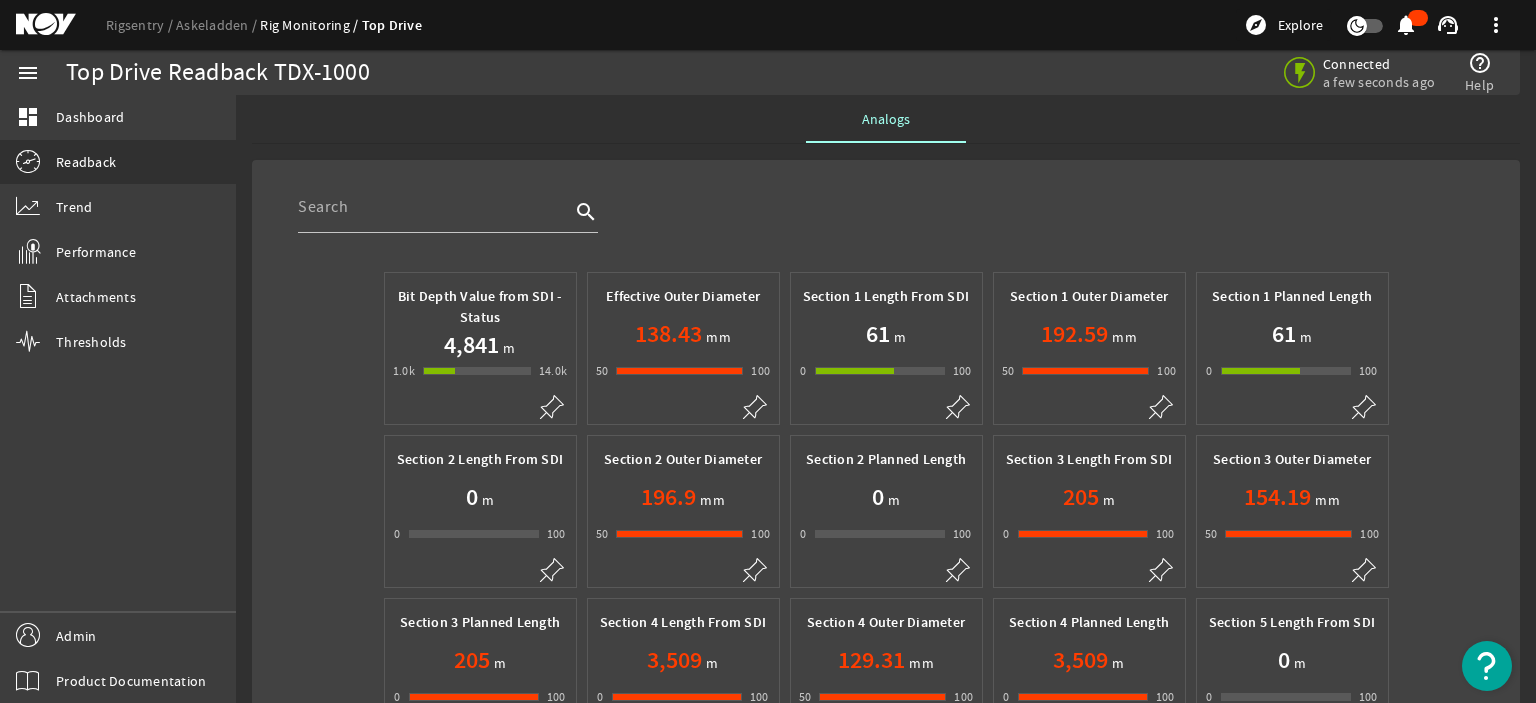 click on "search Bit Depth Value from SDI - Status  4,841  m  1.0k   999   14000   14.0k  Effective Outer Diameter  138.43  mm  50   49   100   100  Section 1 Length From SDI  61  m  0   -1   100   100  Section 1 Outer Diameter  192.59  mm  50   49   100   100  Section 1 Planned Length  61  m  0   -1   100   100  Section 2 Length From SDI  0  m  0   -1   100   100  Section 2 Outer Diameter  196.9  mm  50   49   100   100  Section 2 Planned Length  0  m  0   -1   100   100  Section 3 Length From SDI  205  m  0   -1   100   100  Section 3 Outer Diameter  154.19  mm  50   49   100   100  Section 3 Planned Length  205  m  0   -1   100   100  Section 4 Length From SDI  3,509  m  0   -1   100   100  Section 4 Outer Diameter  129.31  mm  50   49   100   100  Section 4 Planned Length  3,509  m  0   -1   100   100  Section 5 Length From SDI  0  m  0   -1   100   100  Section 5 Outer Diameter  196.9  mm  50   49   100   100  Section 5 Planned Length  0  m  0   -1   100   100  Section 6 Length From SDI  2,500  m  0   -1   100  m" at bounding box center (886, 663) 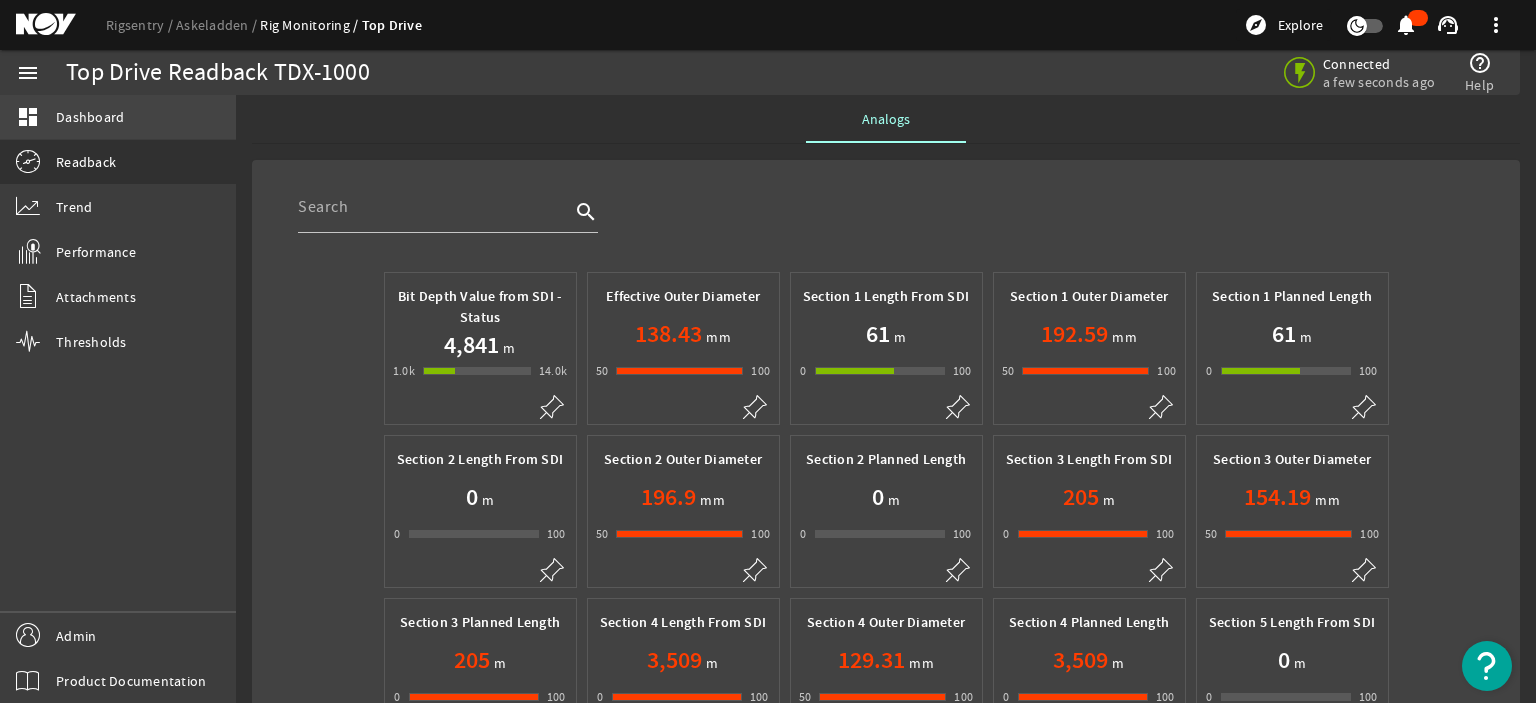 click on "Dashboard" 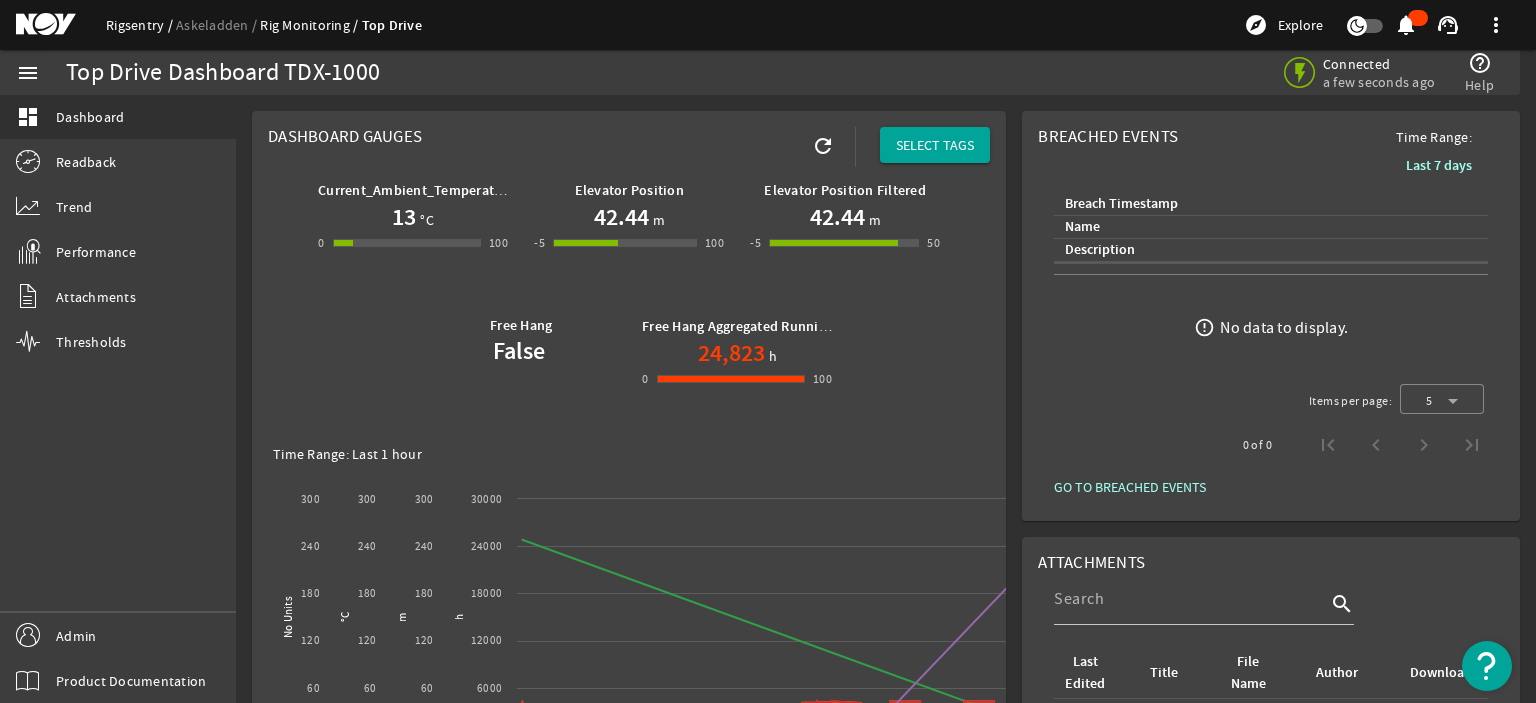 click on "Rigsentry" 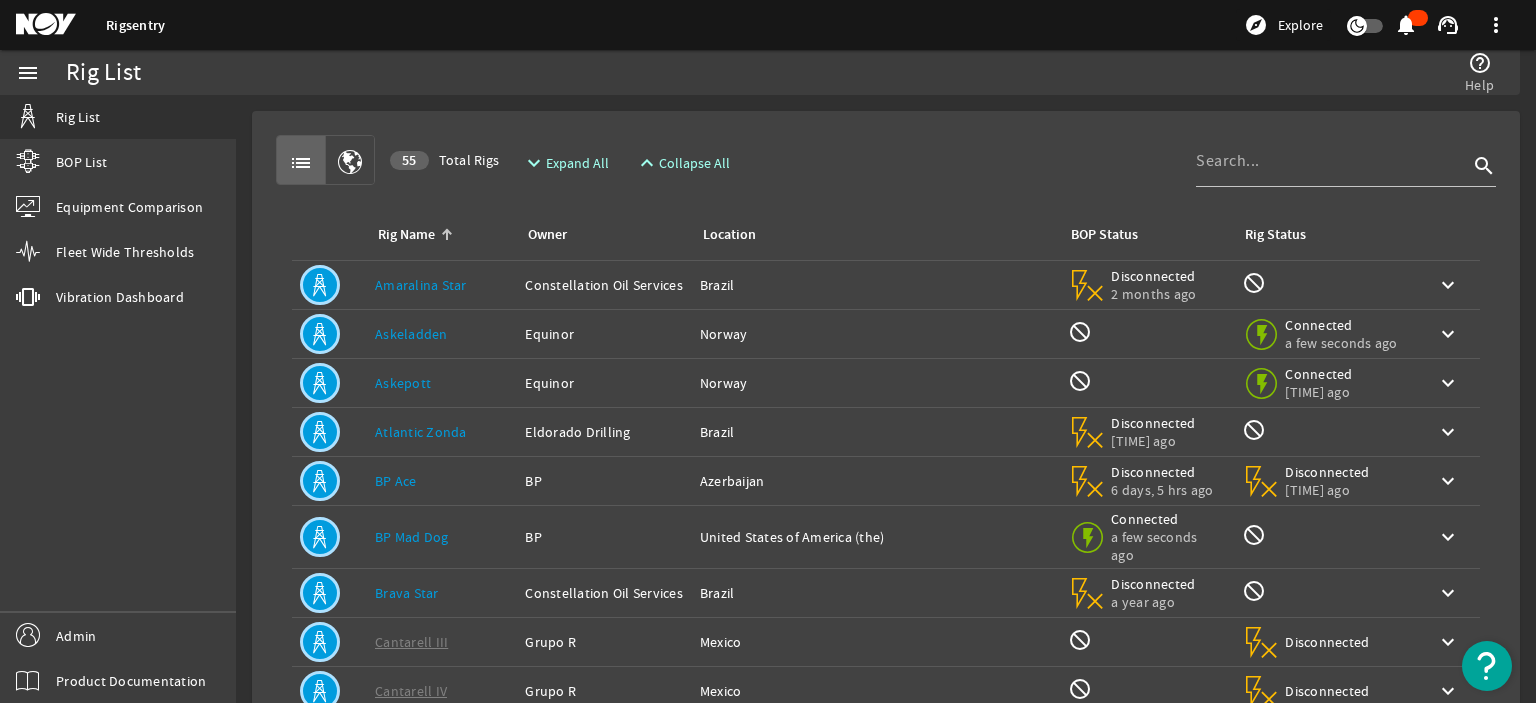 click on "list 55  Total Rigs  expand_more  Expand All  expand_less  Collapse All  search     Rig Name   Owner   Location   BOP Status   Rig Status  Rig Name:   Amaralina Star Owner:   Constellation Oil Services  Location:   Brazil  BOP Status:  Disconnected 2 months ago Rig Status:  not_interested Expand  keyboard_arrow_down Rig Name:   Askeladden Owner:   Equinor  Location:   Norway  BOP Status:  not_interested Rig Status:  Connected a few seconds ago Expand  keyboard_arrow_down Rig Name:   Askepott Owner:   Equinor  Location:   Norway  BOP Status:  not_interested Rig Status:  Connected 7 minutes ago Expand  keyboard_arrow_down Rig Name:   Atlantic Zonda Owner:   Eldorado Drilling  Location:   Brazil  BOP Status:  Disconnected 6 months ago Rig Status:  not_interested Expand  keyboard_arrow_down Rig Name:   BP Ace Owner:   BP  Location:   Azerbaijan  BOP Status:  Disconnected 6 days, 5 hrs ago Rig Status:  Disconnected 1 day, 14 hrs ago Expand  keyboard_arrow_down Rig Name:   BP Mad Dog Owner:   BP  Location:  Expand" 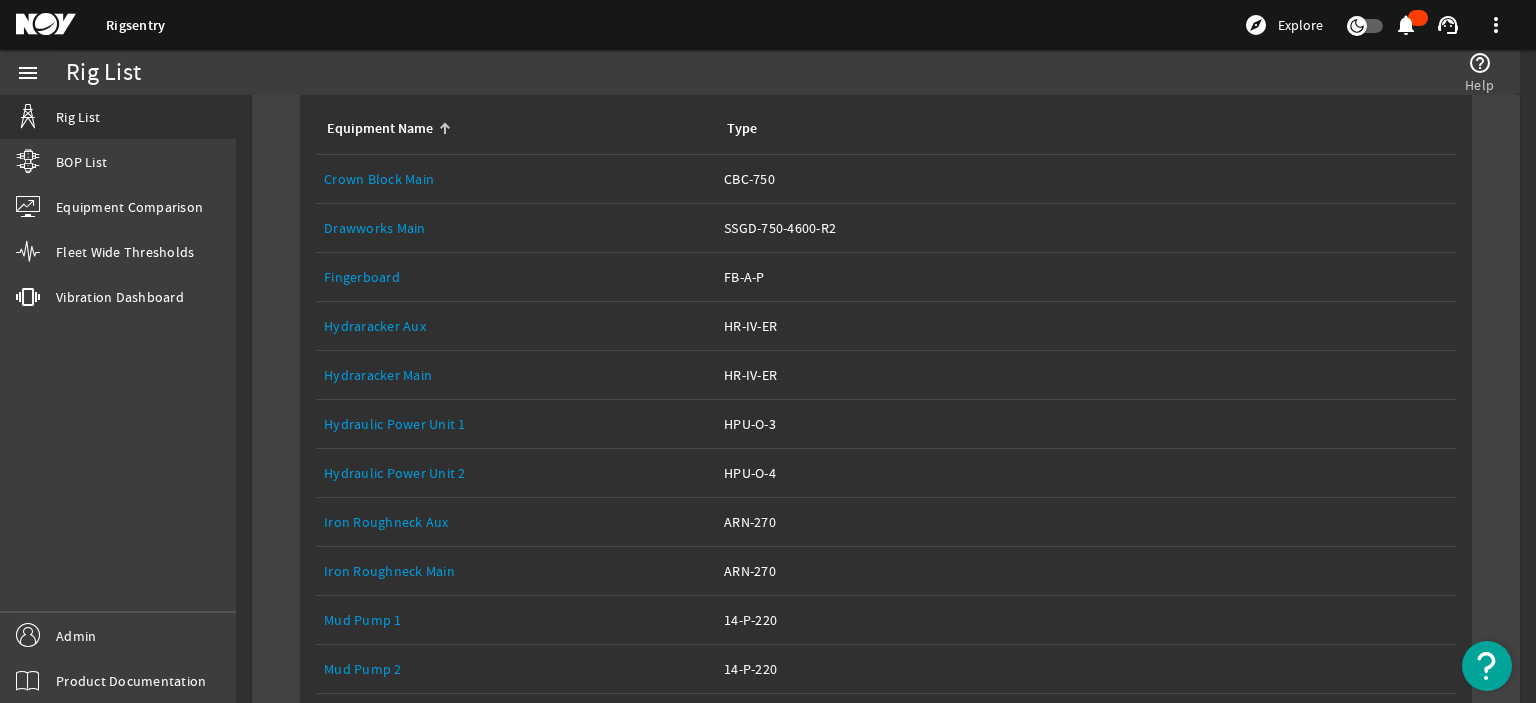 scroll, scrollTop: 100, scrollLeft: 0, axis: vertical 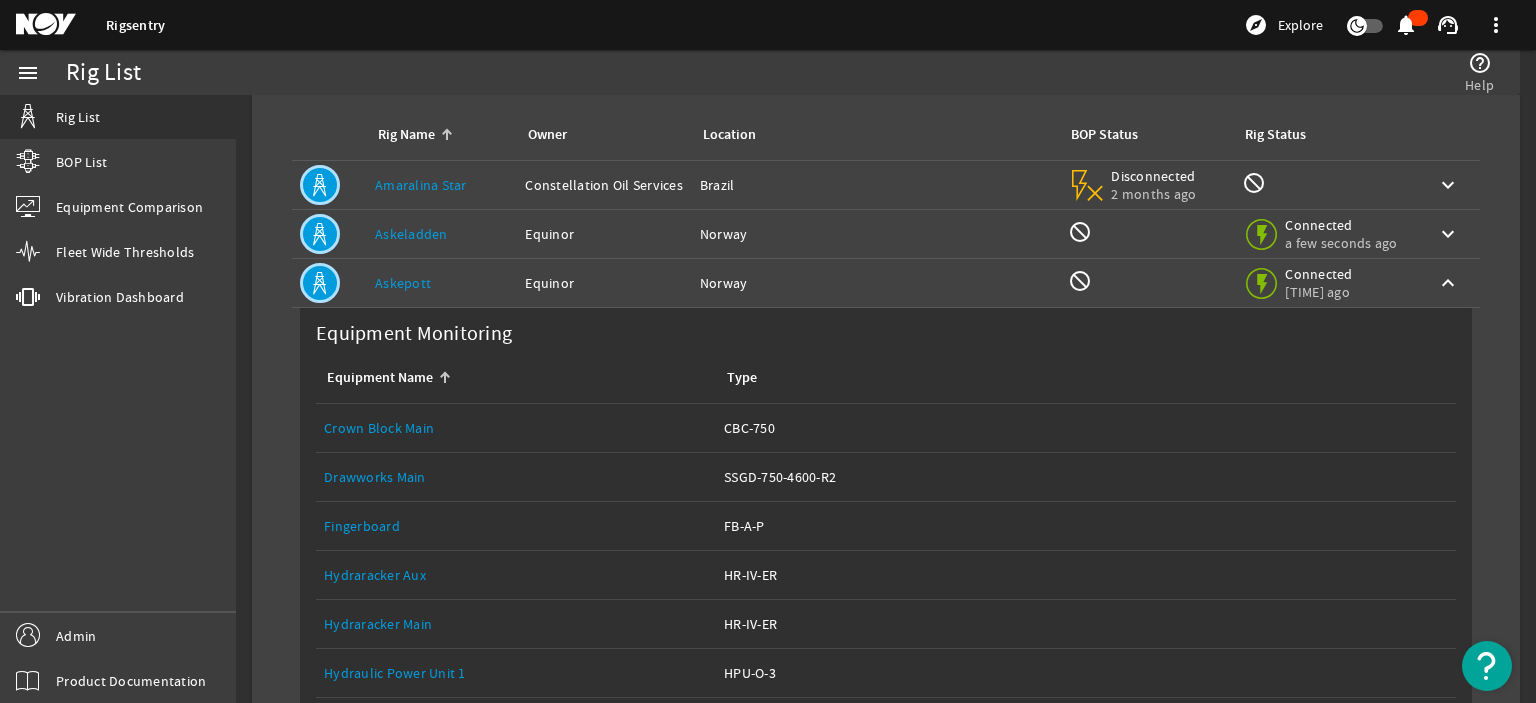click on "Askepott" 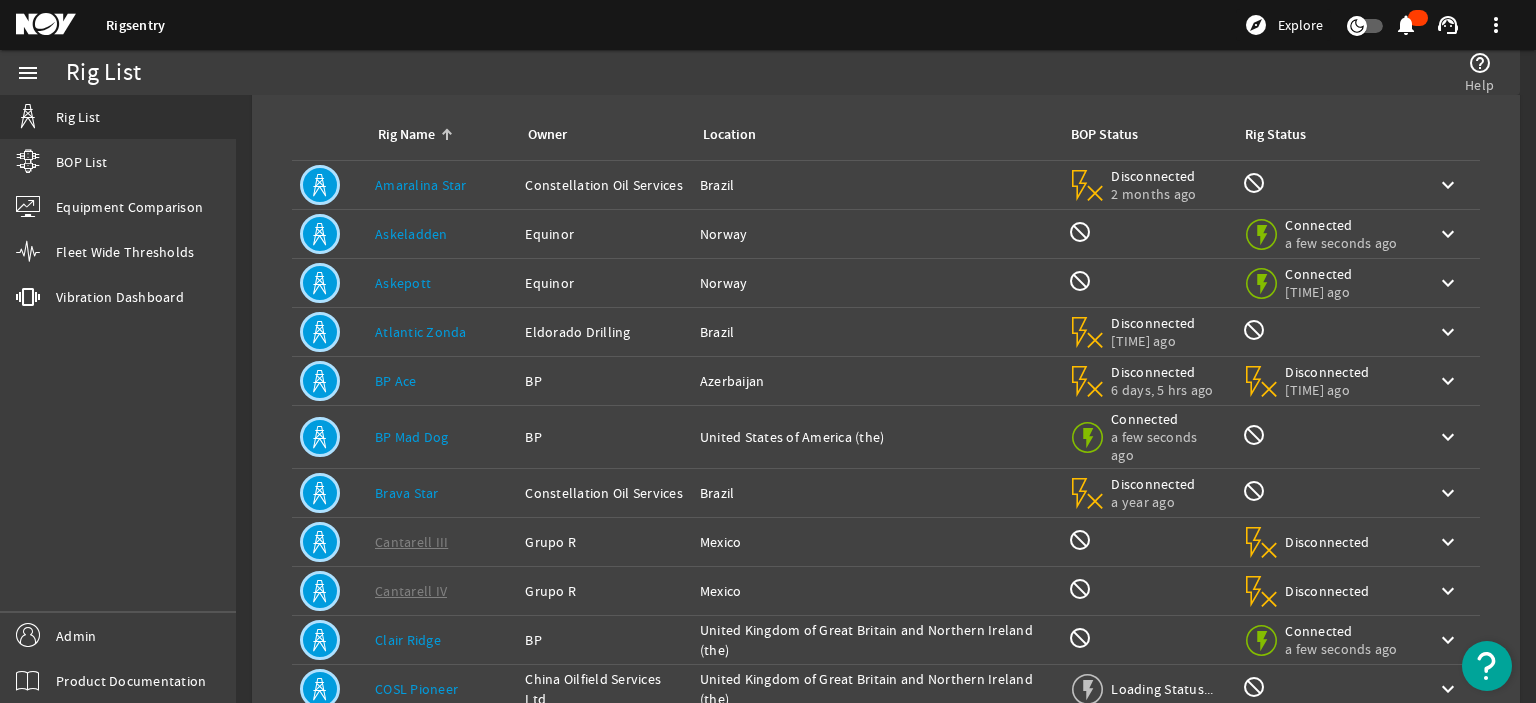 click on "Atlantic Zonda" 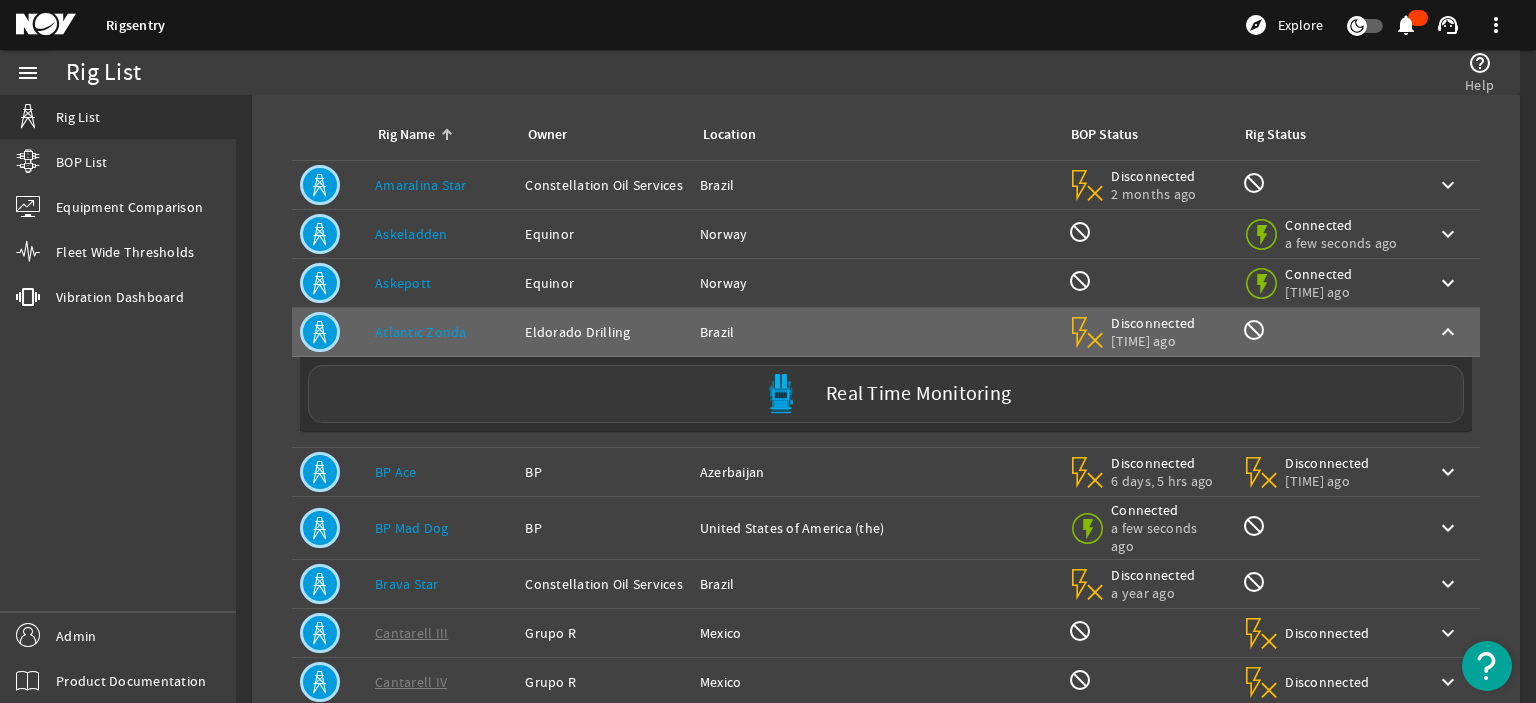 click on "Real Time Monitoring" 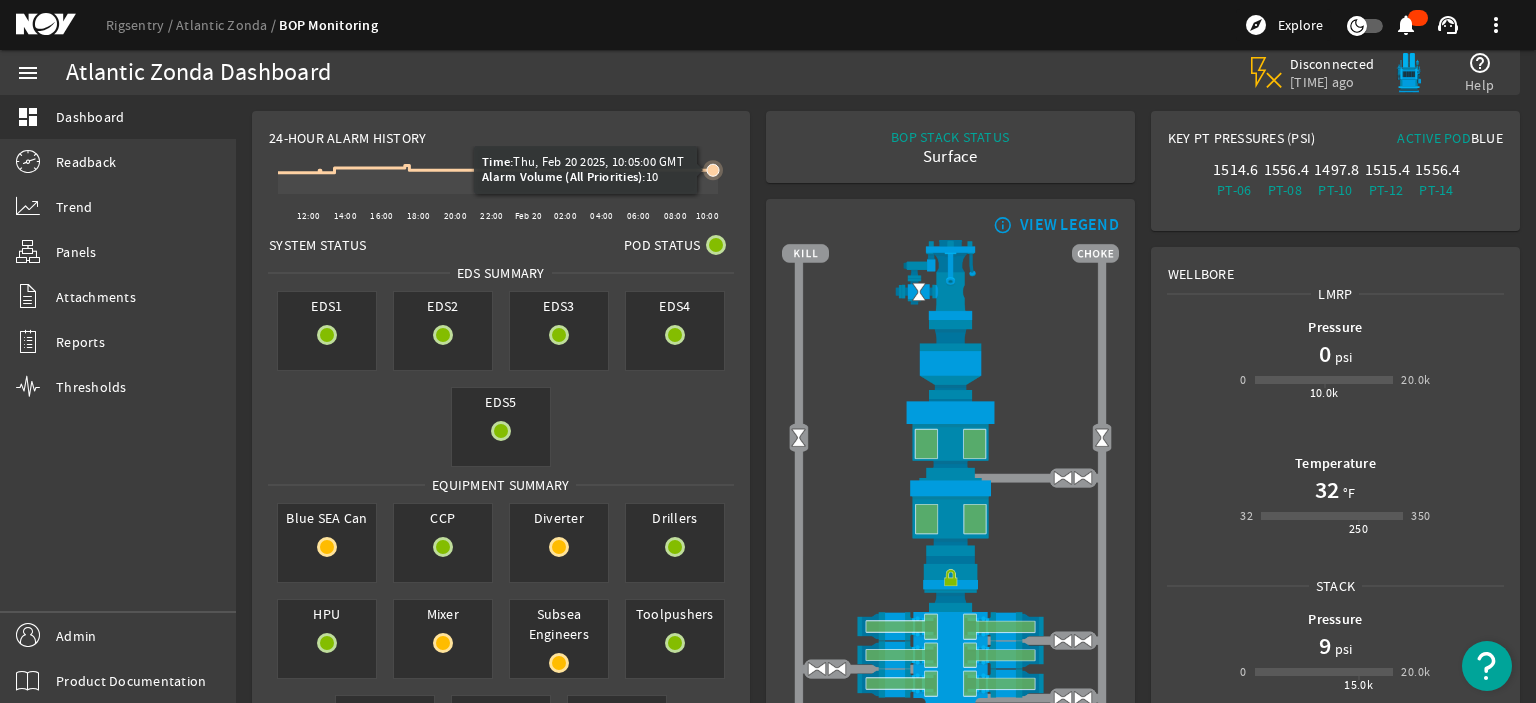 click 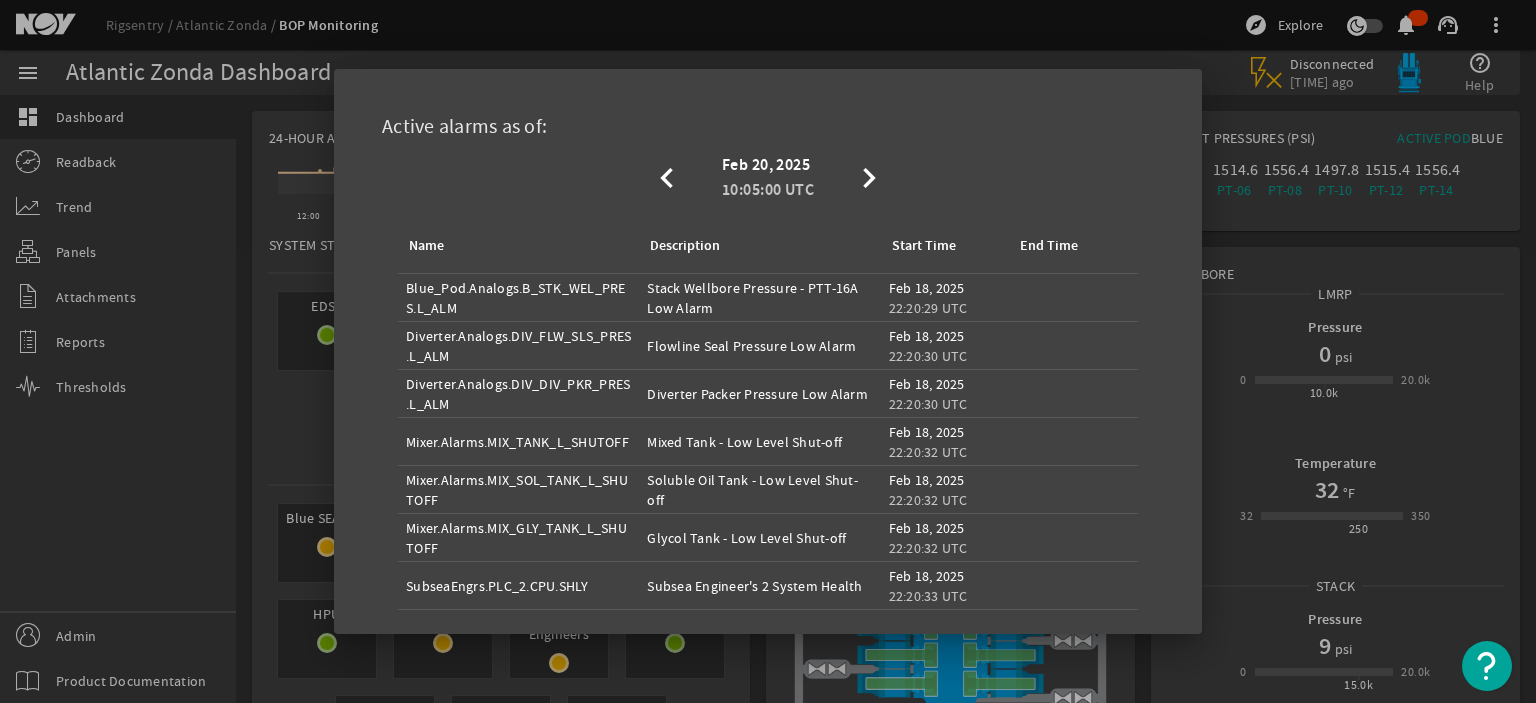 click at bounding box center (768, 351) 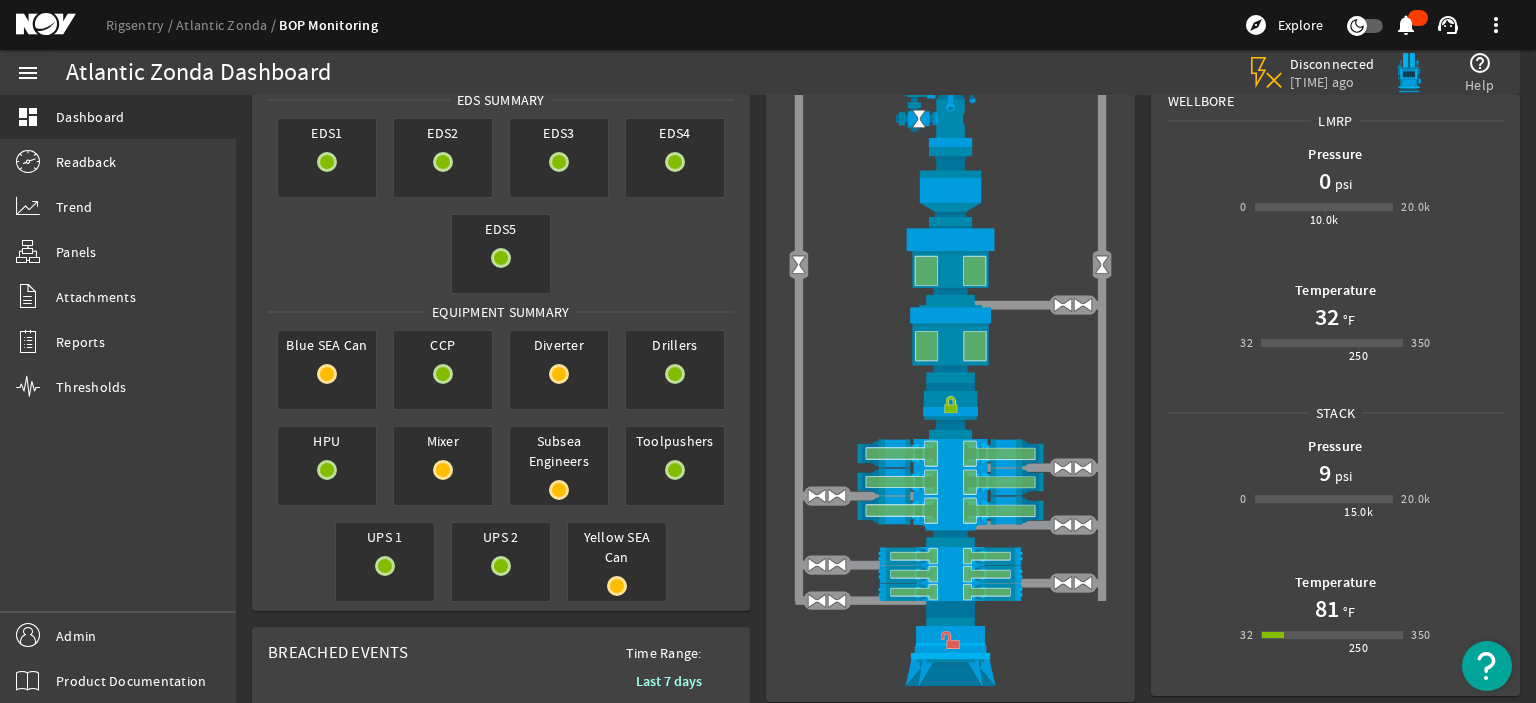 scroll, scrollTop: 0, scrollLeft: 0, axis: both 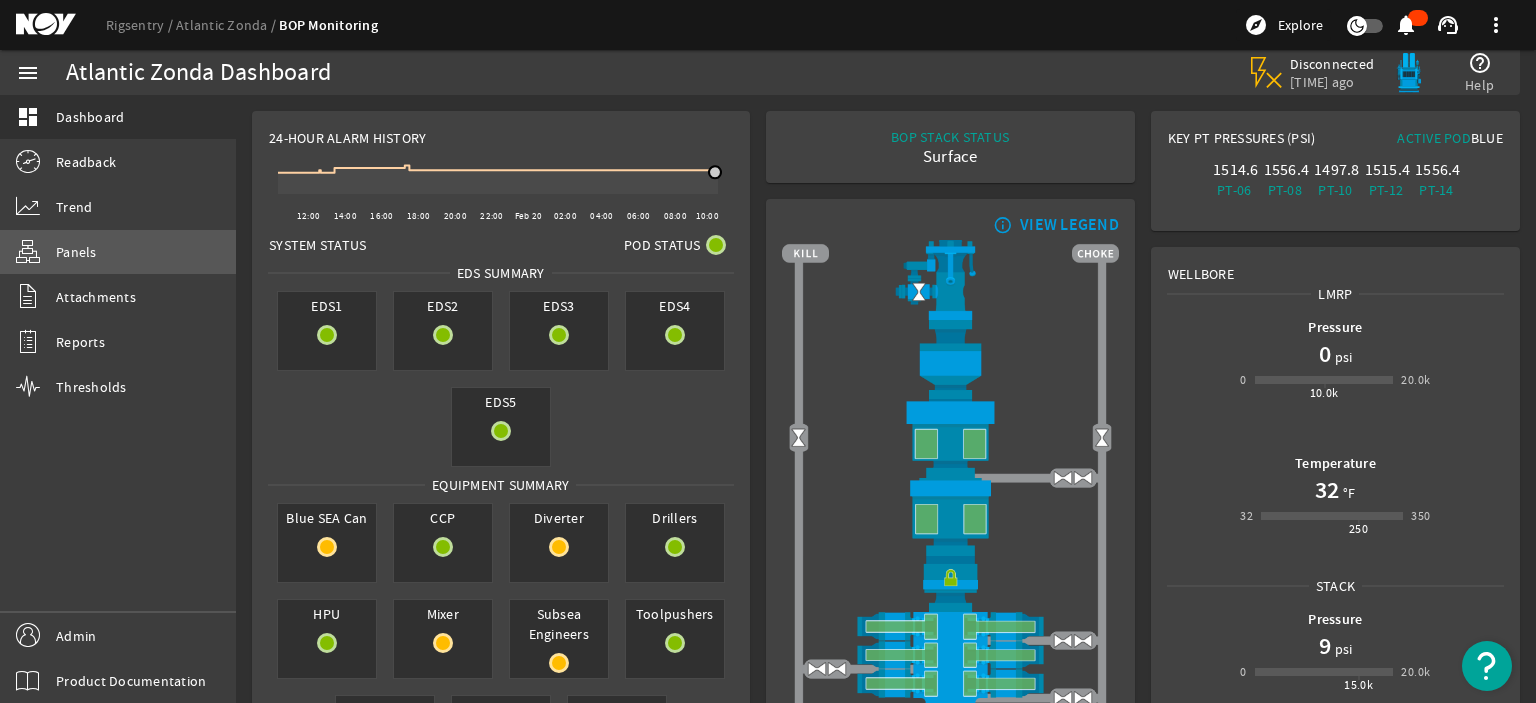 click on "Panels" 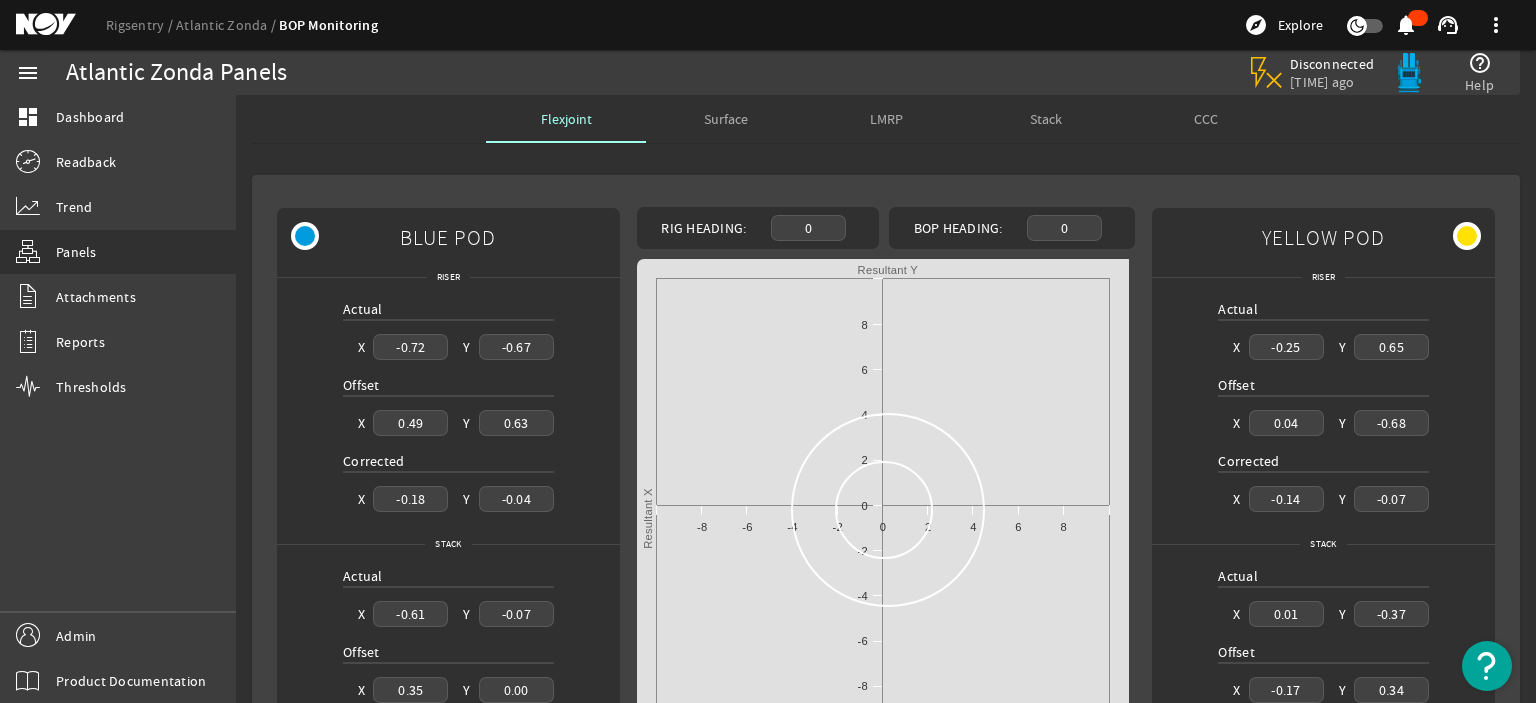click on "BLUE POD Riser Actual X  -0.72  Y  -0.67  Offset X  0.49  Y  0.63  Corrected X  -0.18  Y  -0.04  Stack Actual X  -0.61  Y  -0.07  Offset X  0.35  Y  0.00  Corrected X  -0.25  Y  -0.07  Joint Resultant Angle X  0.08  Y  0.04  Resultant  0.09  Rig Heading:  0  BOP Heading:  0  Created with Highcharts 11.1.0 Resultant X Resultant Y -10 -8 -6 -4 -2 0 2 4 6 8 10 -10 -8 -6 -4 -2 0 2 4 6 8 10 YELLOW POD Riser Actual X  -0.25  Y  0.65  Offset X  0.04  Y  -0.68  Corrected X  -0.14  Y  -0.07  Stack Actual X  0.01  Y  -0.37  Offset X  -0.17  Y  0.34  Corrected X  -0.16  Y  -0.03  Joint Resultant Angle X  0.02  Y  -0.04  Resultant  0.05" 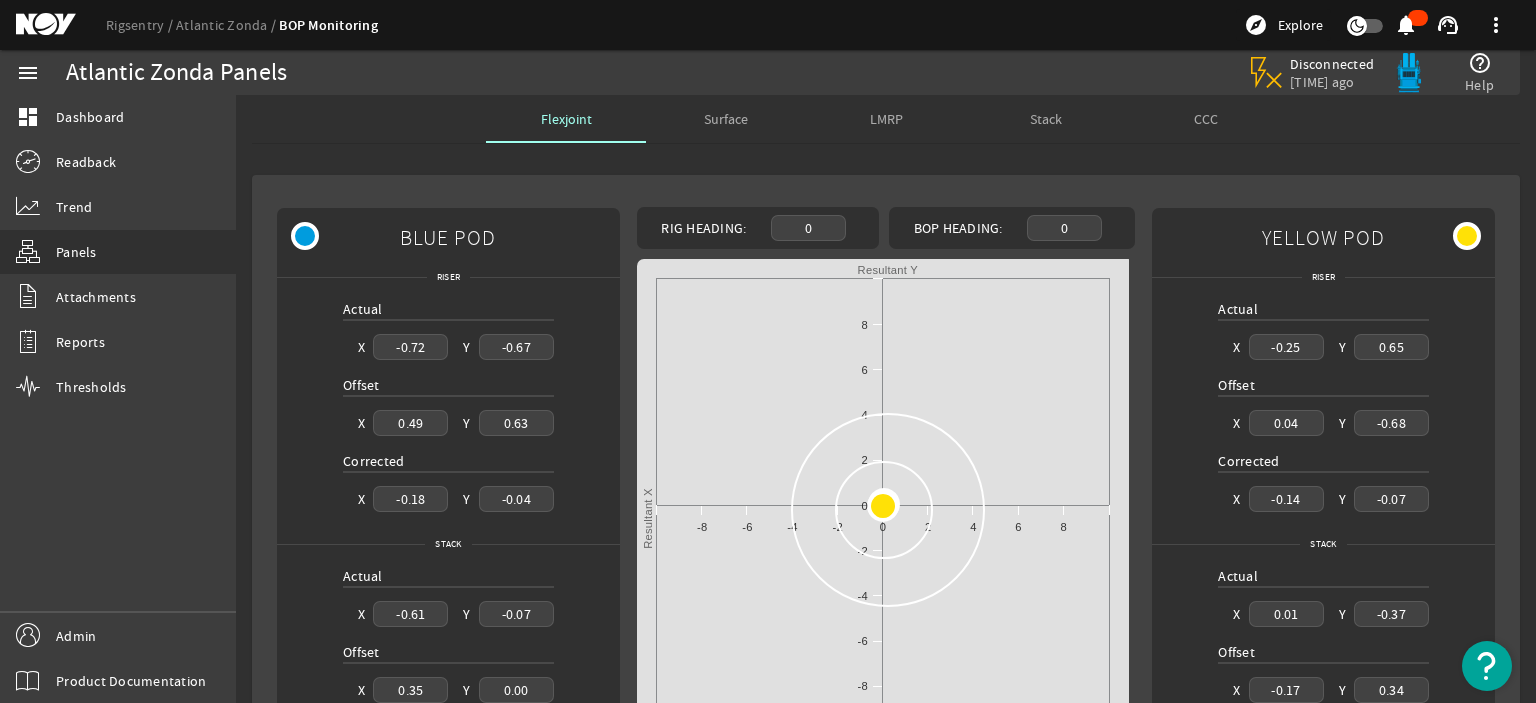 click on "Surface" at bounding box center [726, 119] 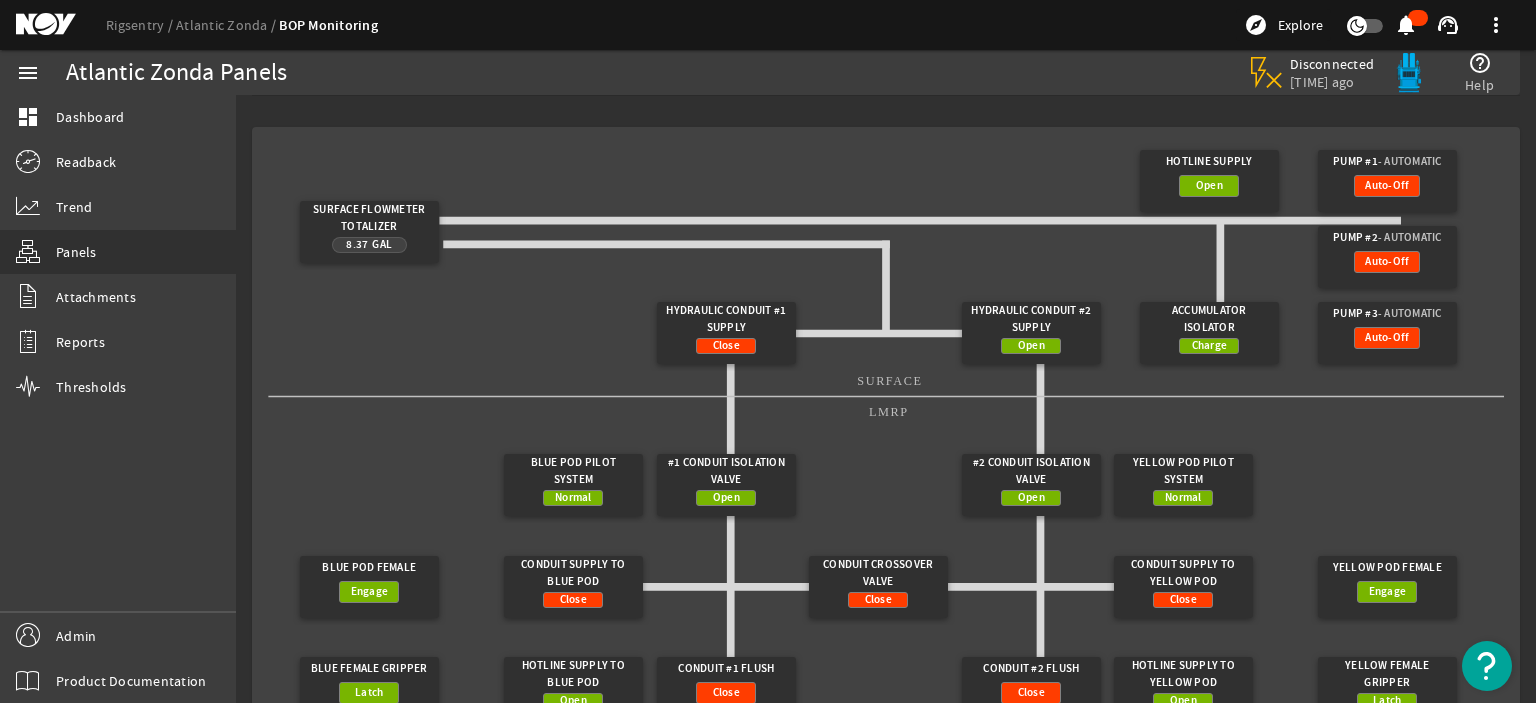 scroll, scrollTop: 0, scrollLeft: 0, axis: both 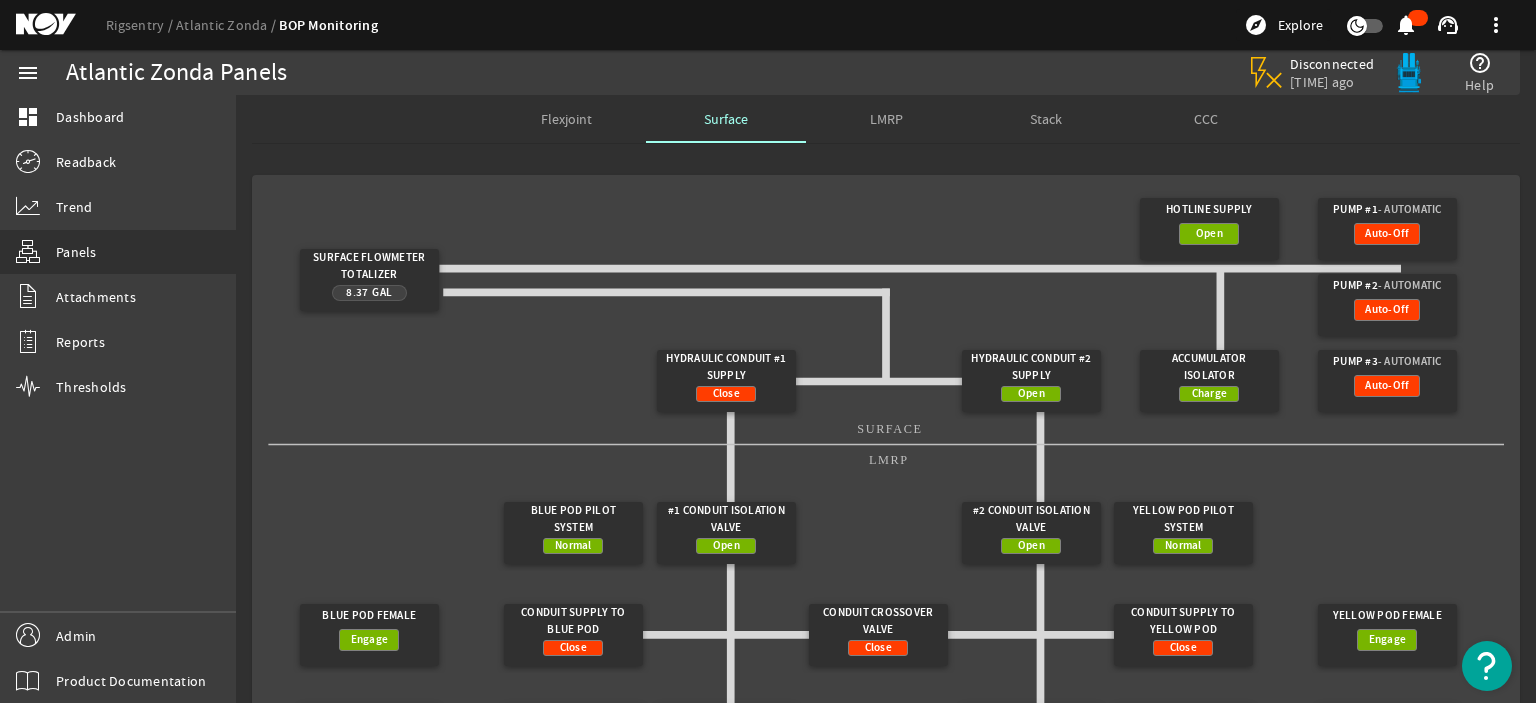 click on "LMRP" at bounding box center [886, 119] 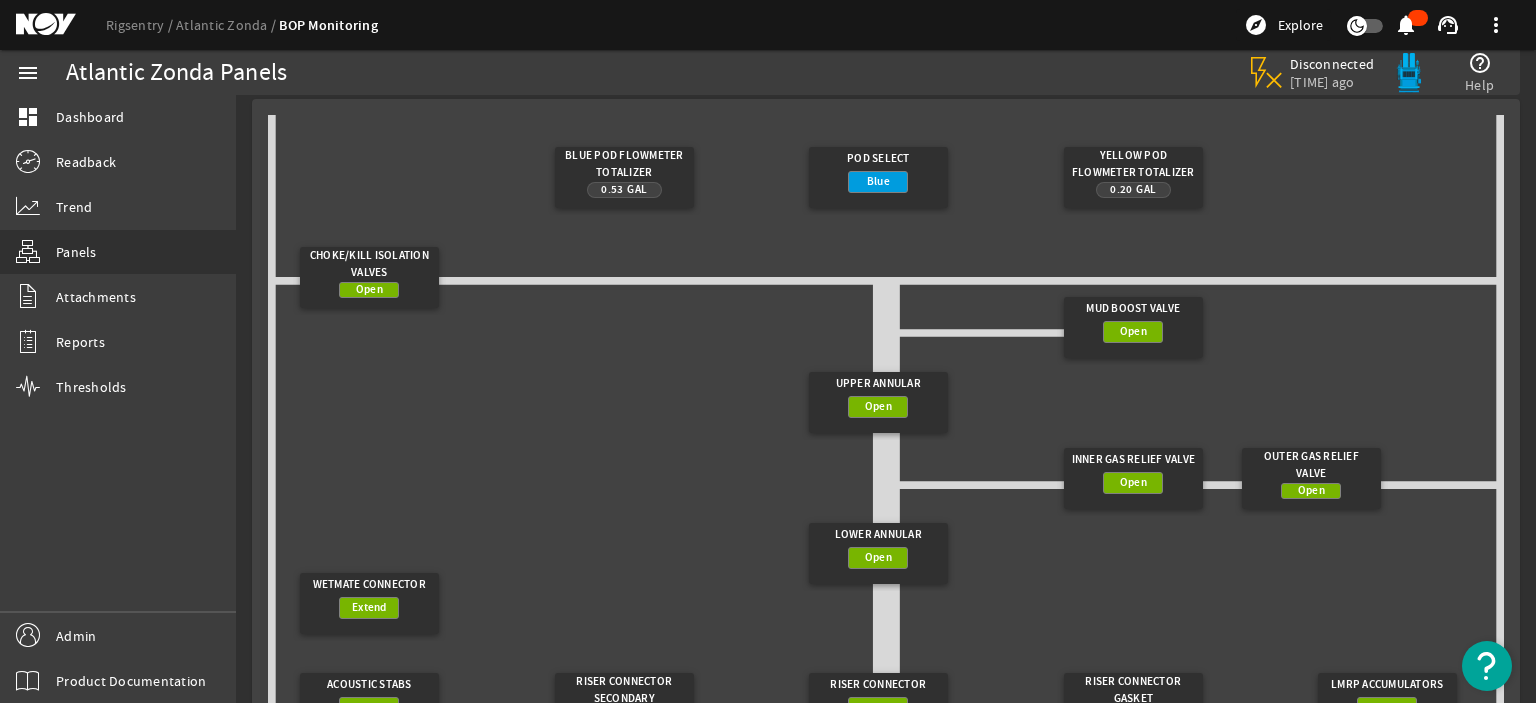 scroll, scrollTop: 0, scrollLeft: 0, axis: both 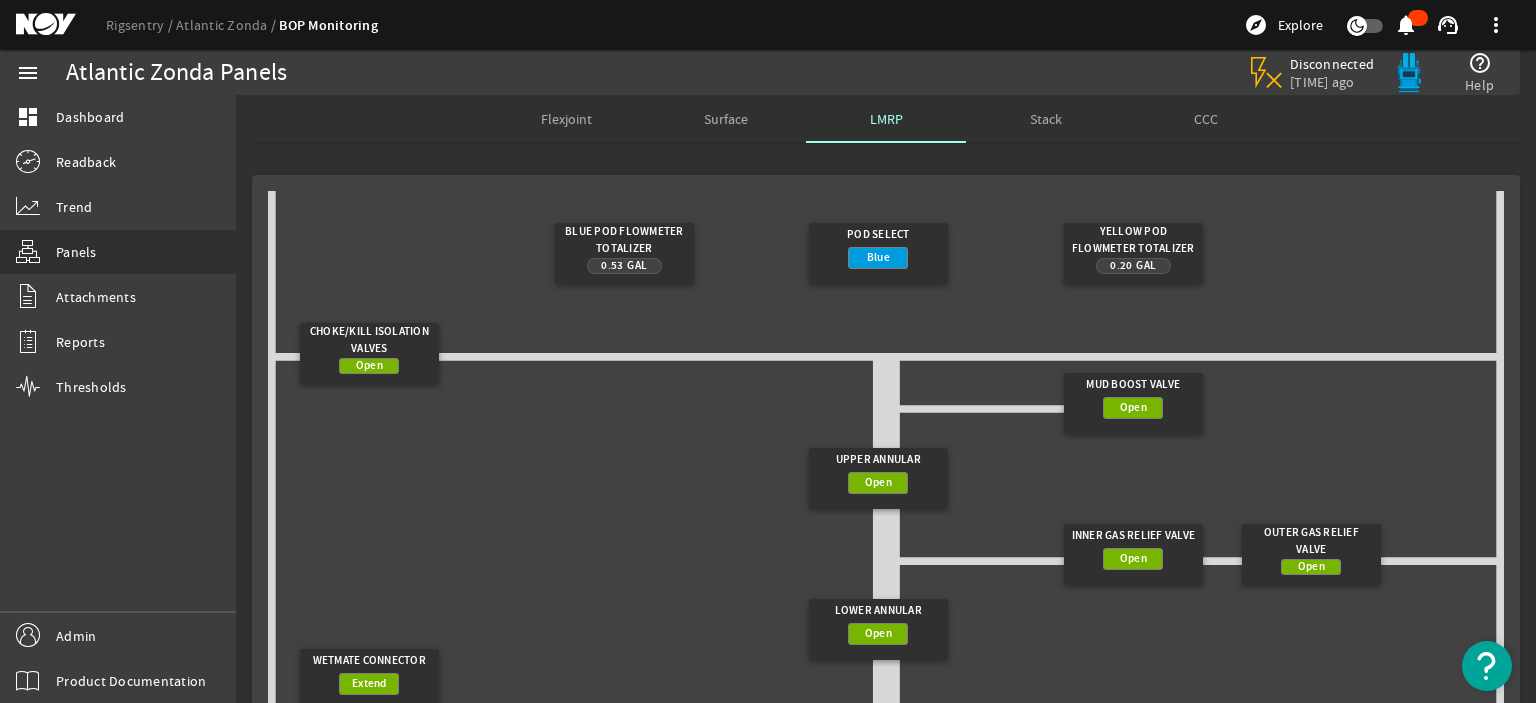 click on "Stack" at bounding box center [1046, 119] 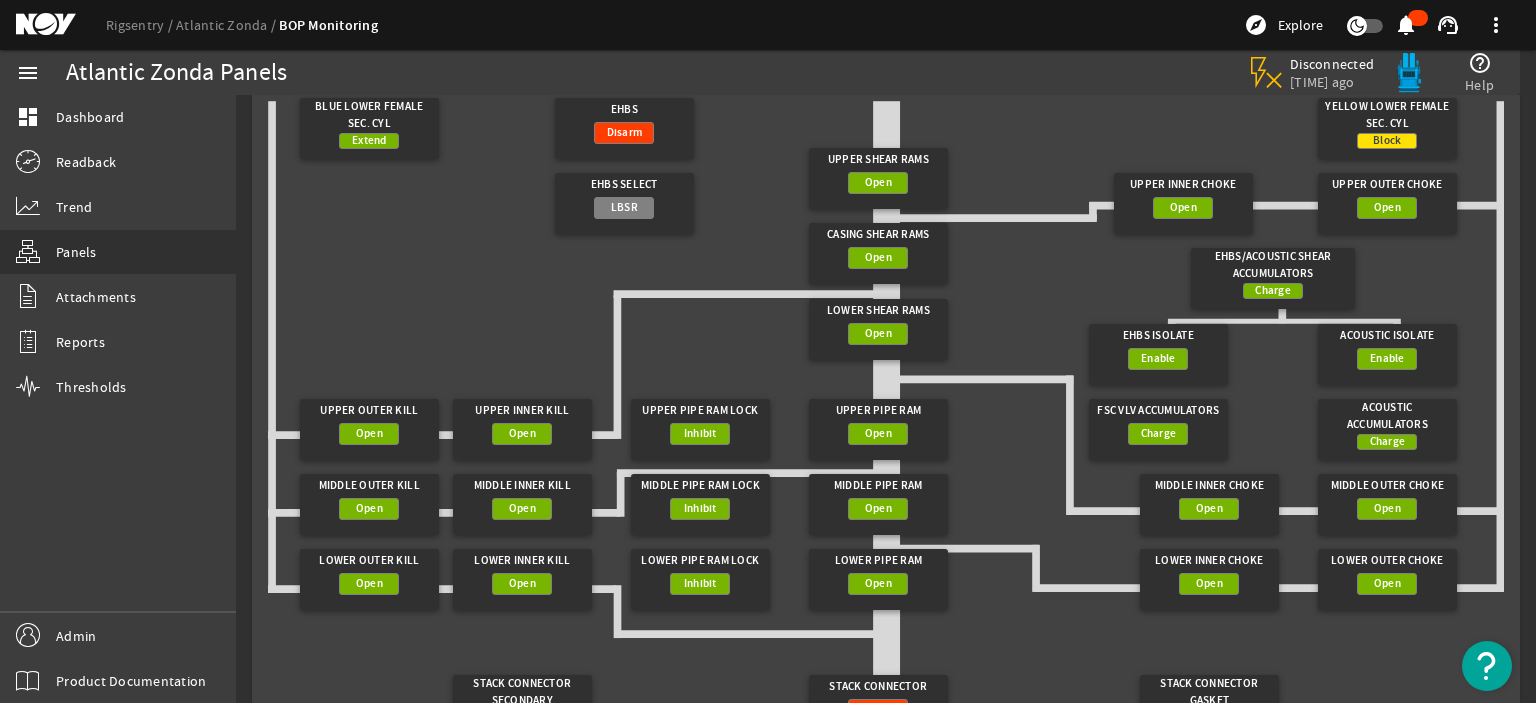 scroll, scrollTop: 0, scrollLeft: 0, axis: both 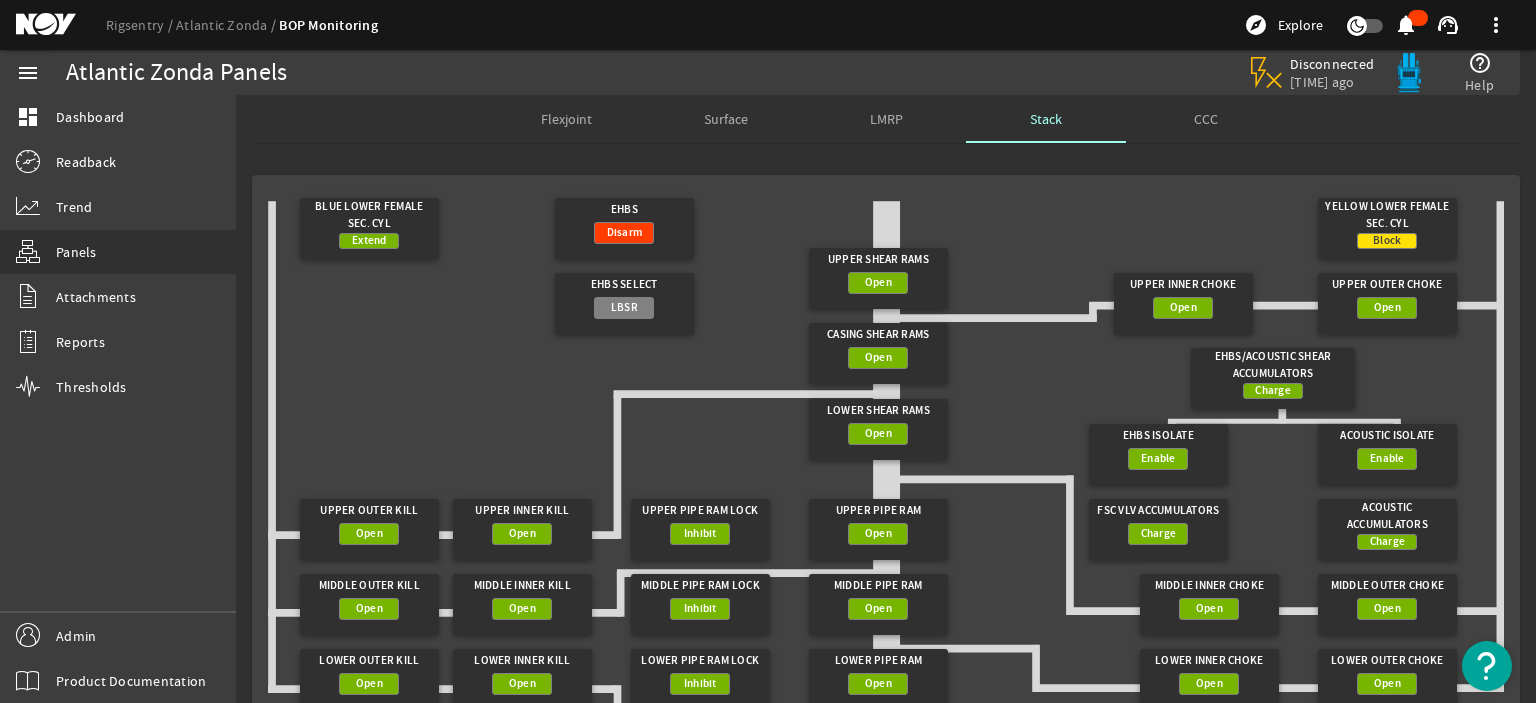 click on "CCC" at bounding box center [1206, 119] 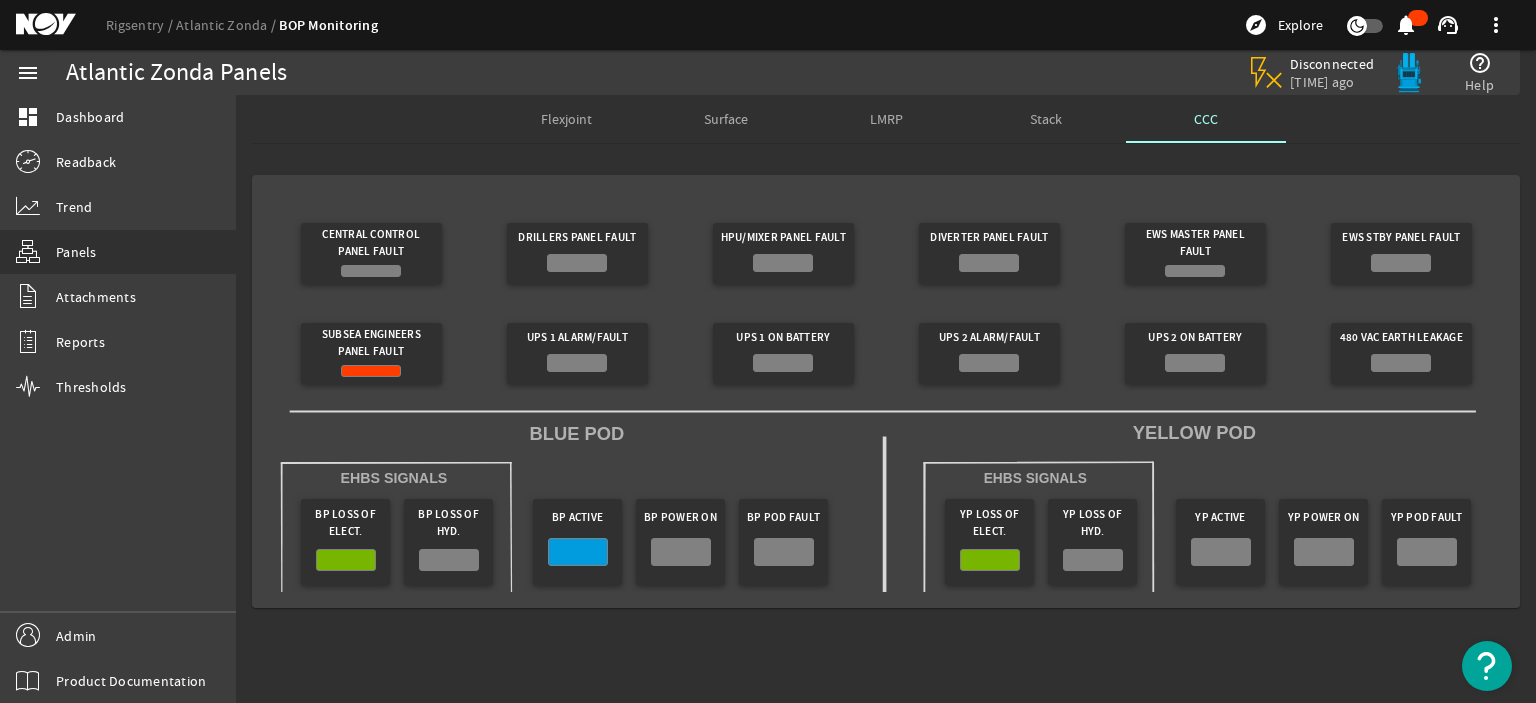 click on "Central Control Panel Fault      Drillers Panel Fault      HPU/Mixer Panel Fault      Diverter Panel Fault      EWS Master Panel Fault      EWS STBY Panel Fault      Subsea Engineers Panel Fault      UPS 1 Alarm/Fault      UPS 1 On Battery      UPS 2 Alarm/Fault      UPS 2 On Battery      480 VAC Earth Leakage      BP Loss of Elect.      BP Loss of Hyd.      BP Active      BP Power On      BP Pod Fault      YP Loss of Elect.      YP Loss of Hyd.      YP Active      YP Power On      YP Pod Fault" 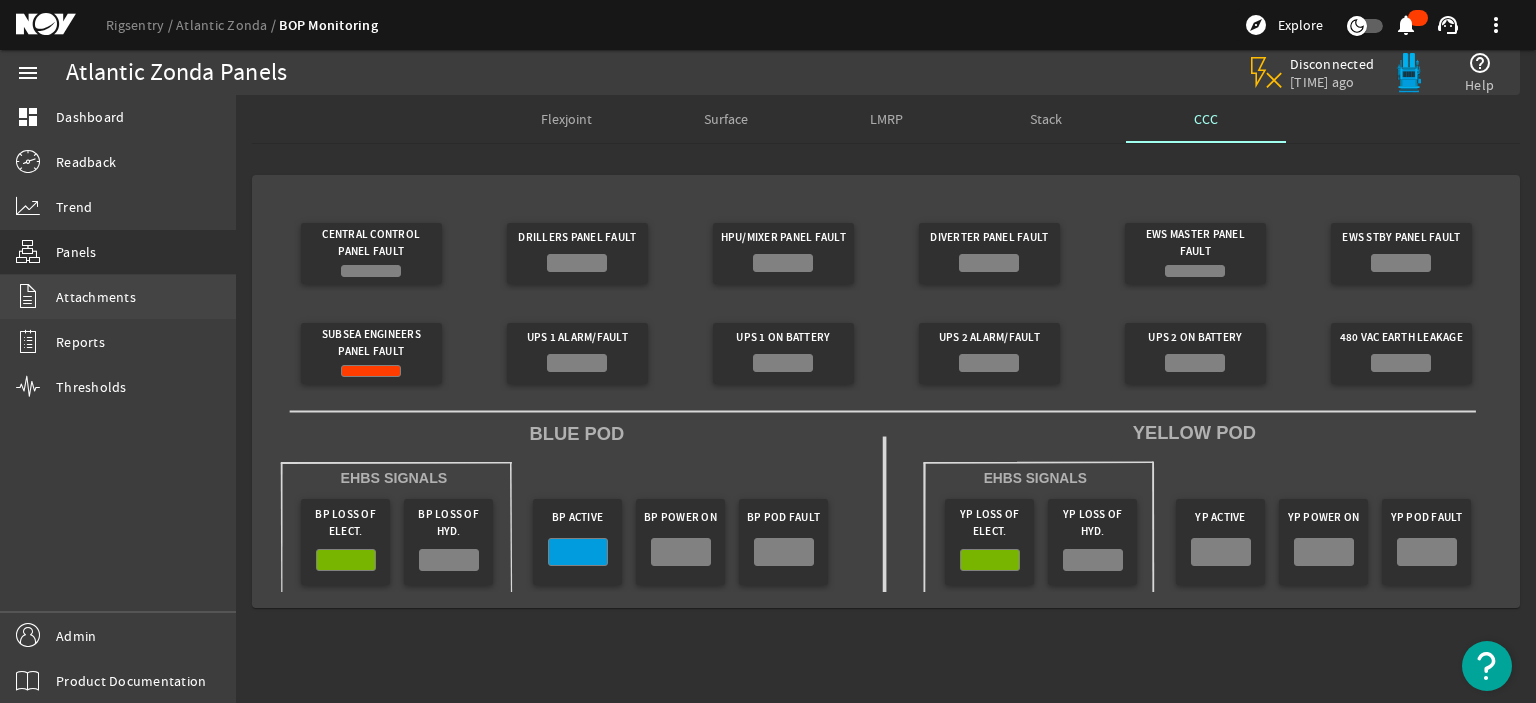 click on "Attachments" 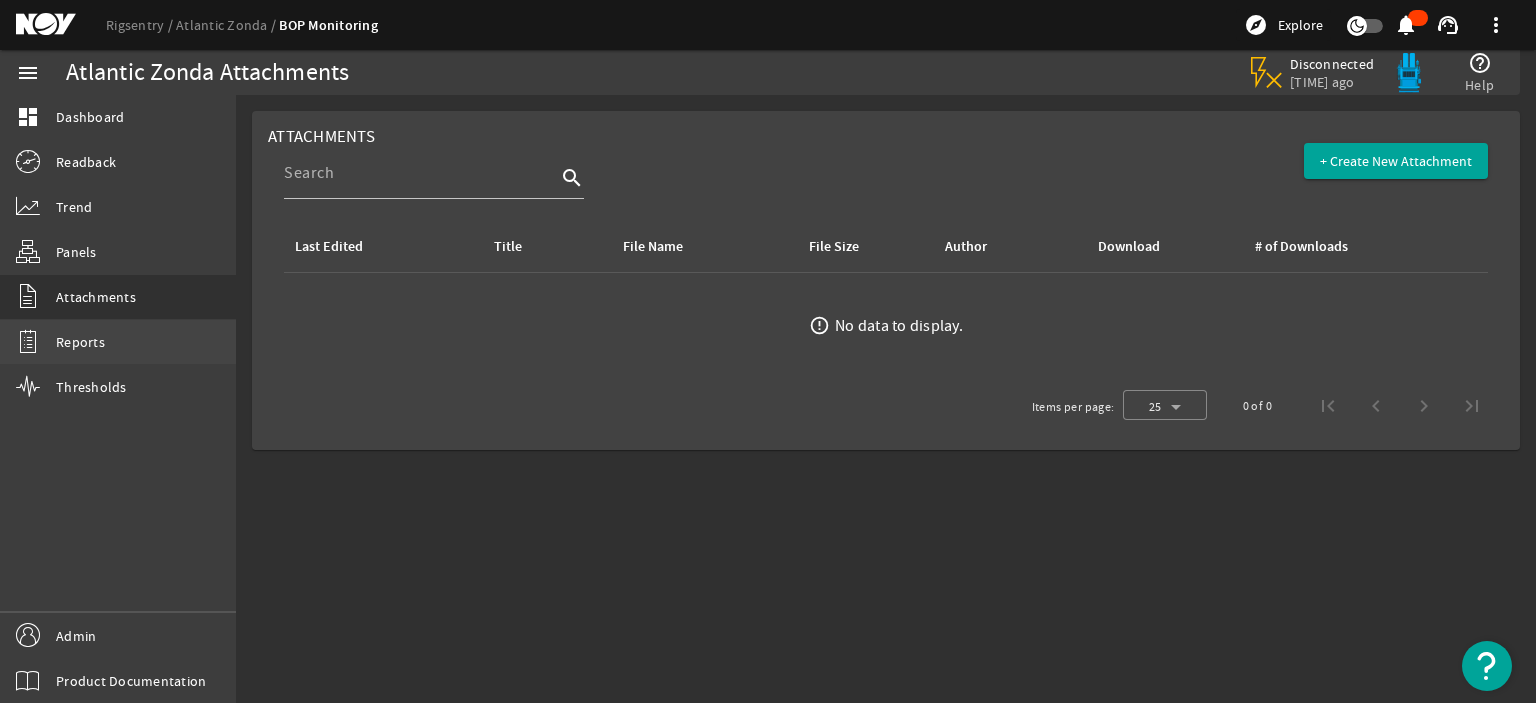 click on "Reports" 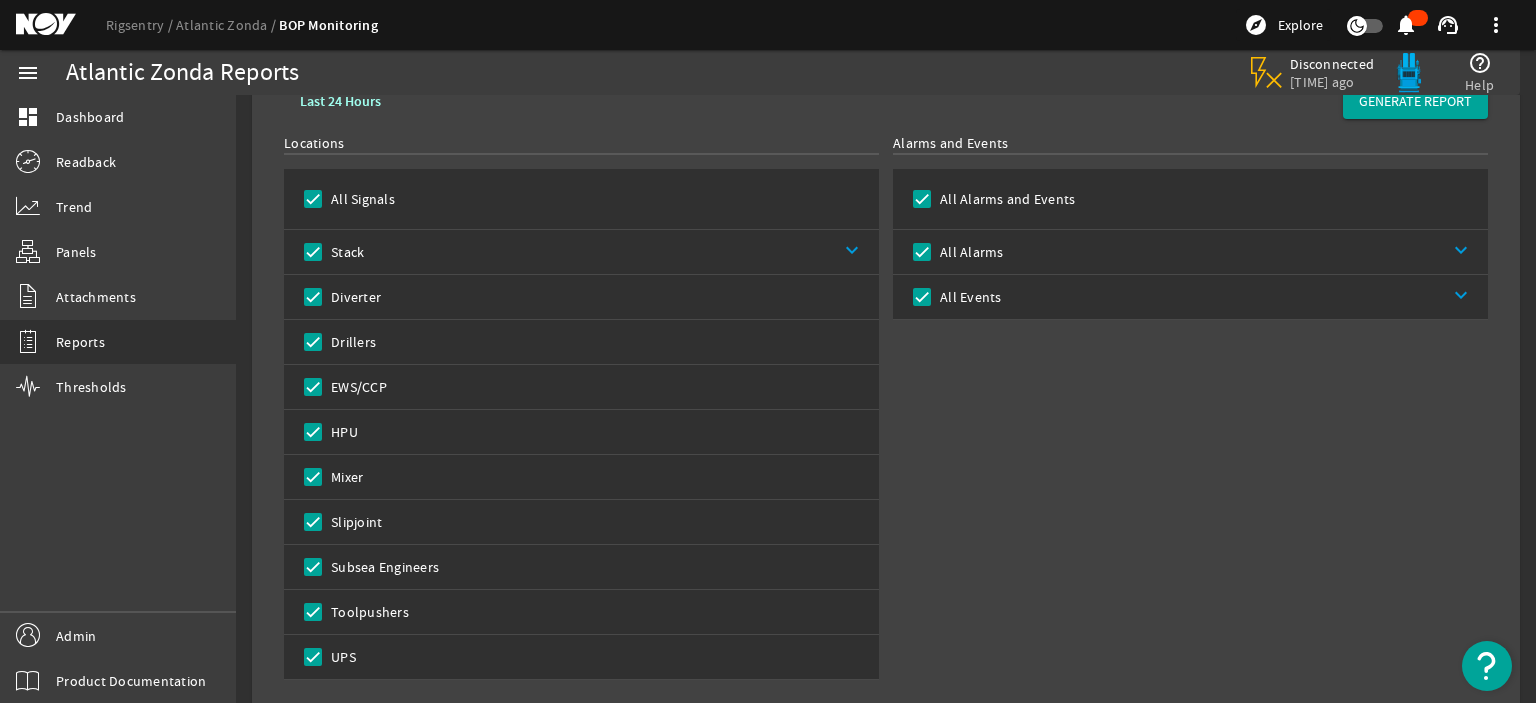 scroll, scrollTop: 0, scrollLeft: 0, axis: both 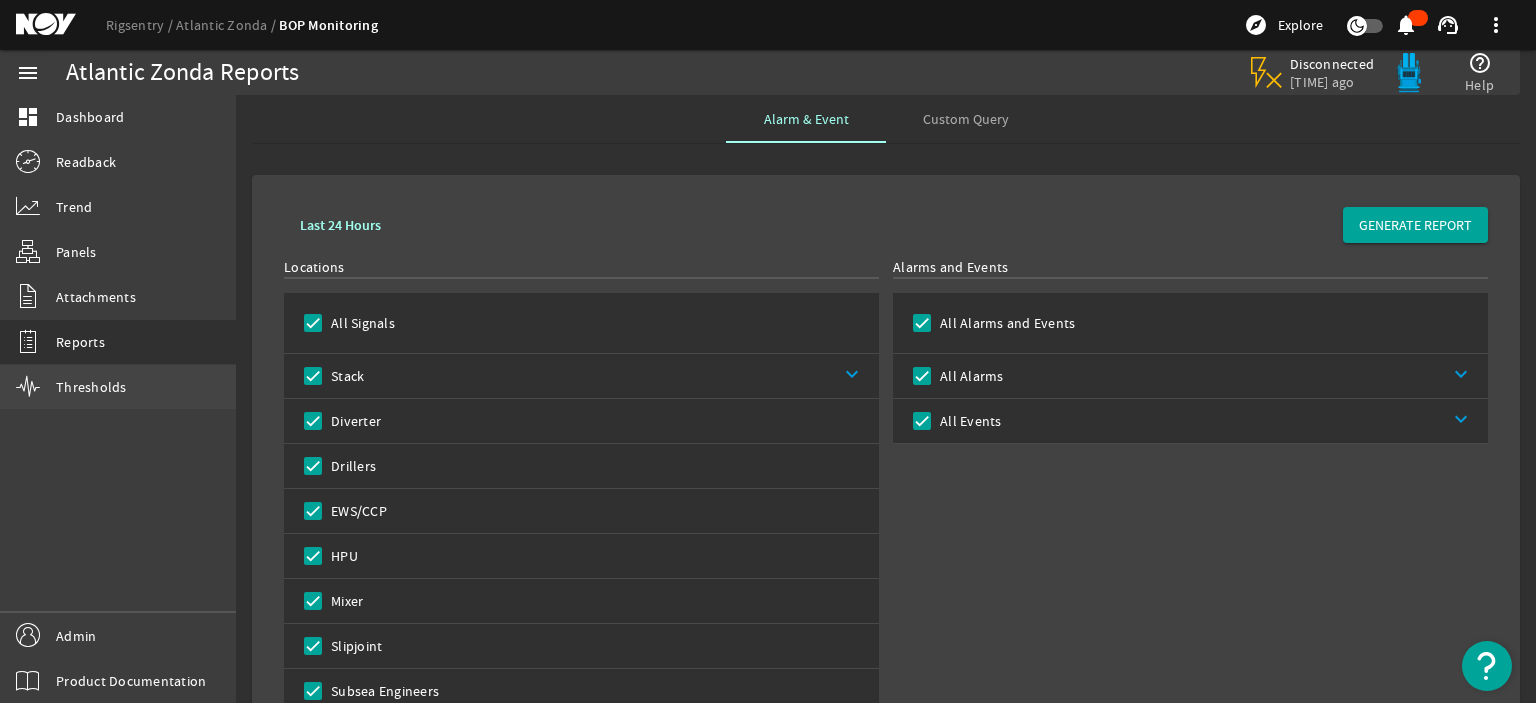 click on "Thresholds" 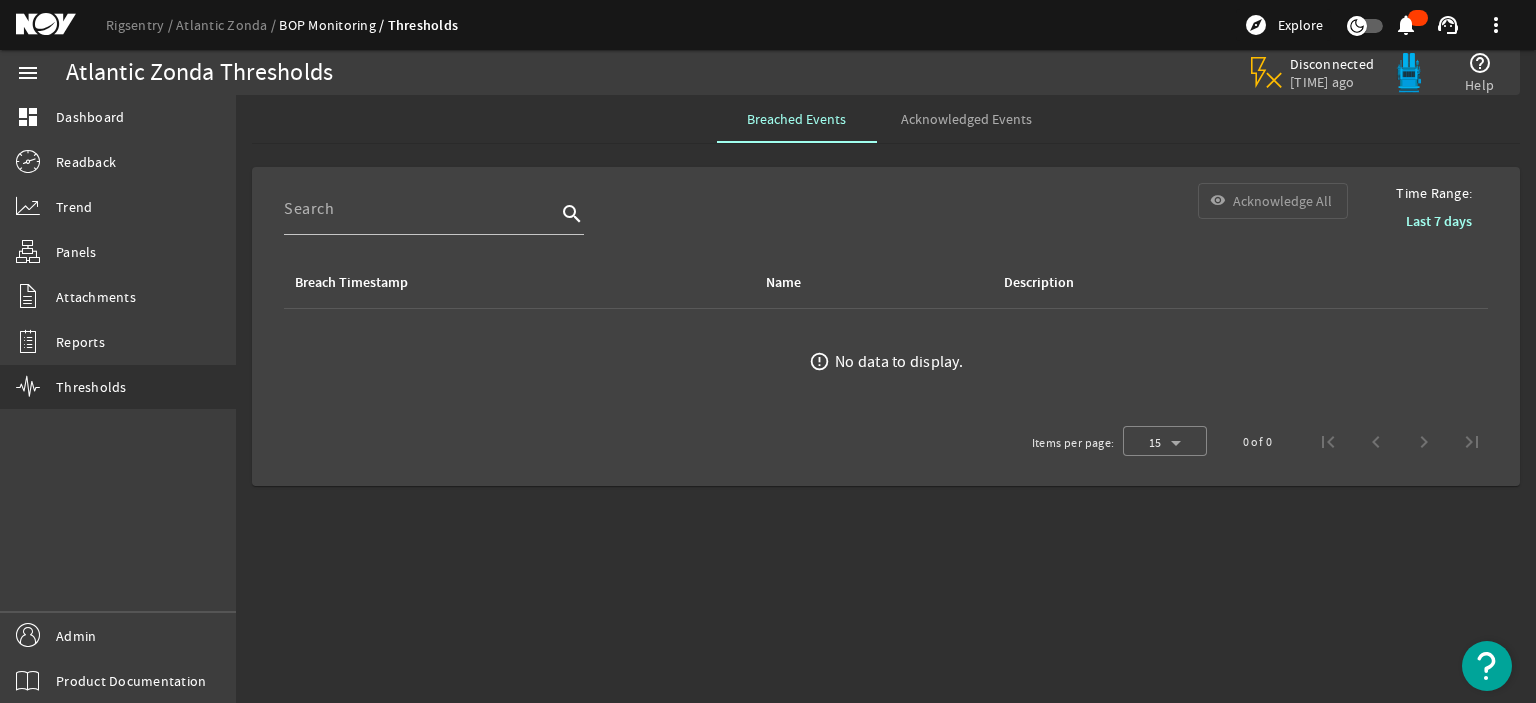 click on "Time Range: Last 7 days search  visibility   Acknowledge All   Breach Timestamp   [NAME]   Description      error_outline   No data to display.   Items per page:  15  0 of 0" 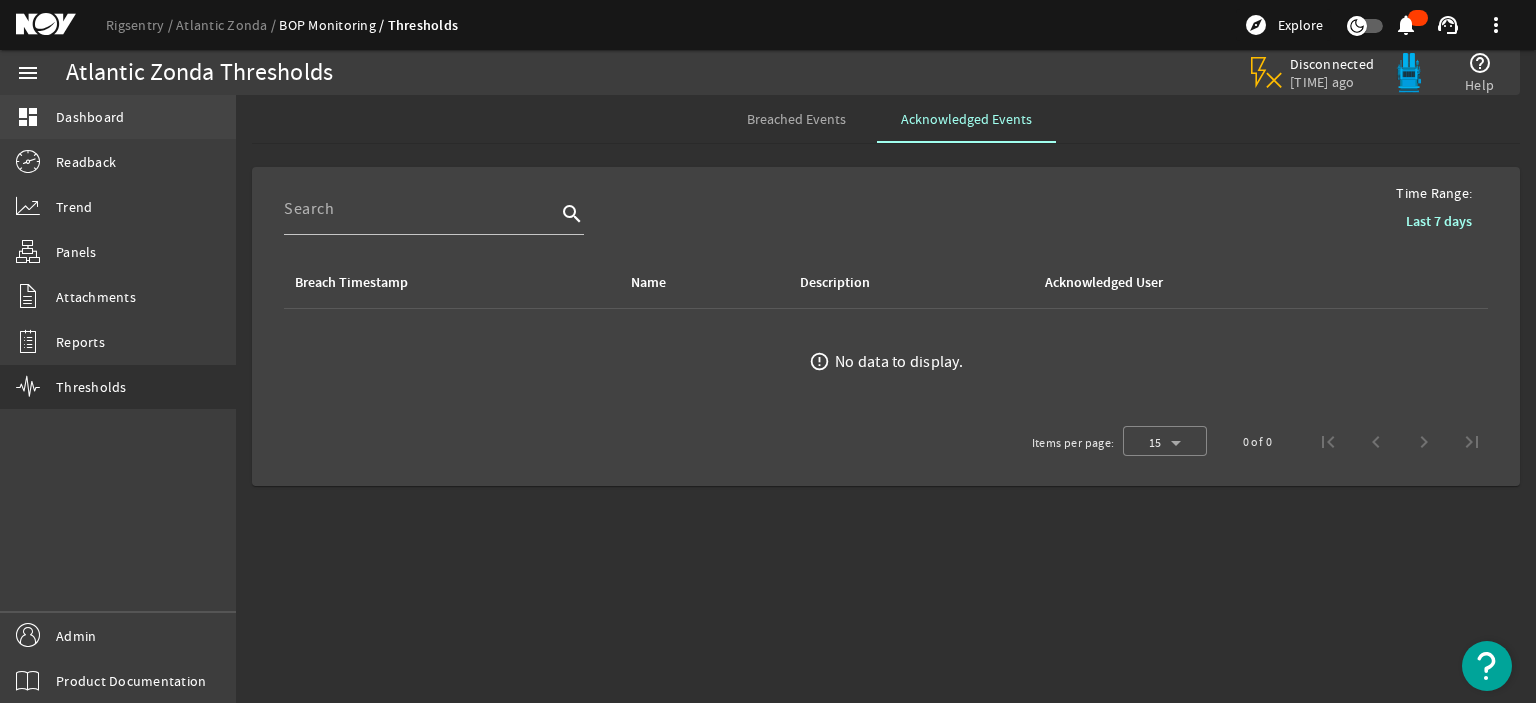 click on "dashboard  Dashboard" 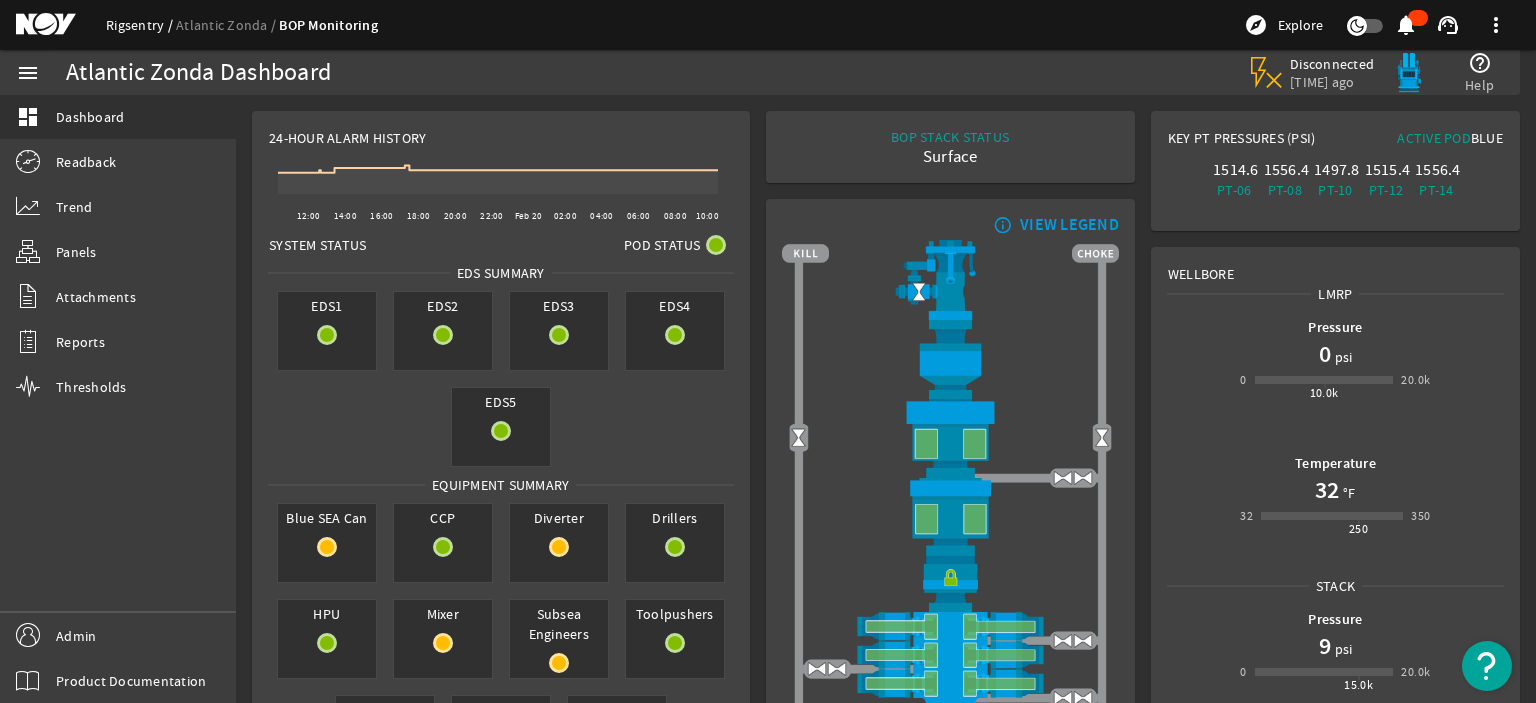 click on "Rigsentry" 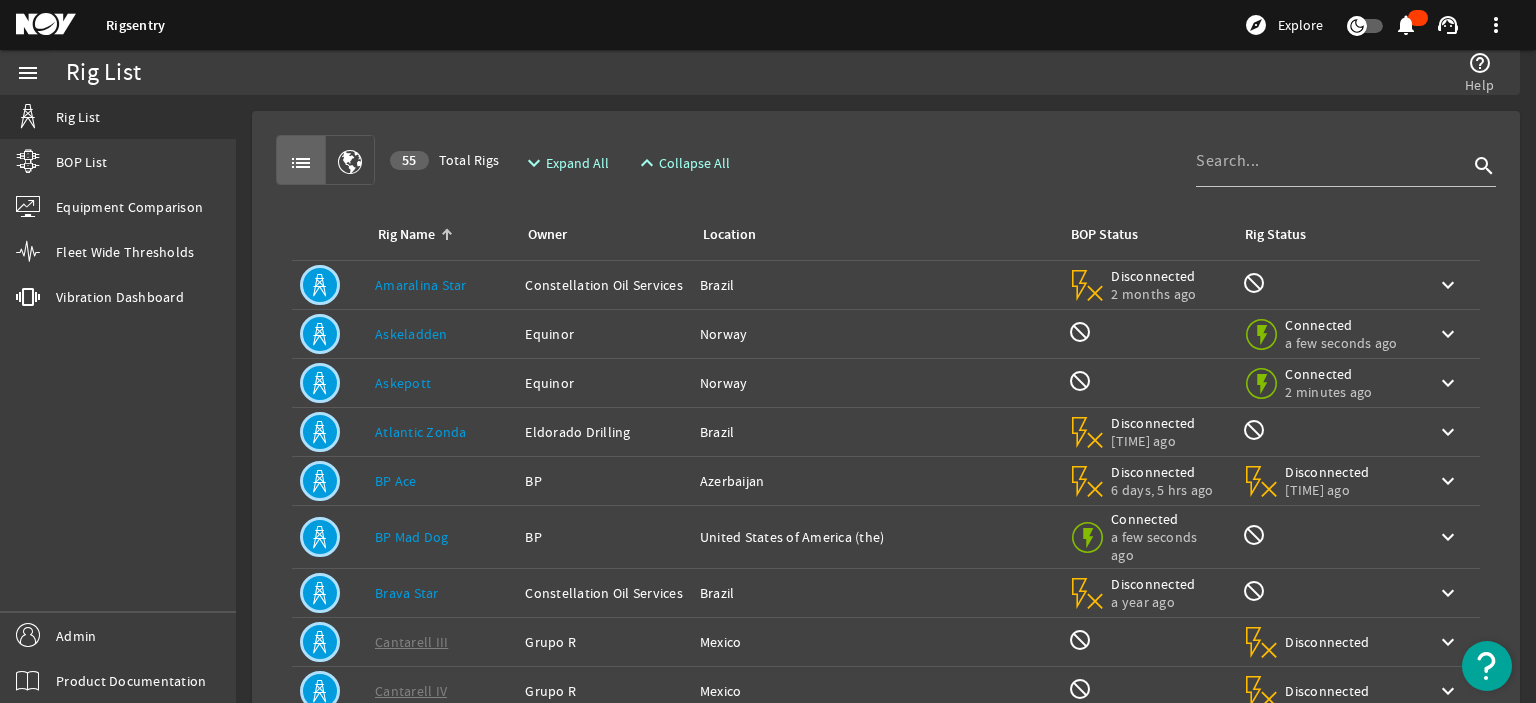 click on "Rig Name:   Askeladden" 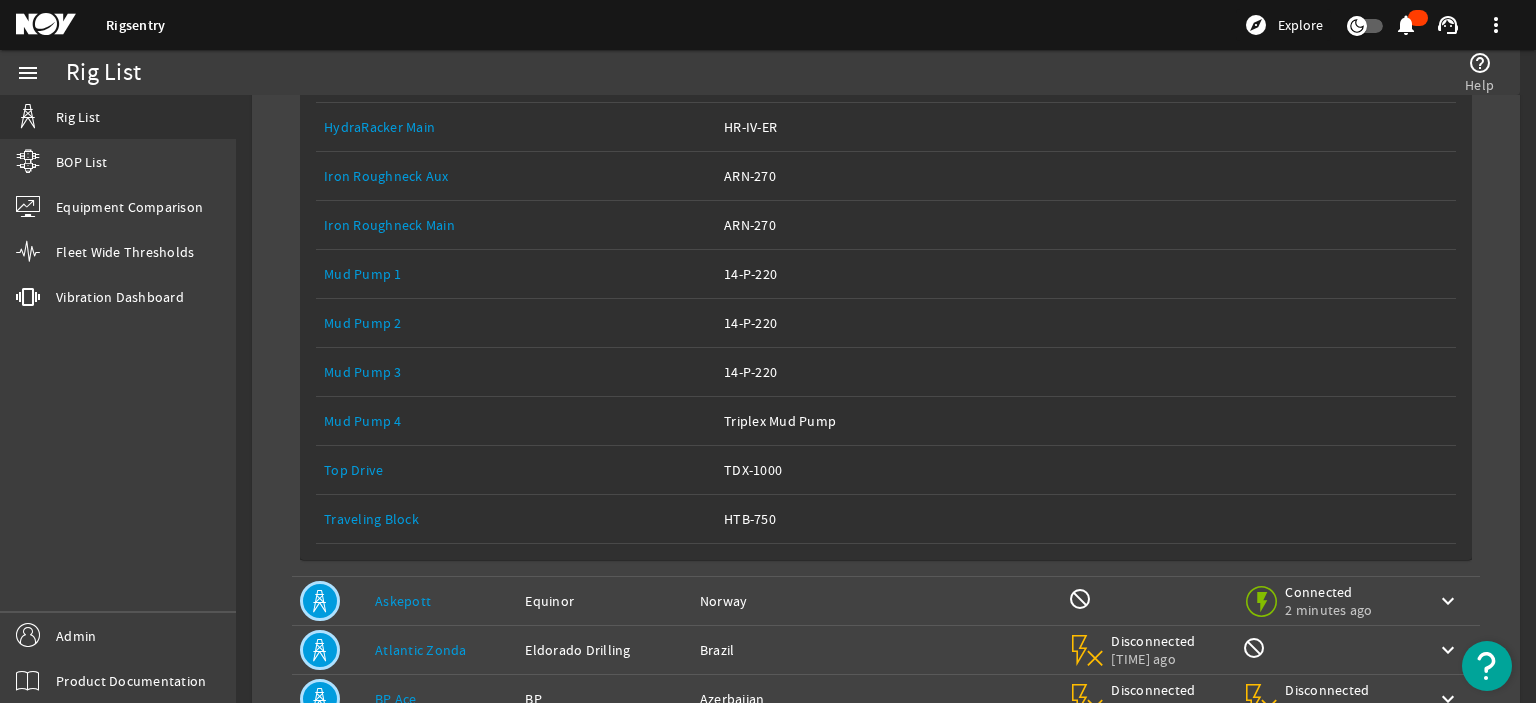 scroll, scrollTop: 700, scrollLeft: 0, axis: vertical 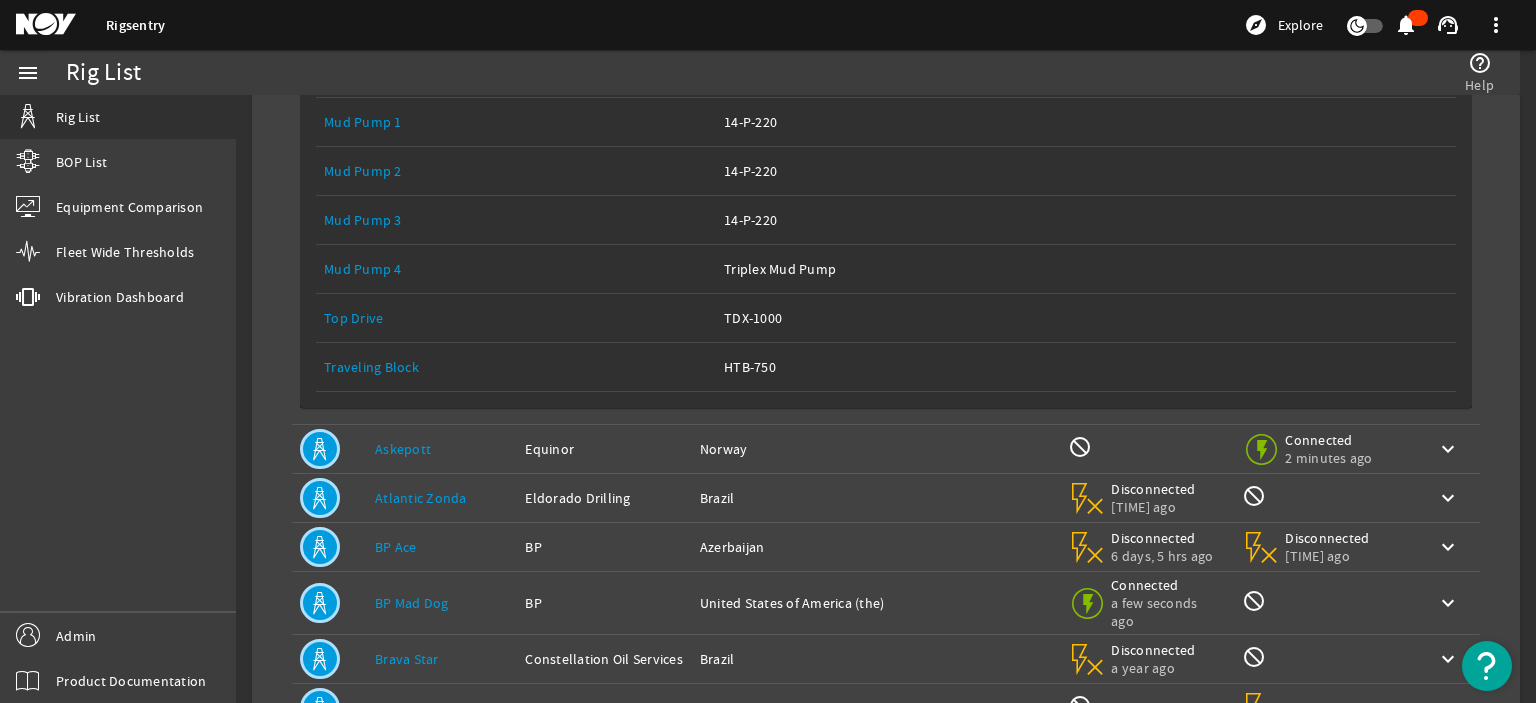 click on "Top Drive" 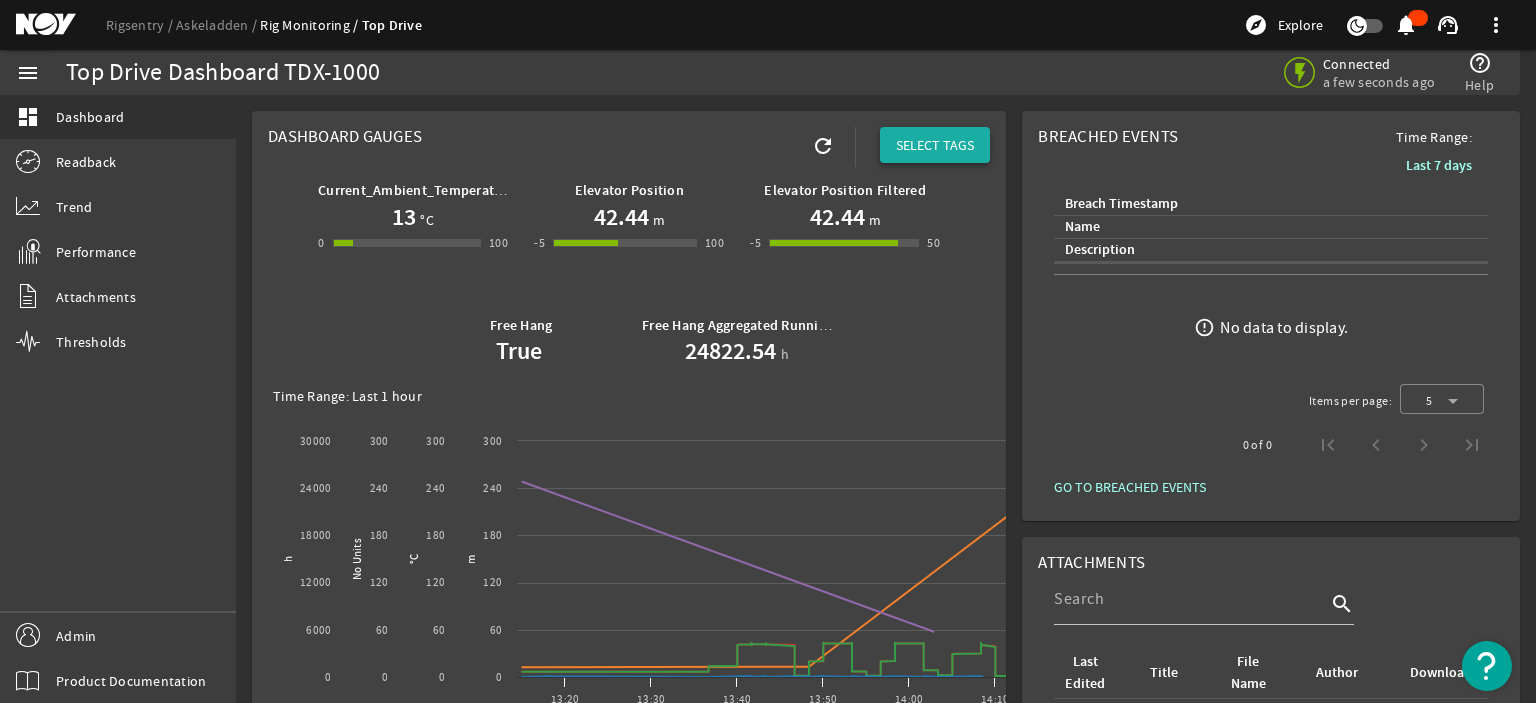 click on "SELECT TAGS" 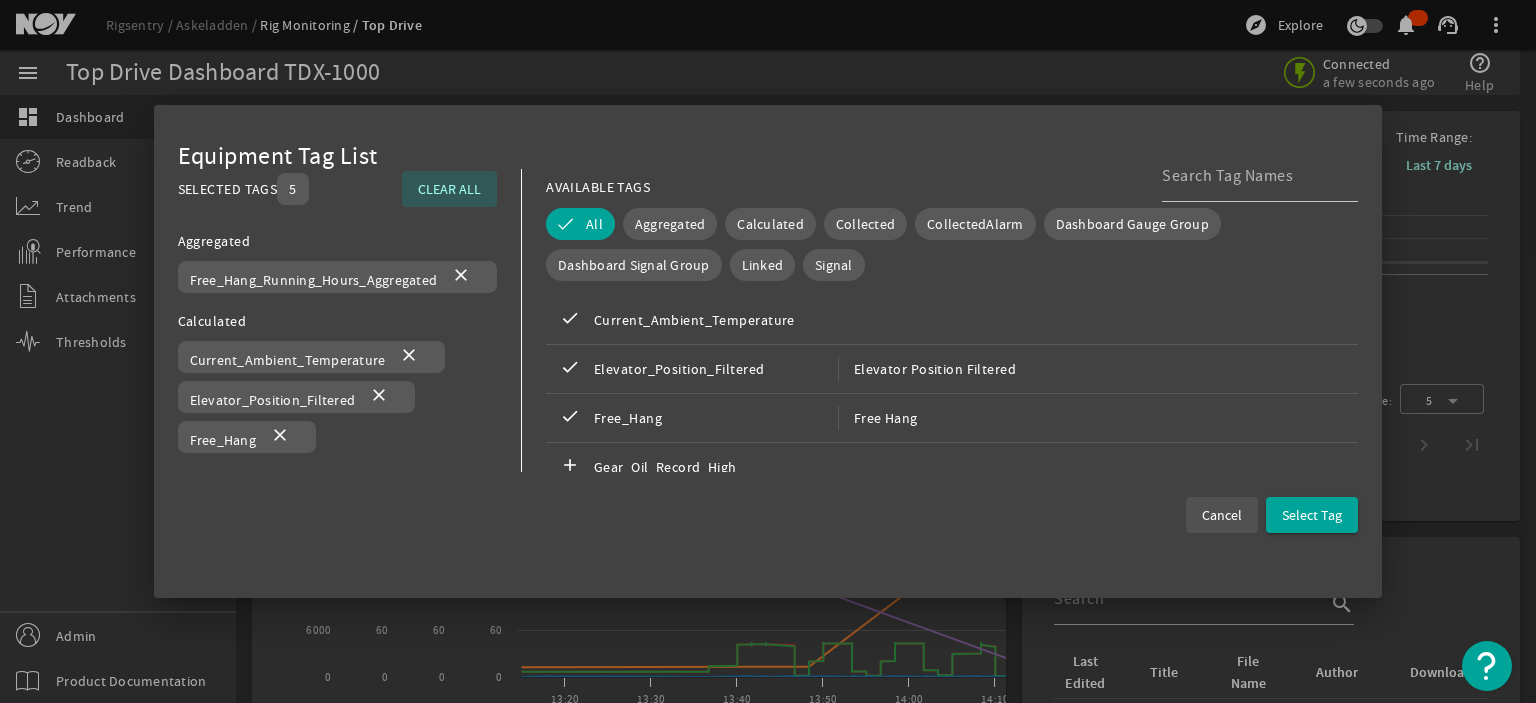 click on "Cancel" 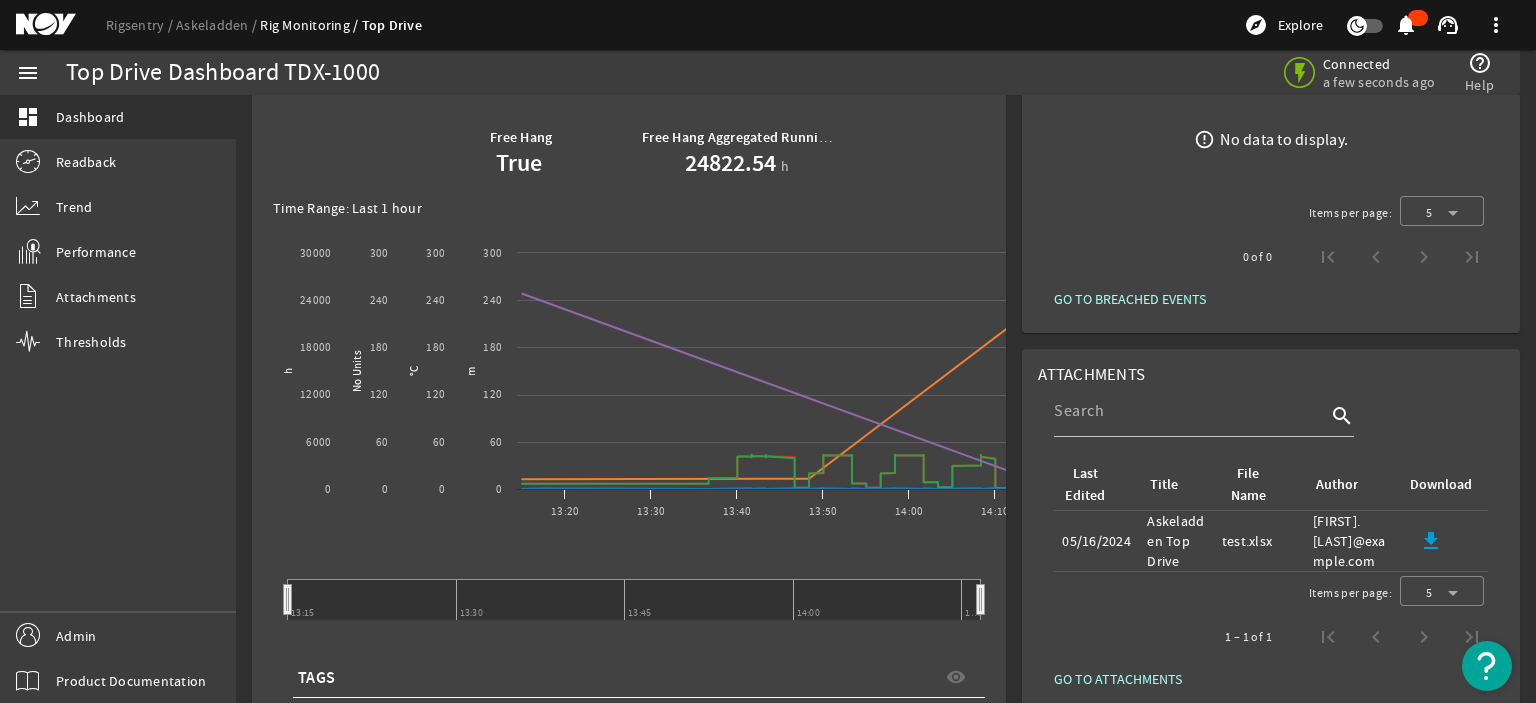 scroll, scrollTop: 400, scrollLeft: 0, axis: vertical 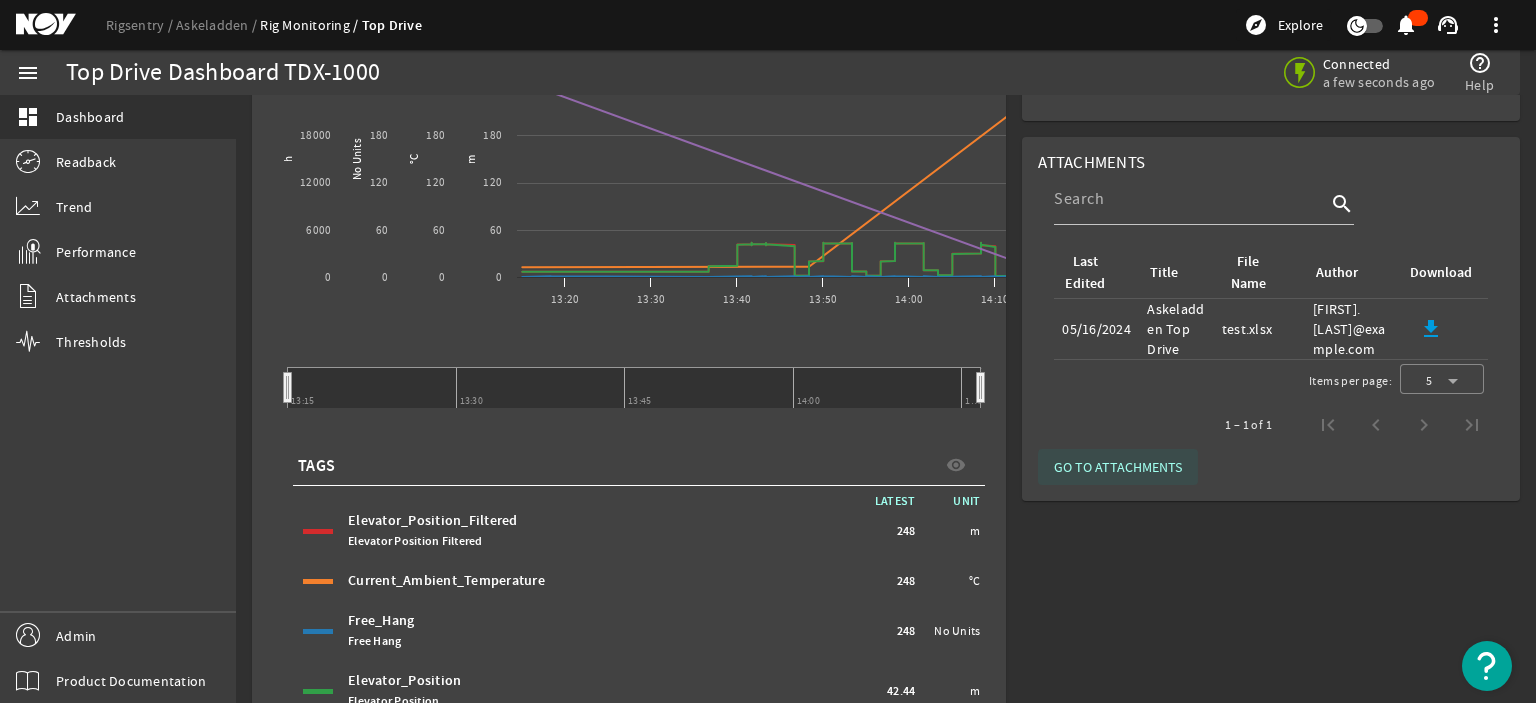 click on "GO TO ATTACHMENTS" 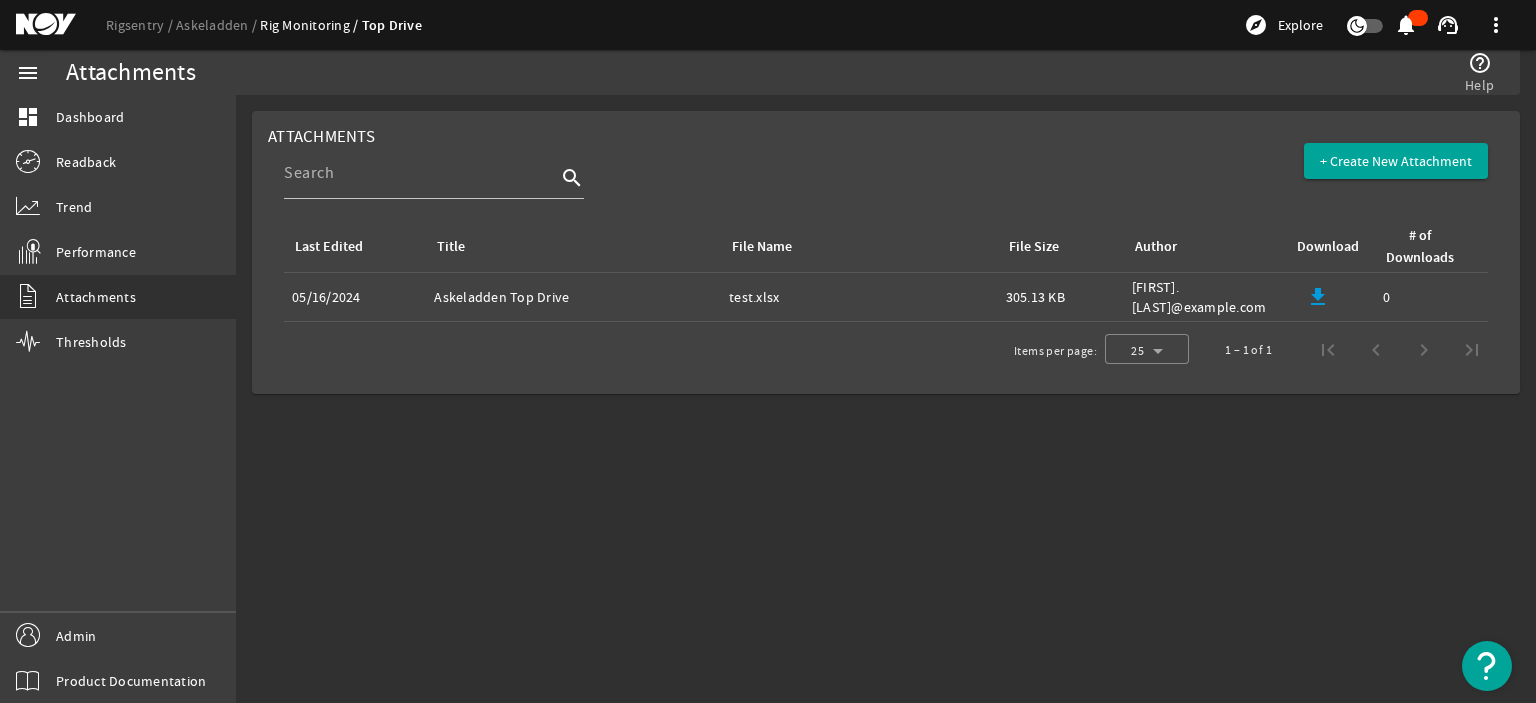 scroll, scrollTop: 0, scrollLeft: 0, axis: both 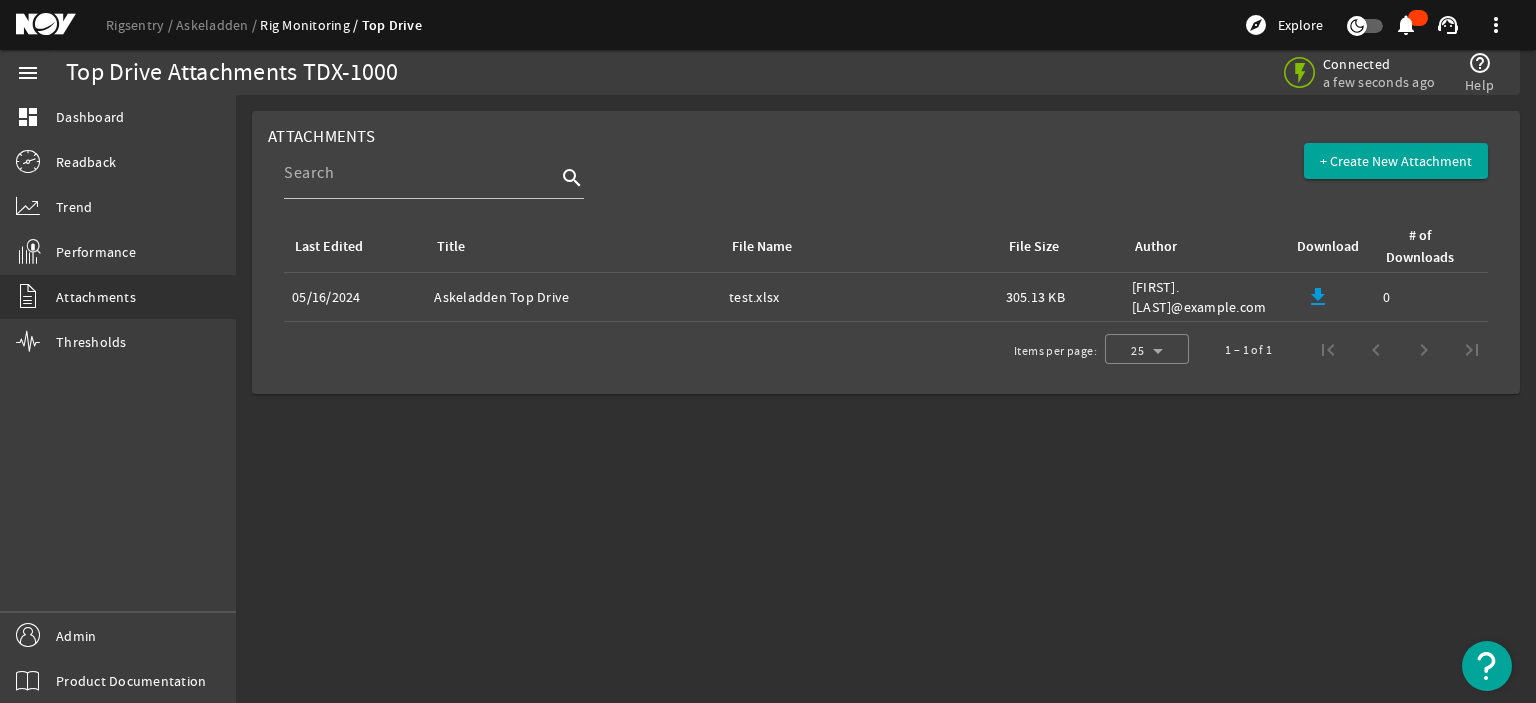 click on "File Name:   test.xlsx" 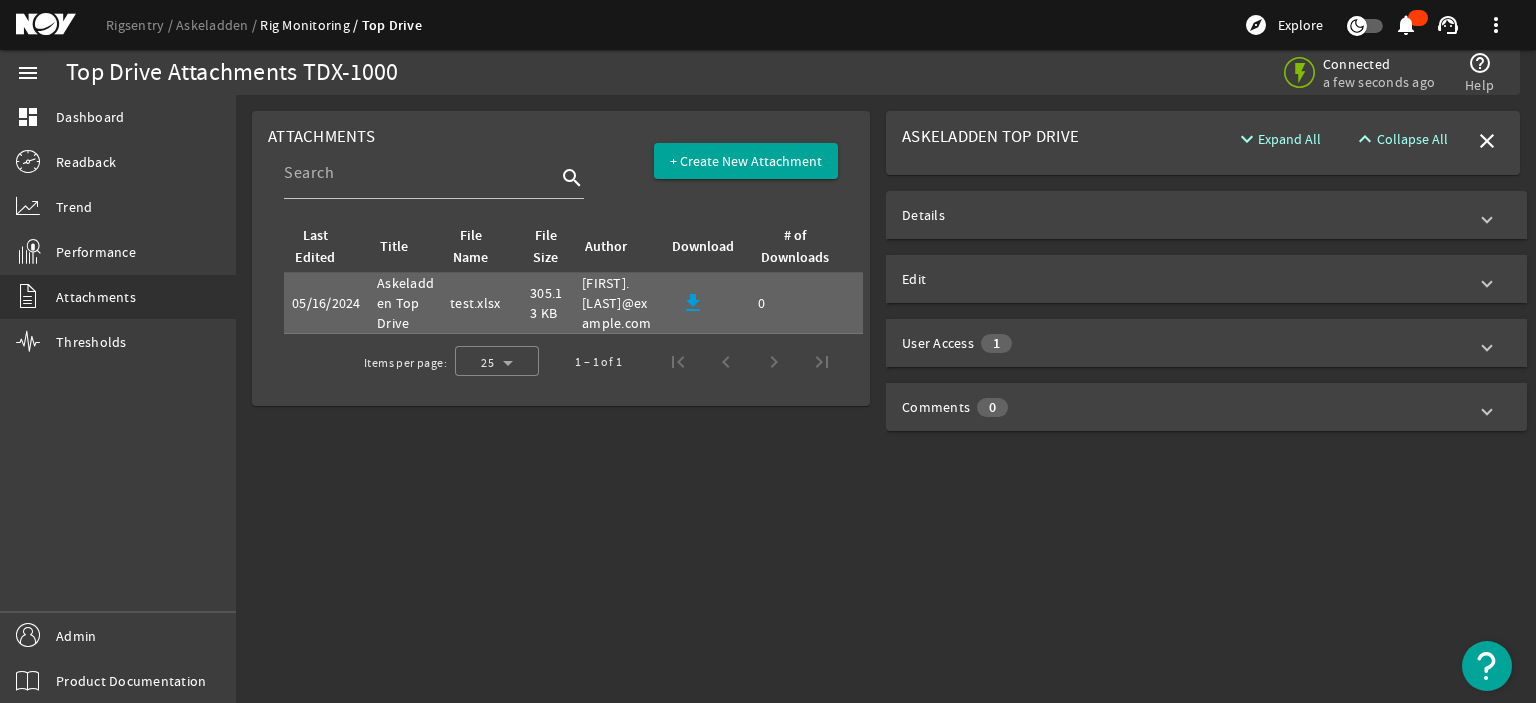 click on "Details" at bounding box center [1206, 215] 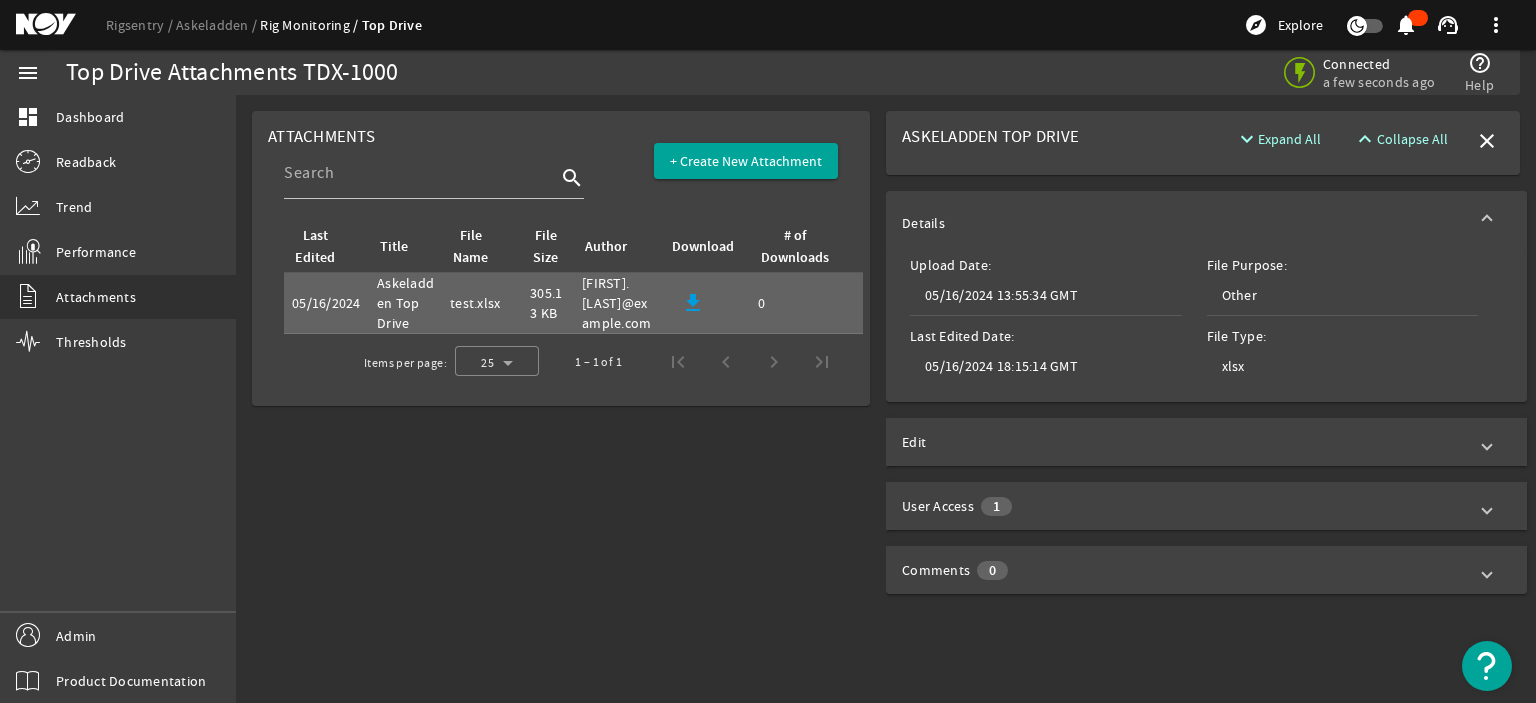 click on "Details" at bounding box center (1184, 223) 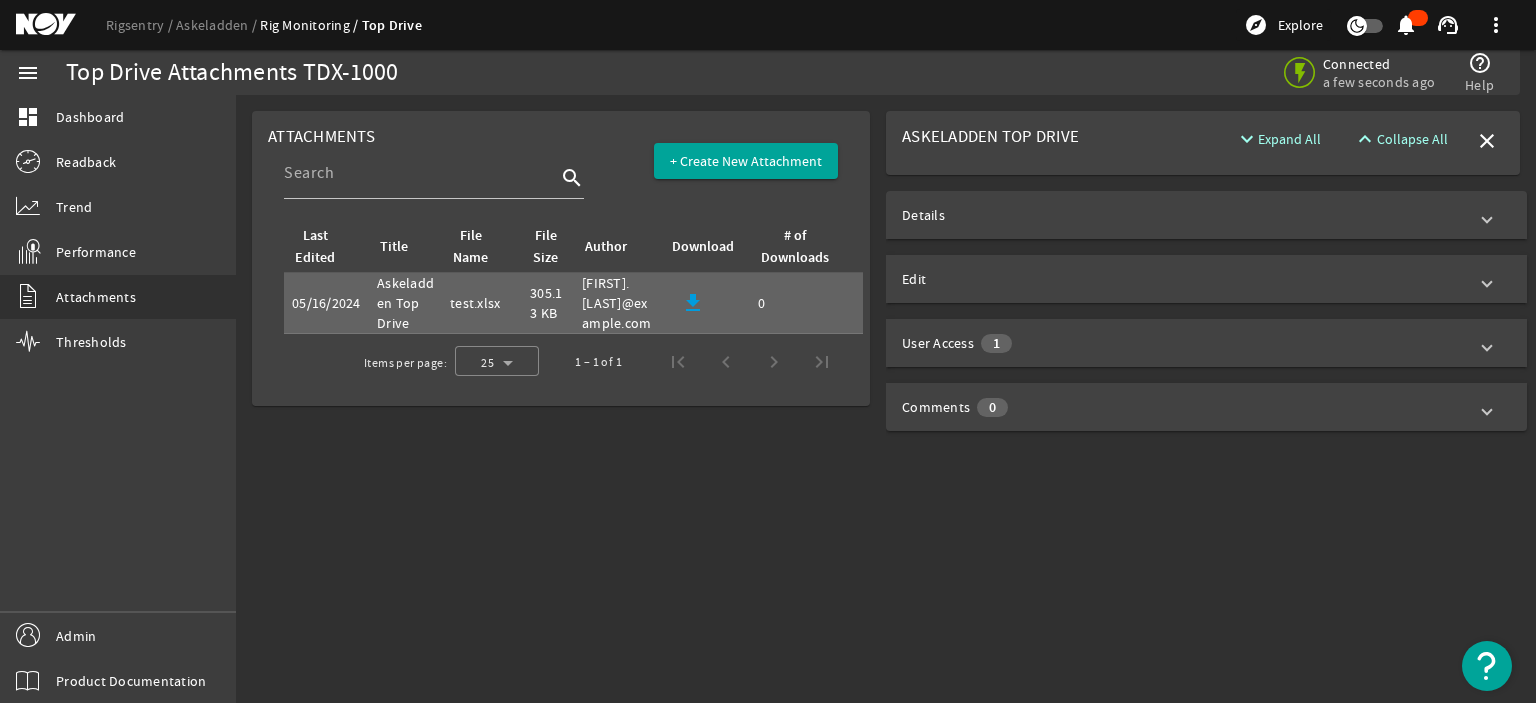 click on "Edit" at bounding box center (1184, 279) 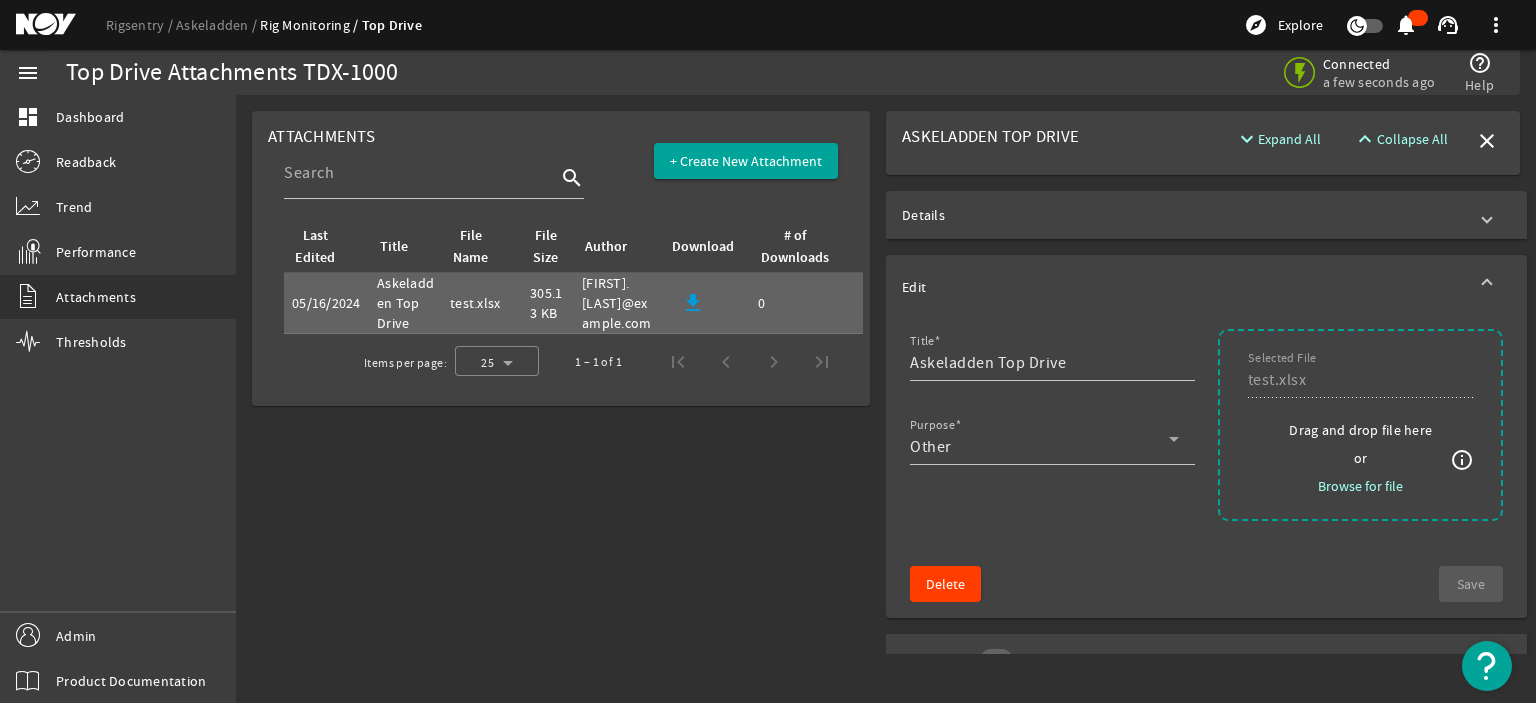 click on "Edit" at bounding box center [1184, 287] 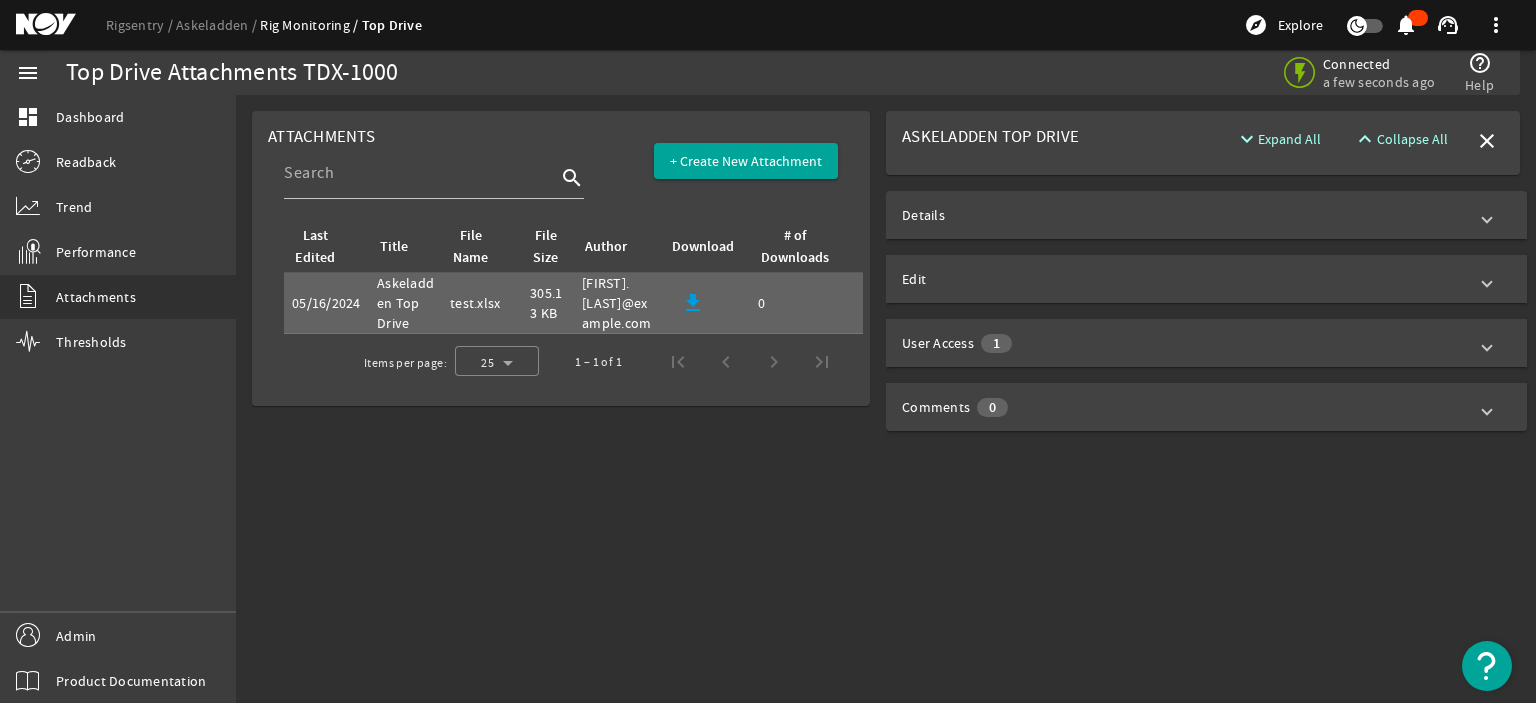click on "Top Drive Attachments TDX-1000  Connected a few seconds ago help_outline Help Attachments  + Create New Attachment  search  Last Edited   Title   File Name   File Size   Author   Download   # of Downloads  Last Edited:   05/16/2024  Title:   Askeladden Top Drive  File Name:   test.xlsx  File Size:   305.13 KB  Author:   jonathan.tan@nov.com  Download:  file_download # of Downloads:   0   Items per page:  25  1 – 1 of 1  Askeladden Top Drive expand_less Collapse All  expand_more Expand All  close  Details   Edit  Title Purpose Other Selected File Drag and drop file here or  Browse for file  info_outline [object File]  Delete   Save   User Access  1  Comments  0" 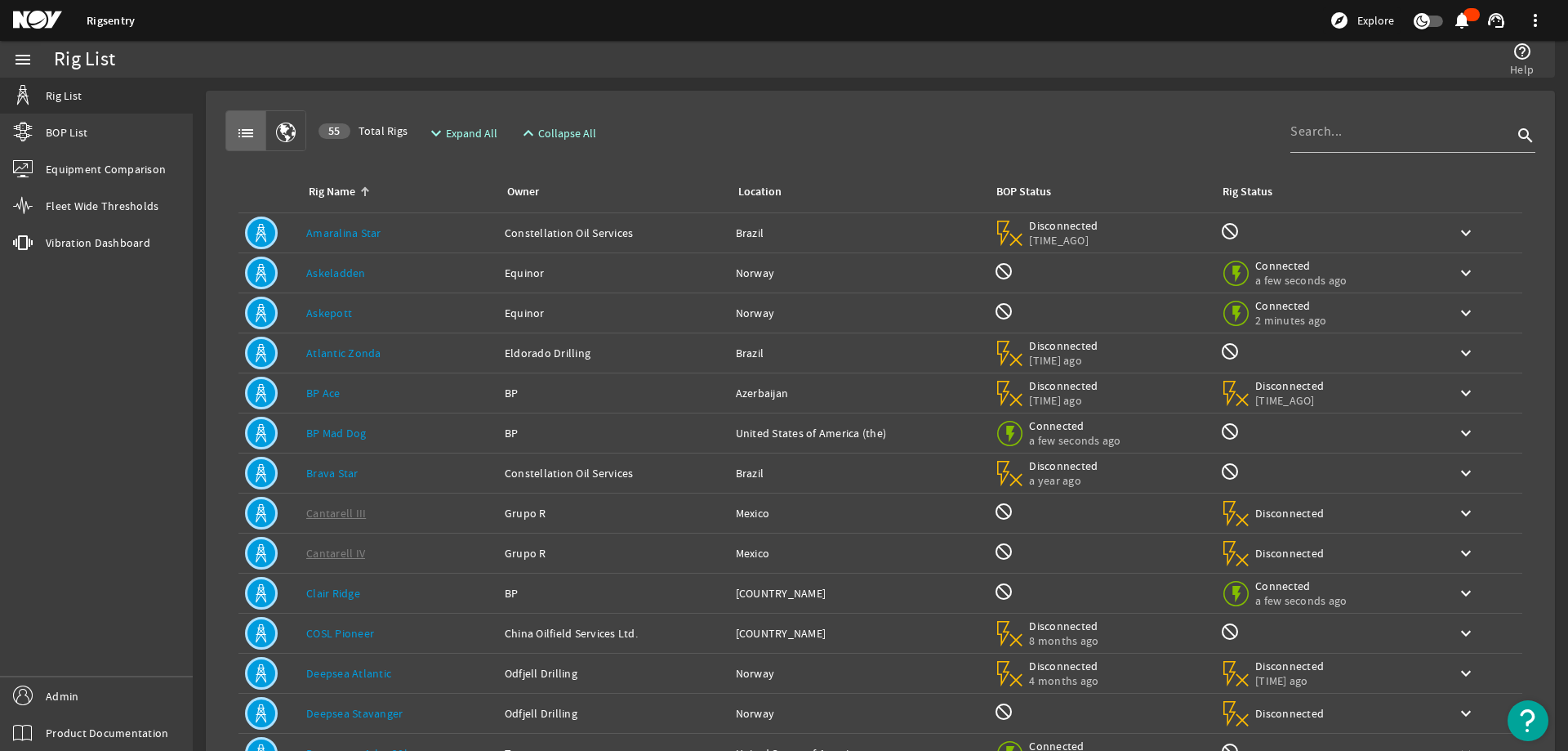 scroll, scrollTop: 0, scrollLeft: 0, axis: both 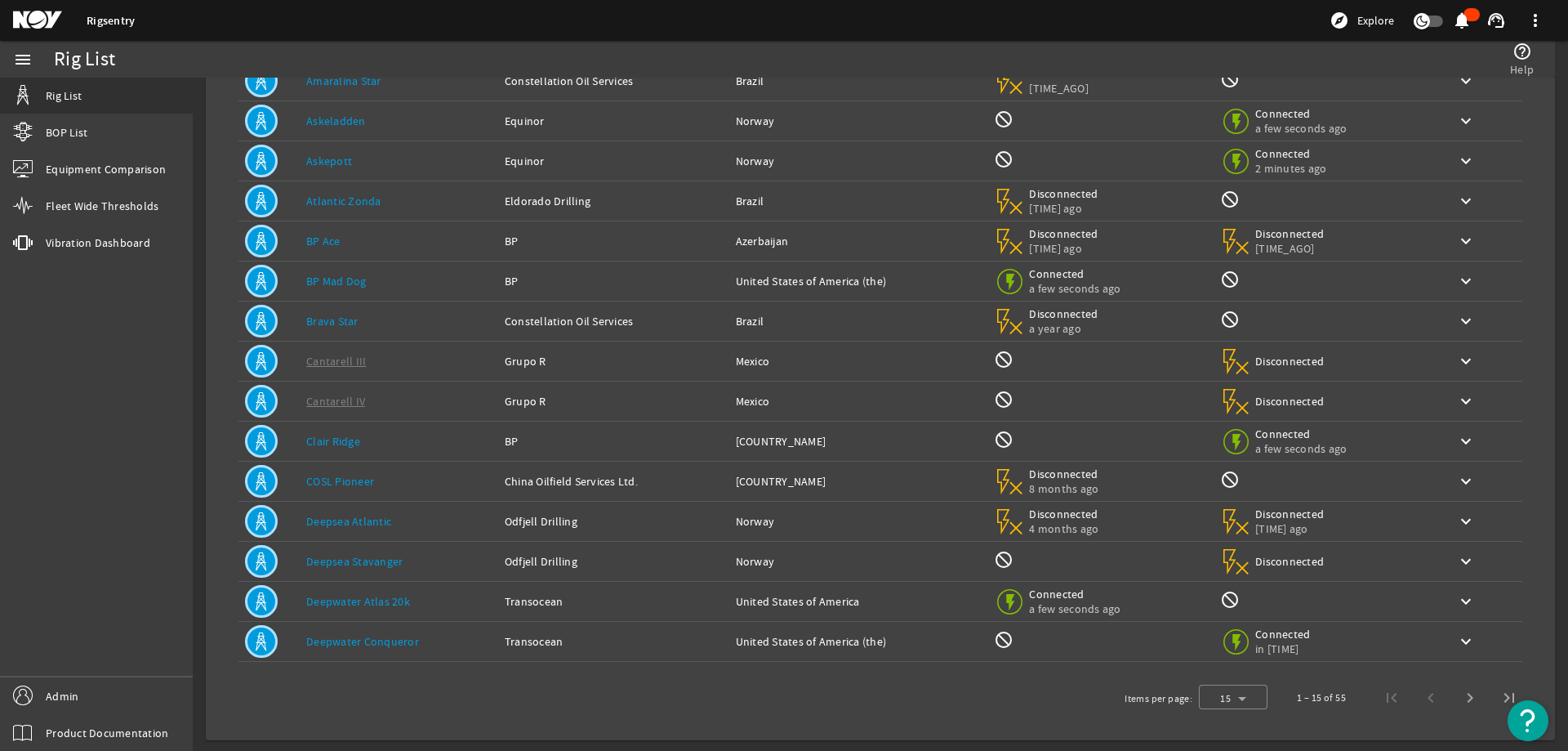 click on "menu  Rig List  BOP List  Equipment Comparison  Fleet Wide Thresholds vibration  Vibration Dashboard  Admin  Product Documentation" 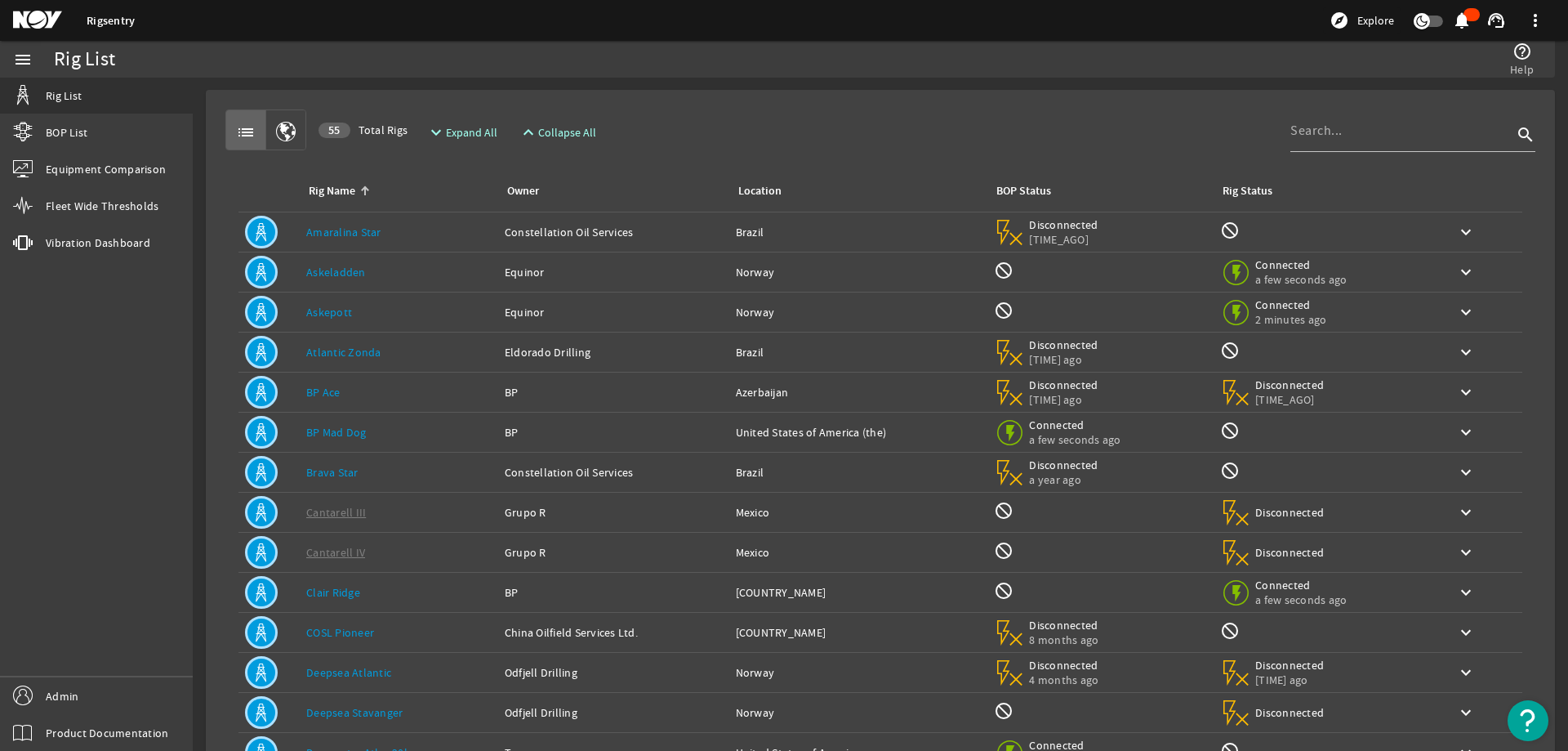 scroll, scrollTop: 0, scrollLeft: 0, axis: both 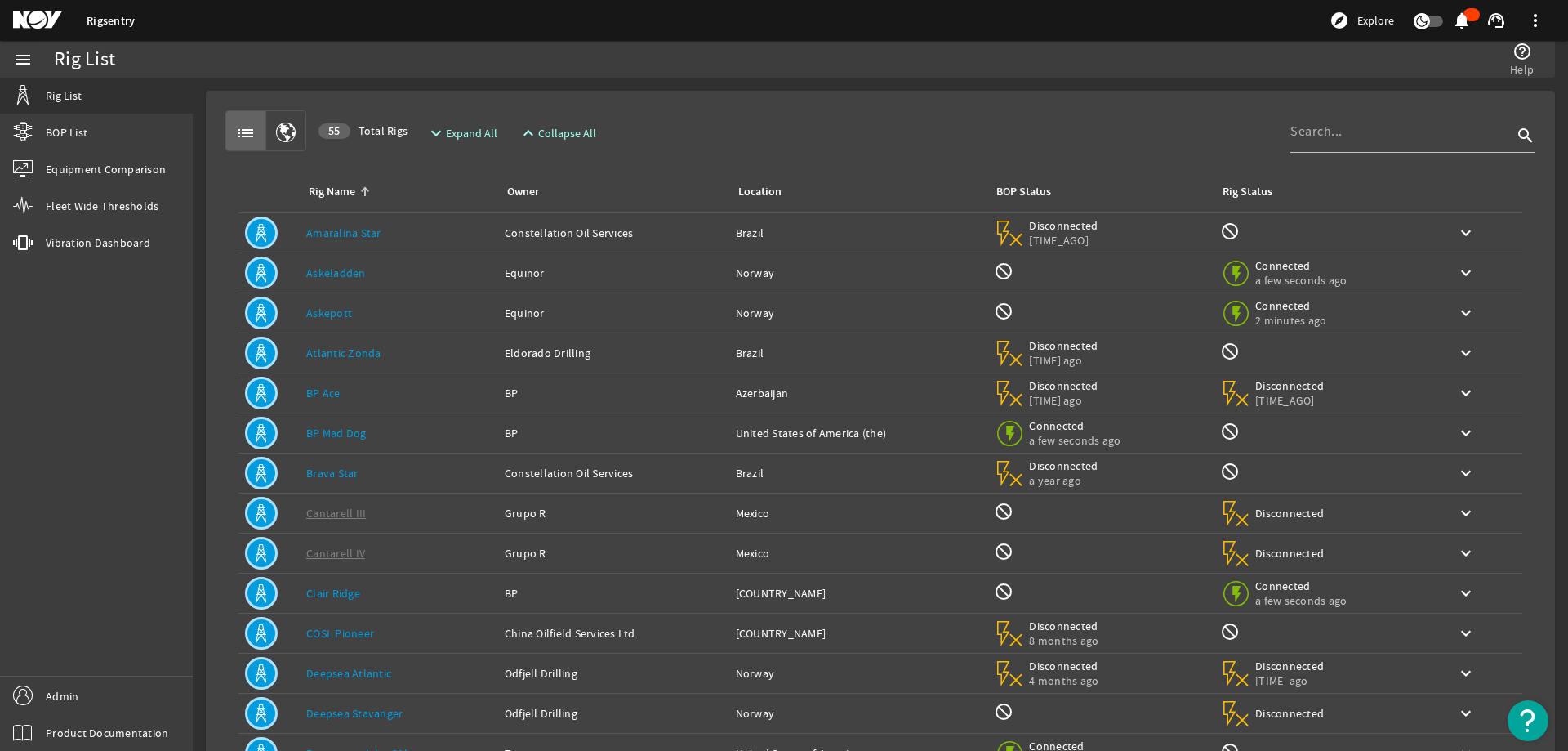 click on "Rig Name:   Askeladden" 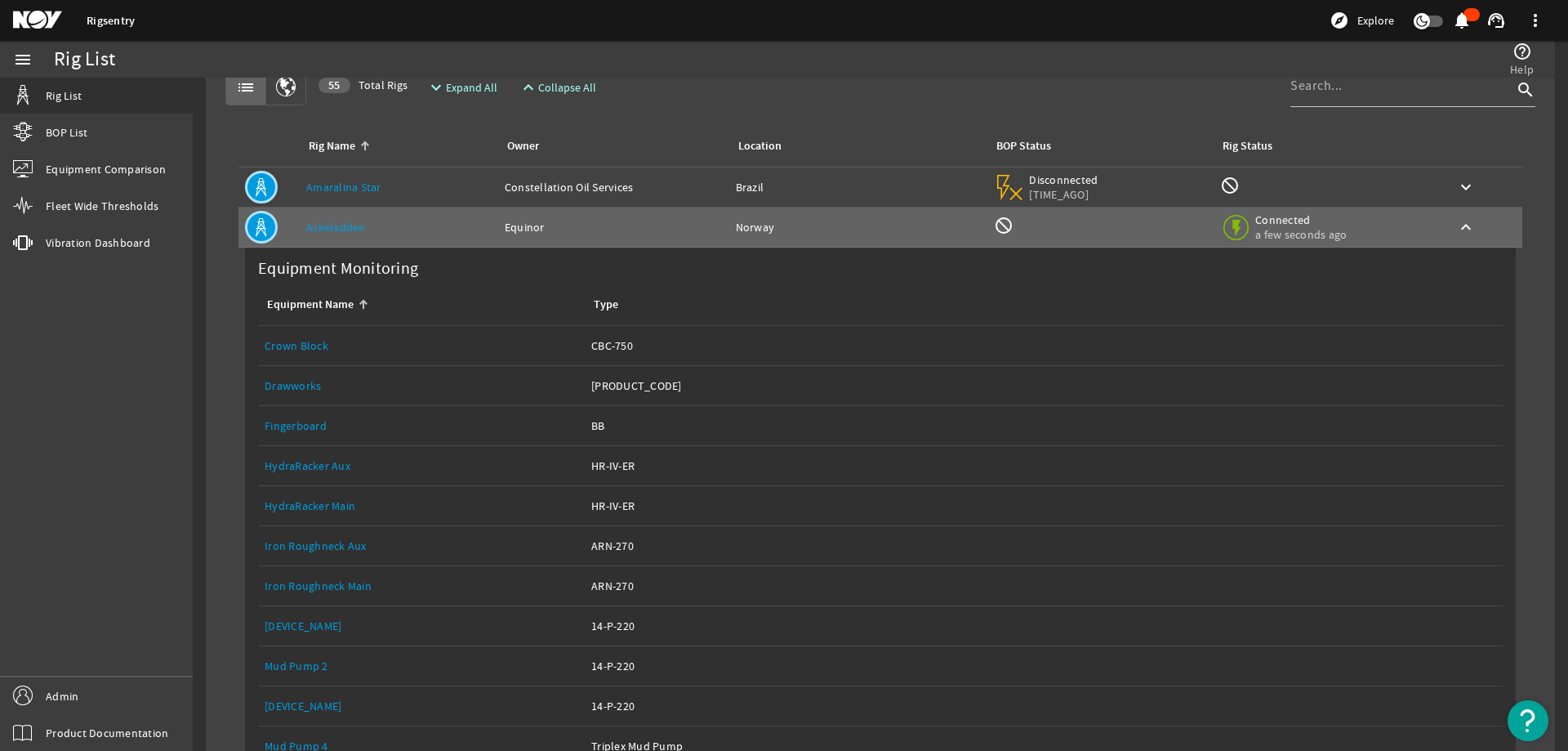 scroll, scrollTop: 163, scrollLeft: 0, axis: vertical 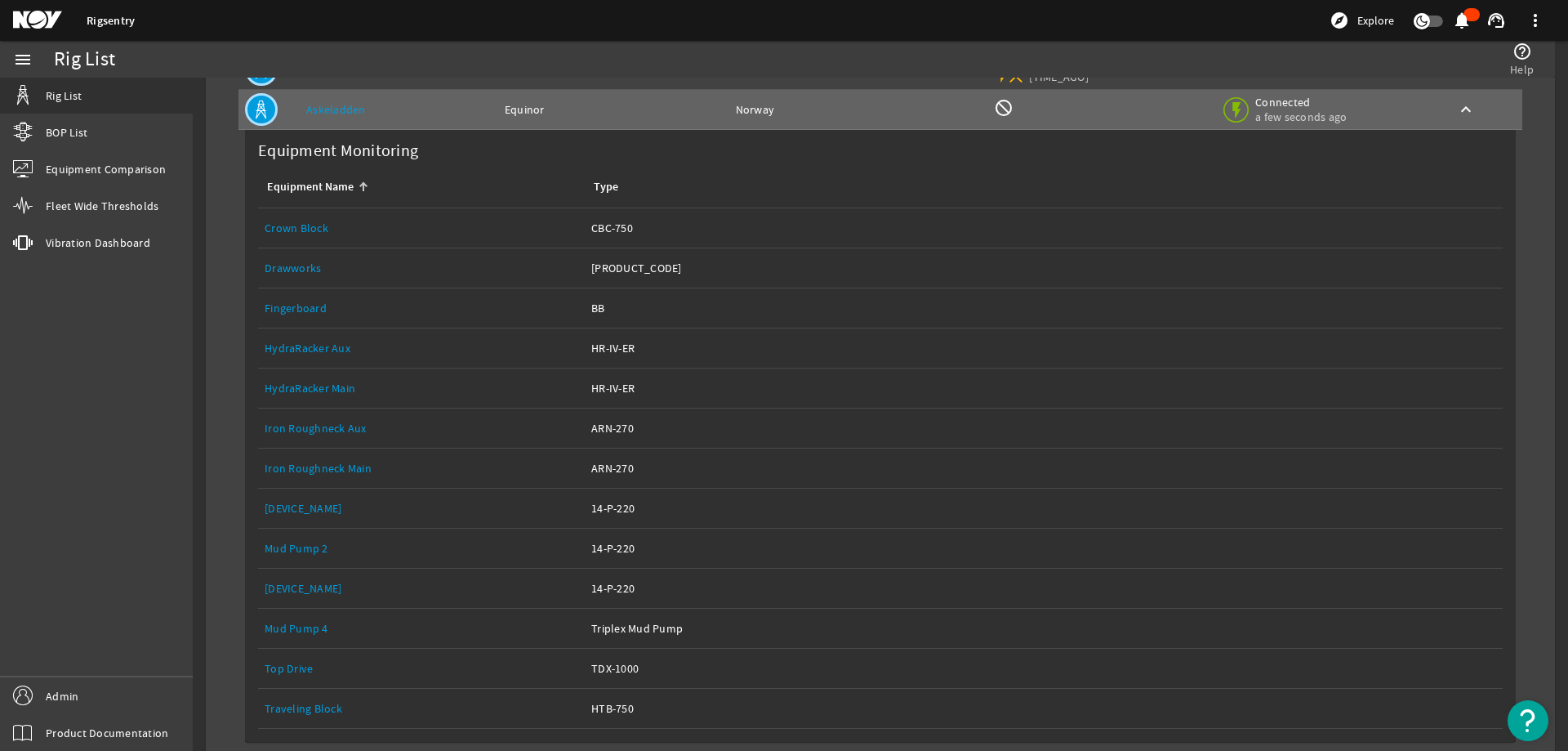 click on "[DEVICE_NAME]" 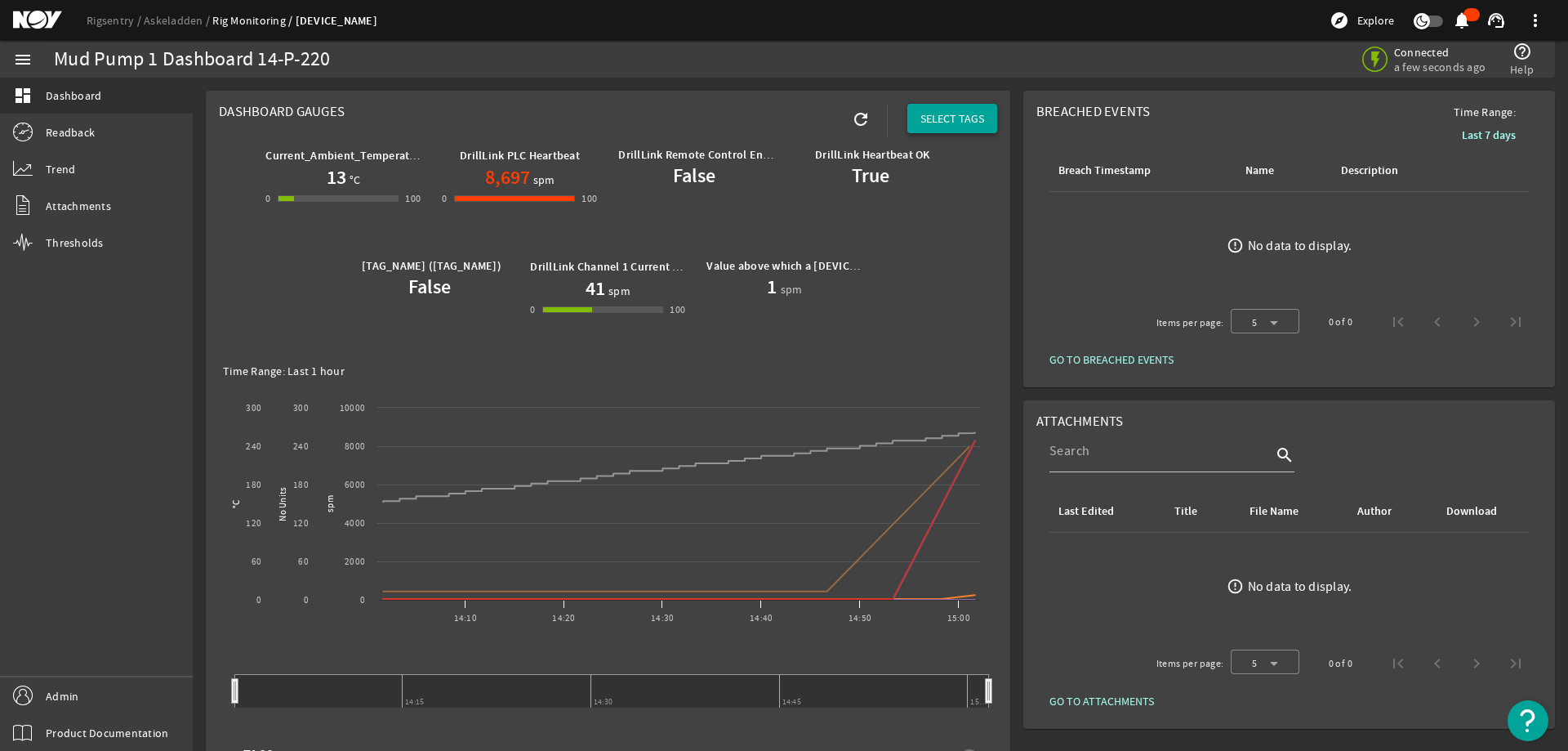 click on "SELECT TAGS" 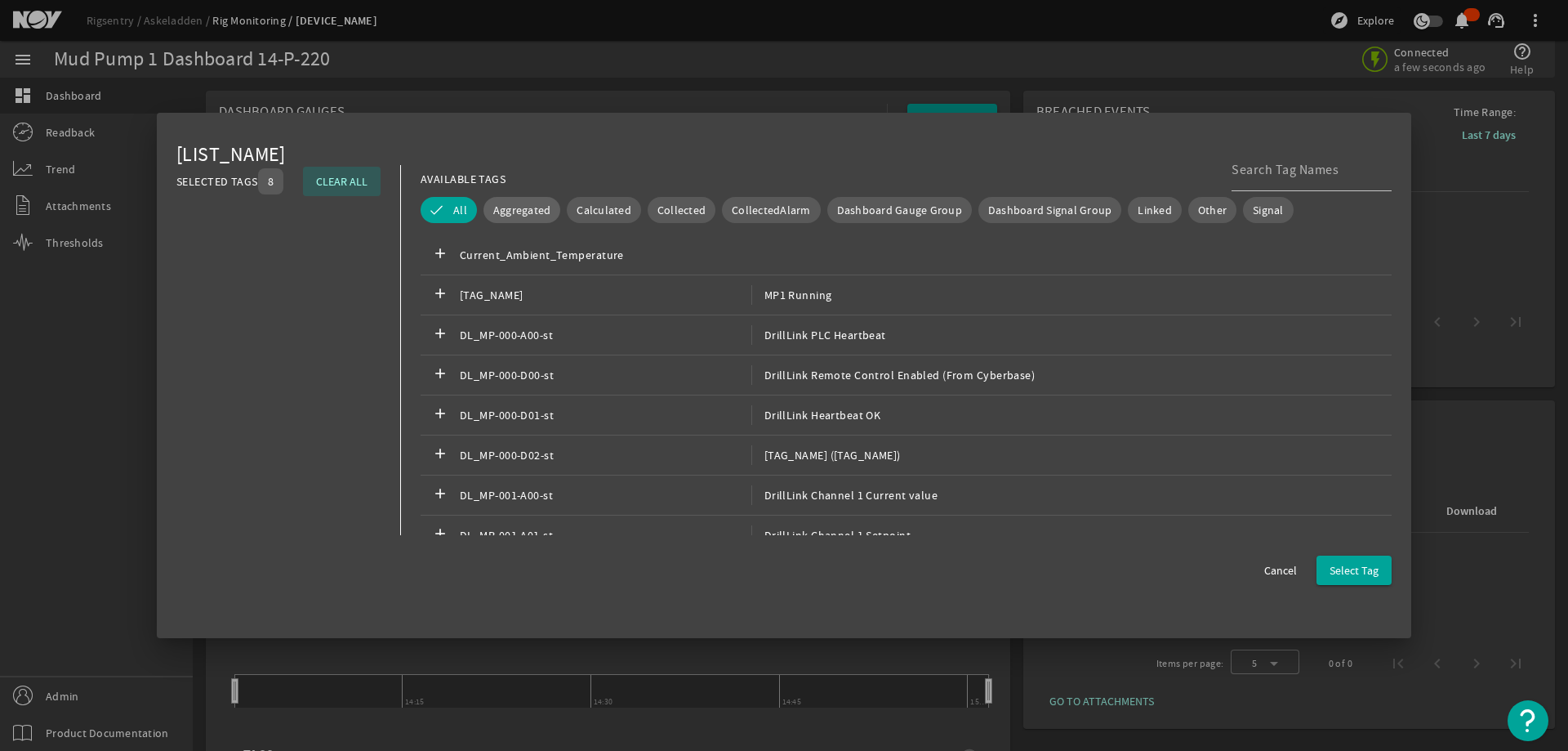 click on "Aggregated" at bounding box center (522, 210) 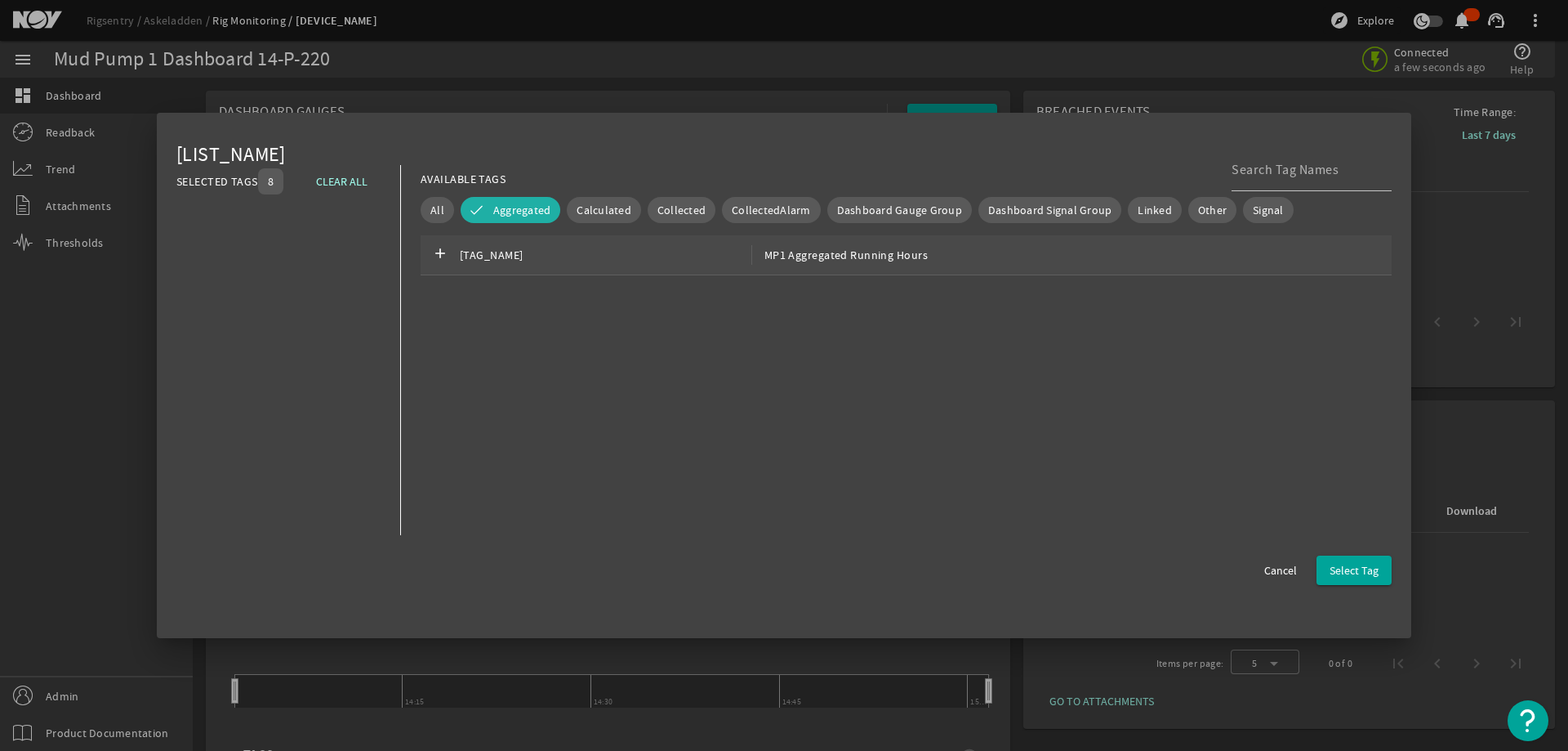 click on "[TAG_NAME]" at bounding box center [605, 255] 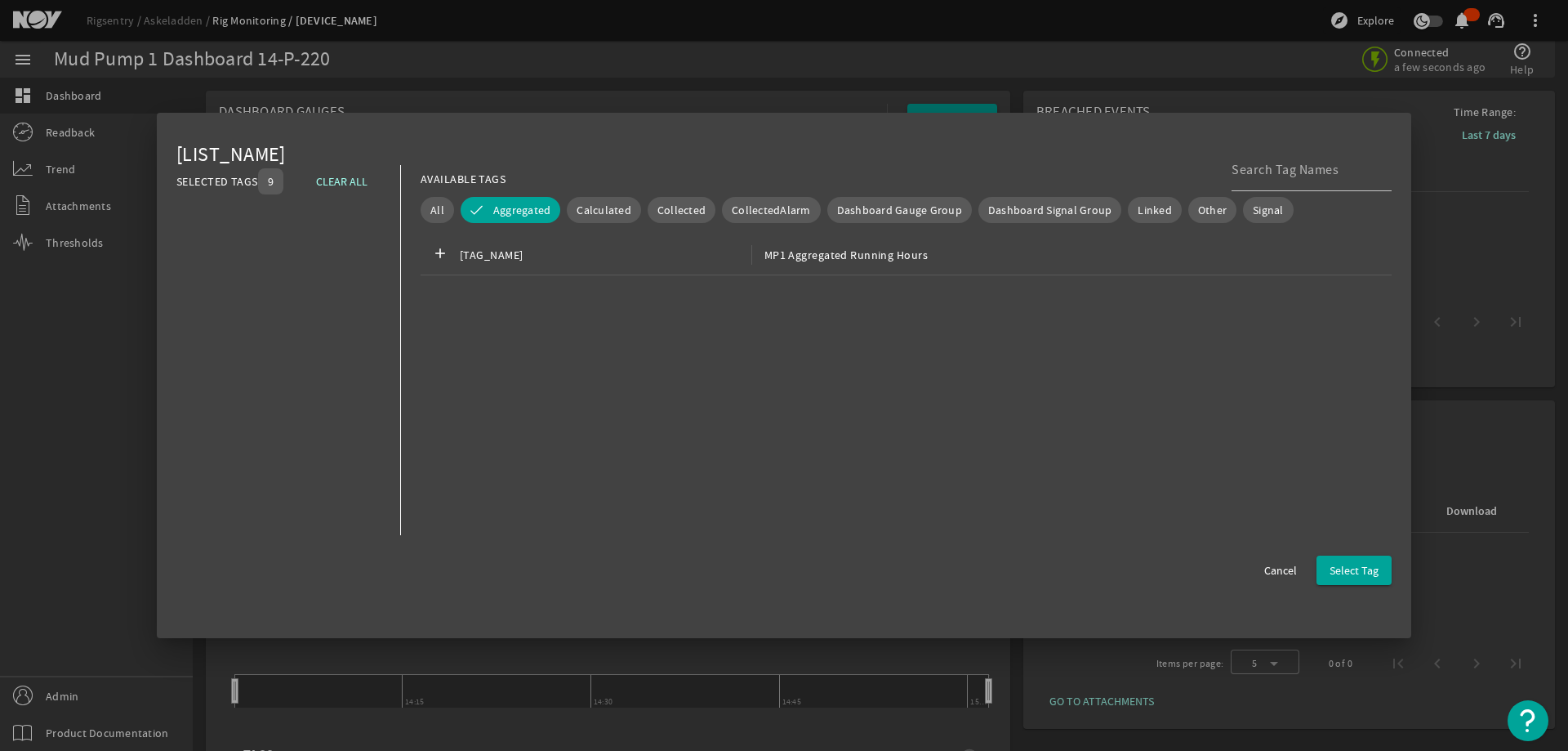 click on "AVAILABLE TAGS All Aggregated Calculated Collected CollectedAlarm Dashboard Gauge Group Dashboard Signal Group Linked Other Signal add [TAG_NAME] [TAG_NAME] Cancel  Select Tag" at bounding box center (896, 356) 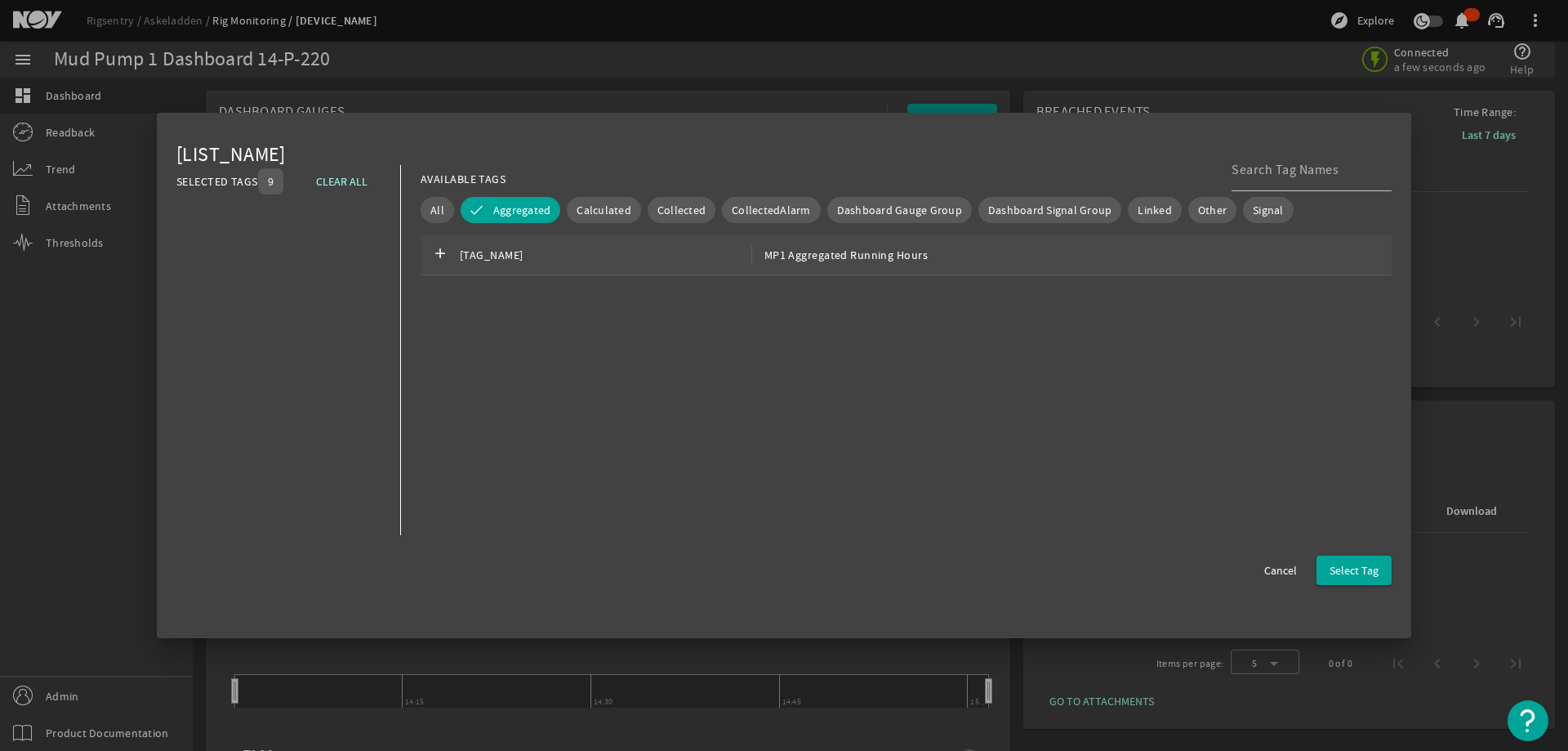 click on "[TAG_NAME]" at bounding box center [605, 255] 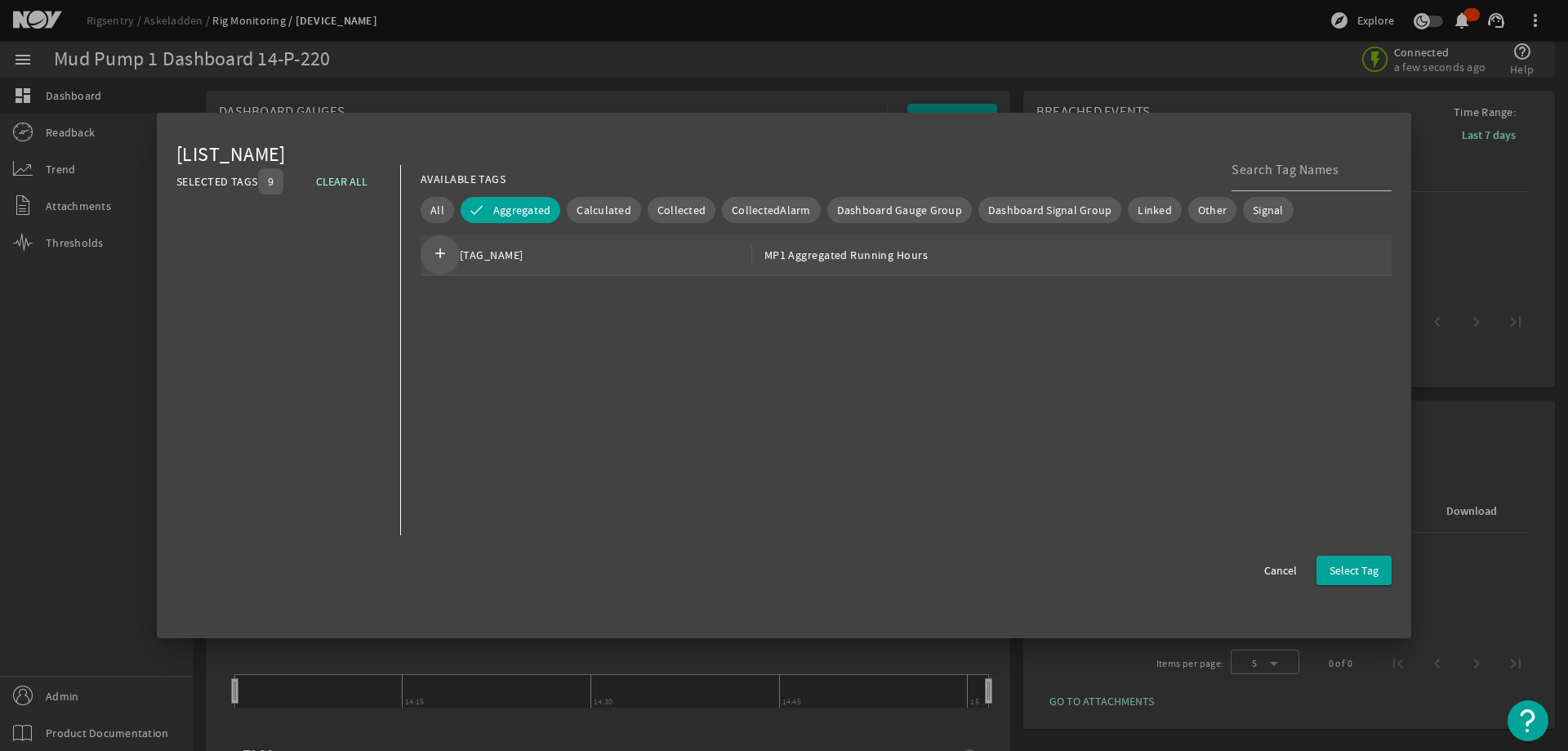 click on "add" at bounding box center [440, 255] 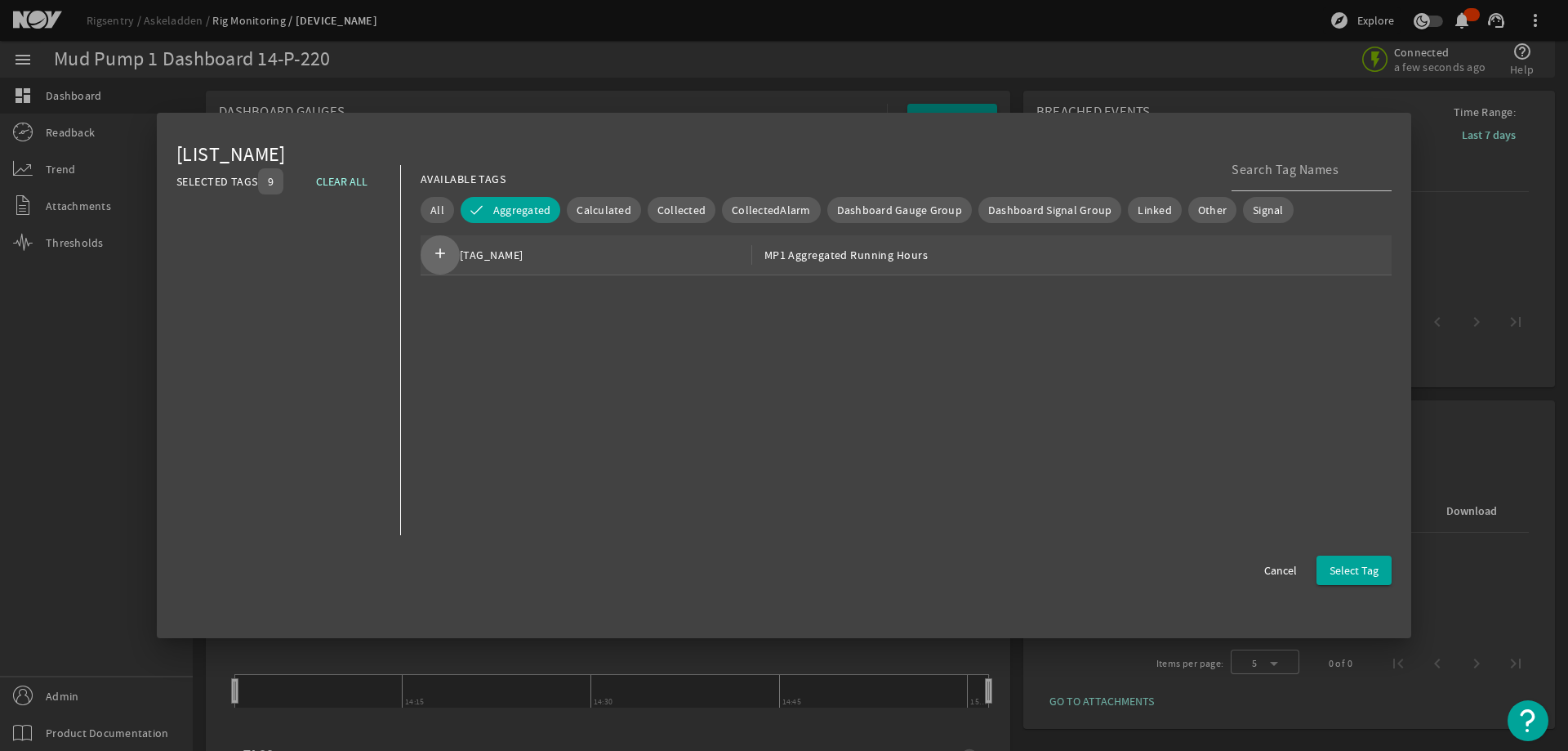 click on "add" at bounding box center [440, 255] 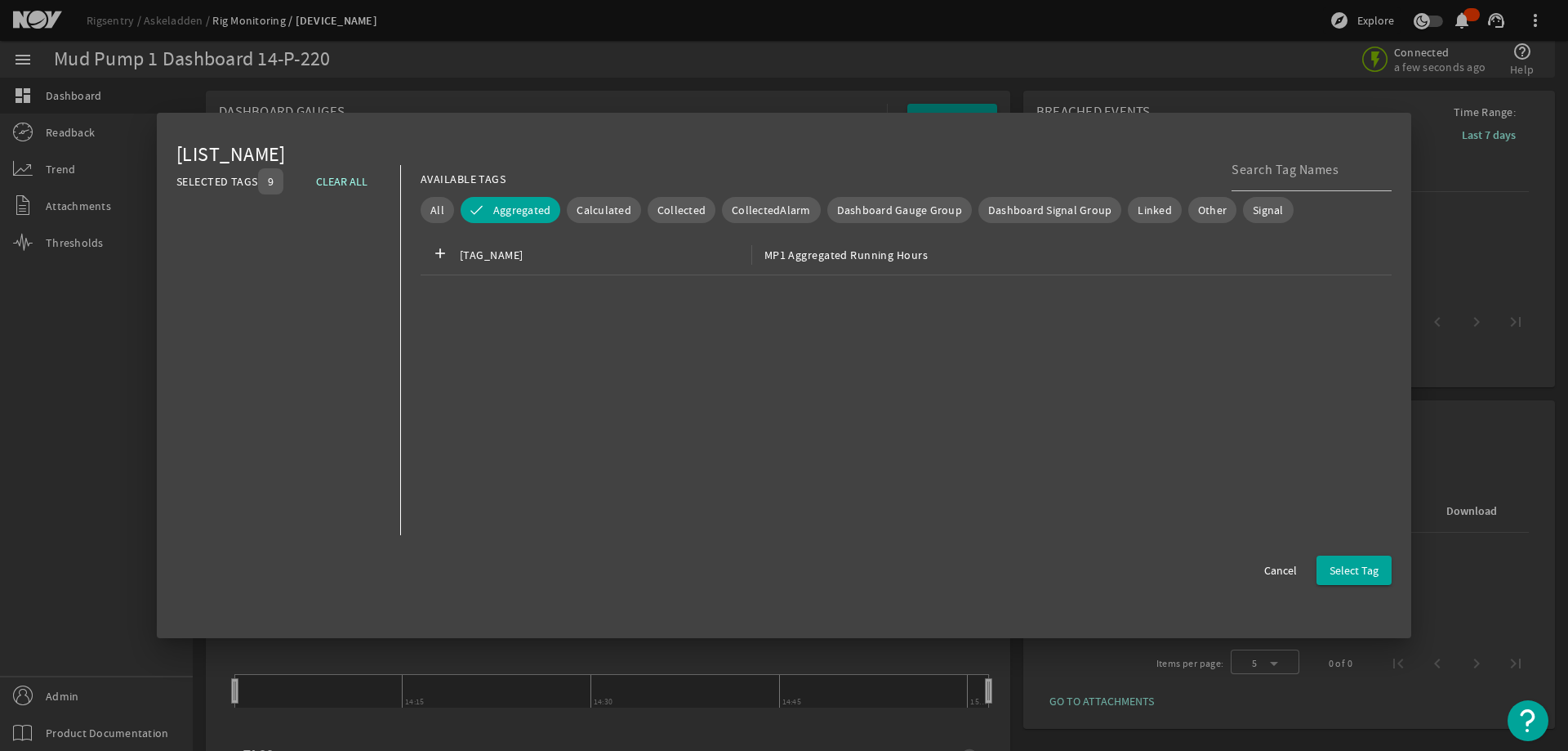 drag, startPoint x: 477, startPoint y: 329, endPoint x: 459, endPoint y: 309, distance: 26.90725 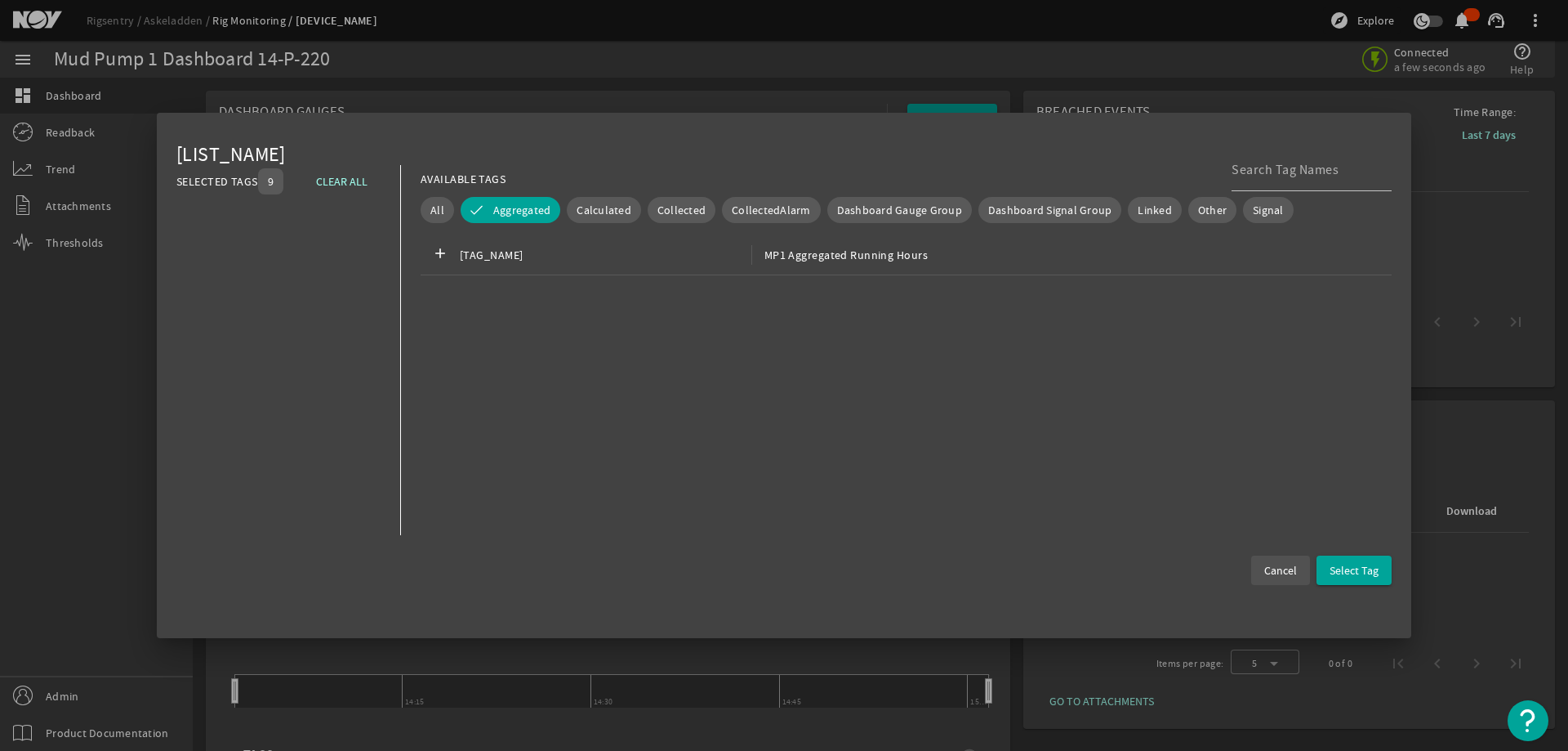 click on "Cancel" 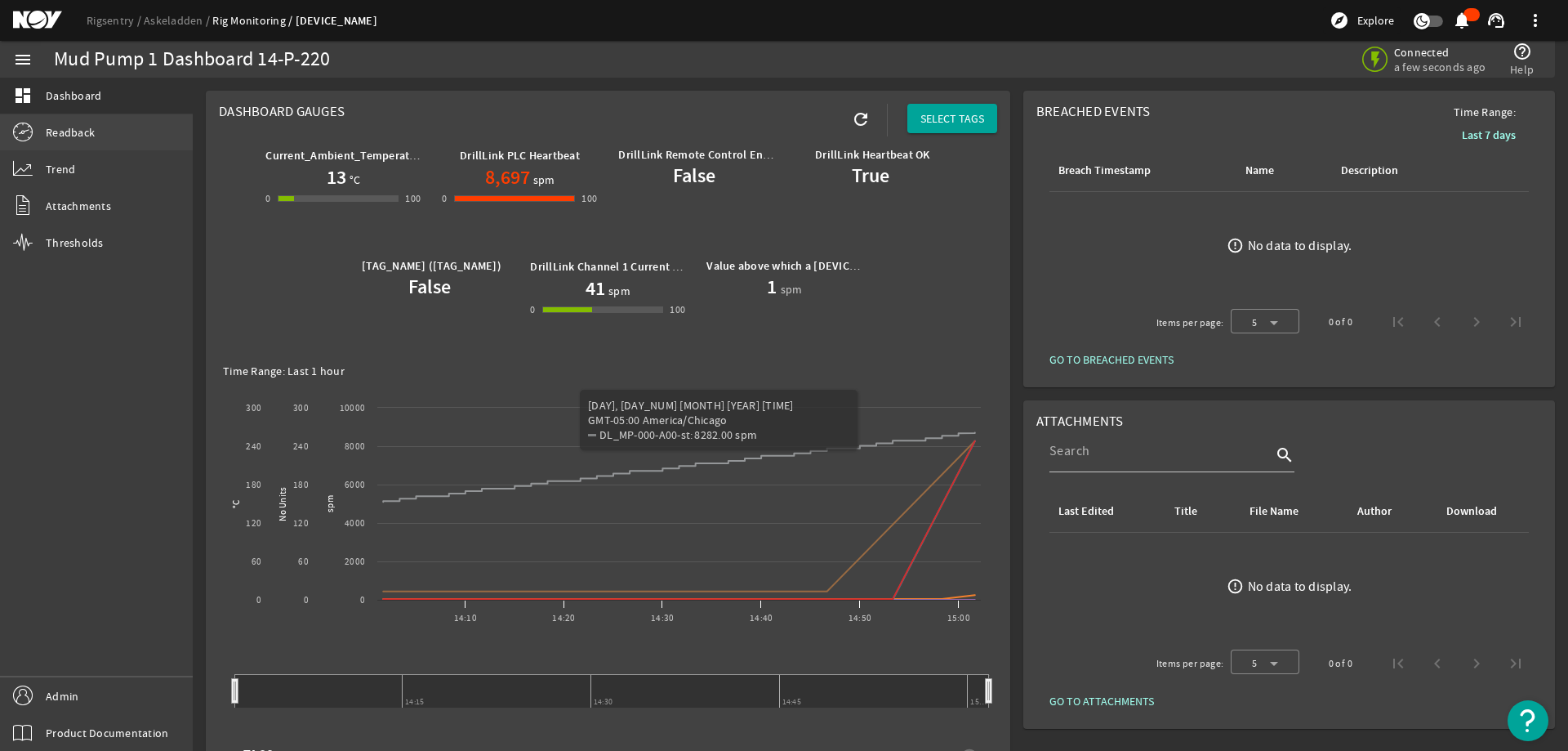 click on "Readback" 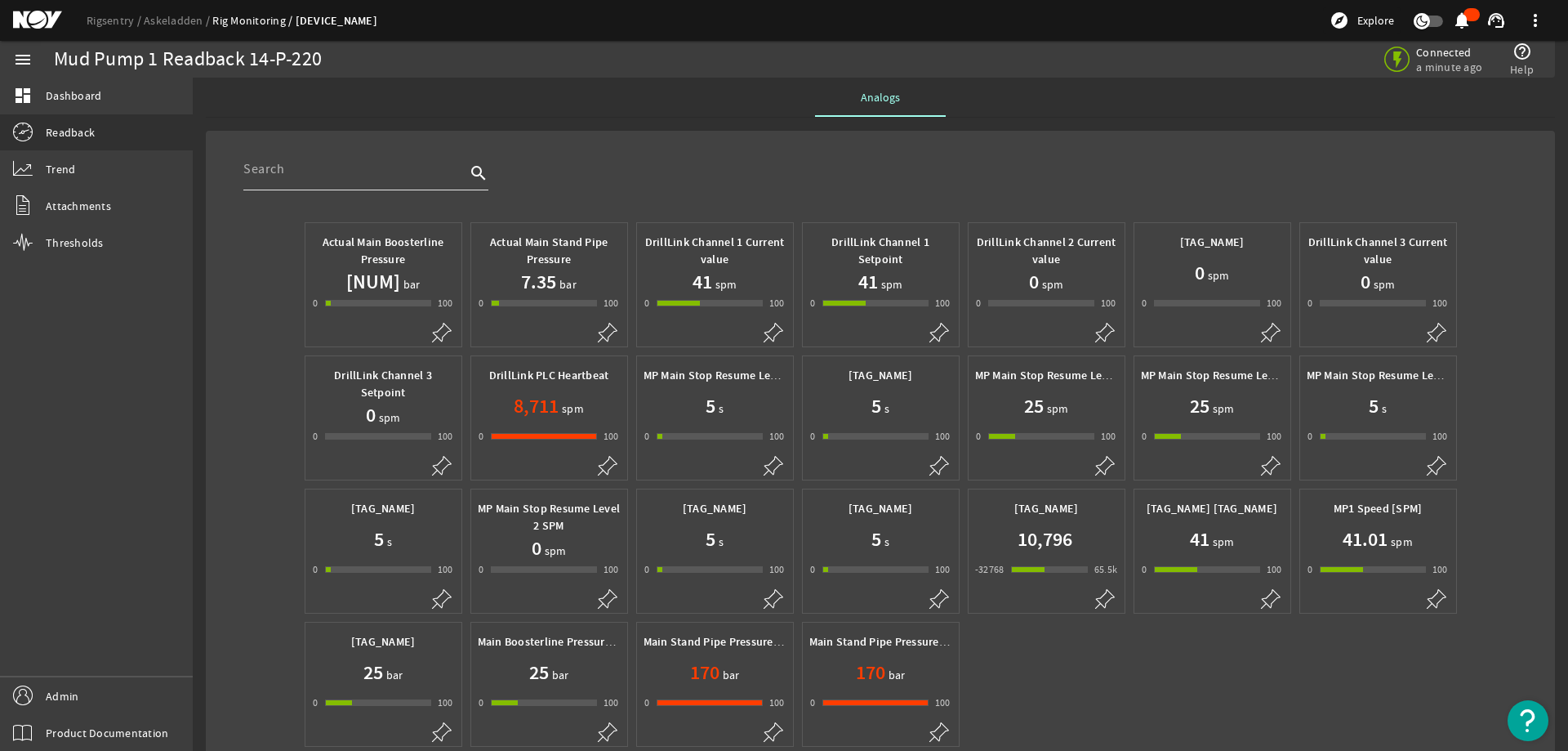 click at bounding box center [354, 169] 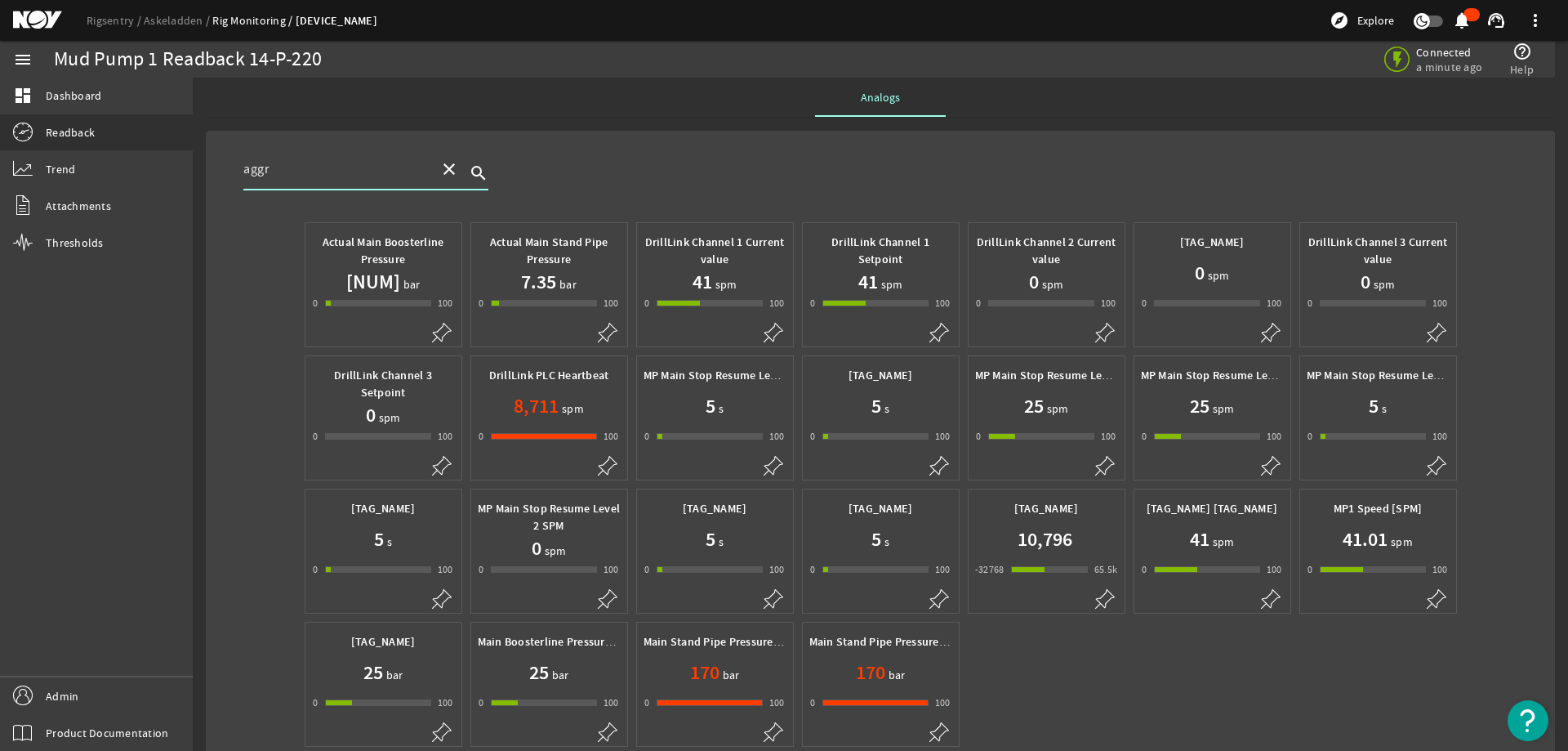 type on "aggr" 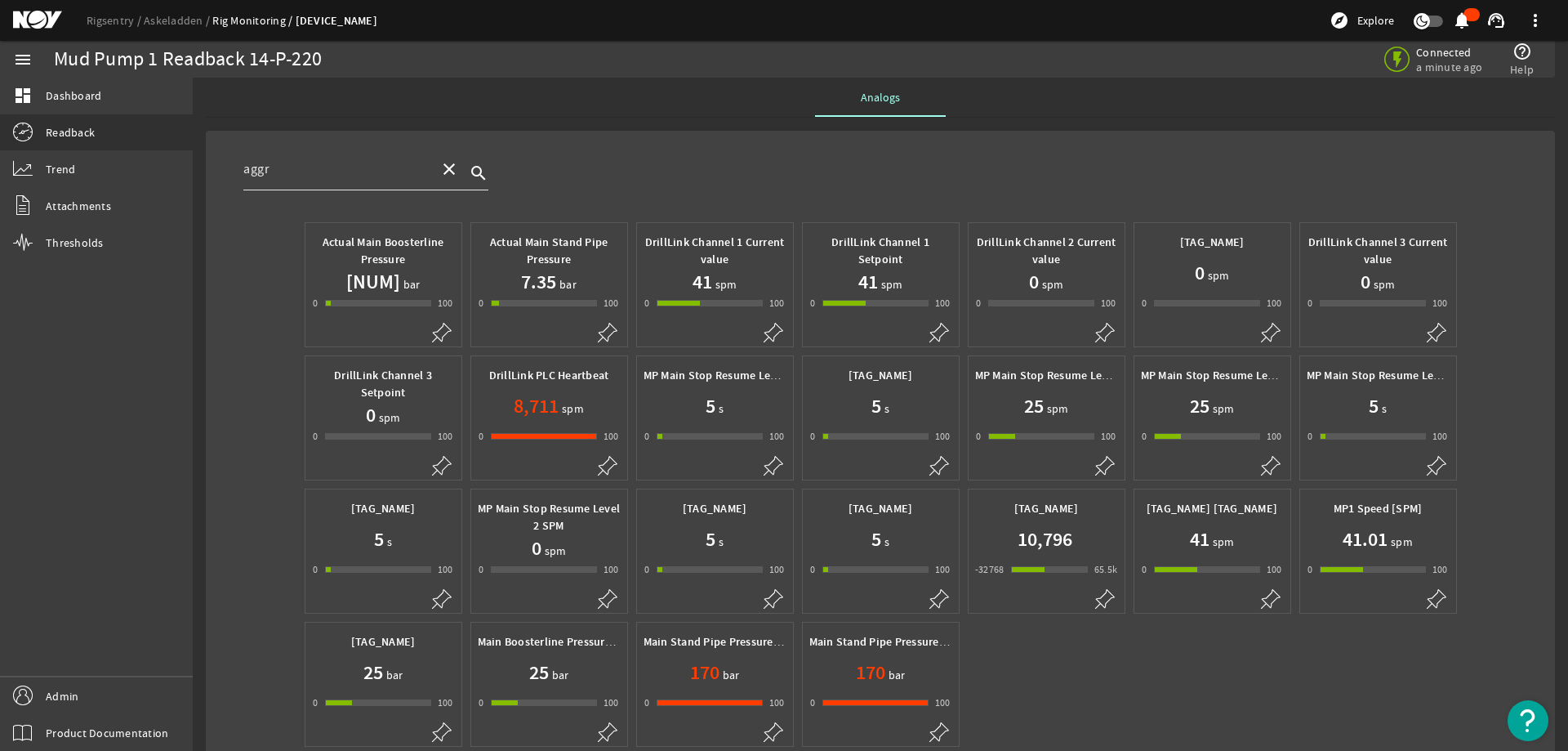 click on "search" at bounding box center (479, 173) 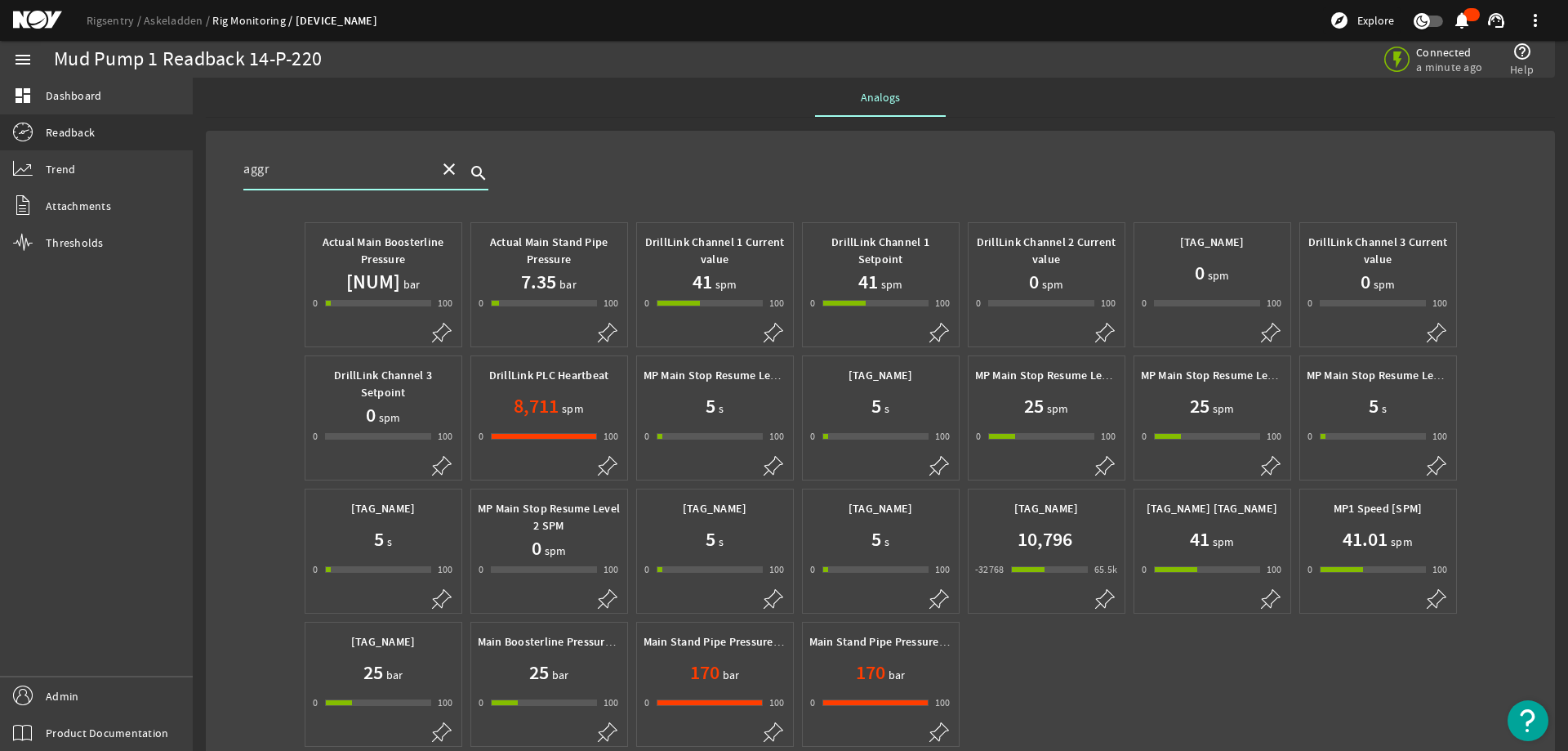 click on "aggr" at bounding box center (335, 169) 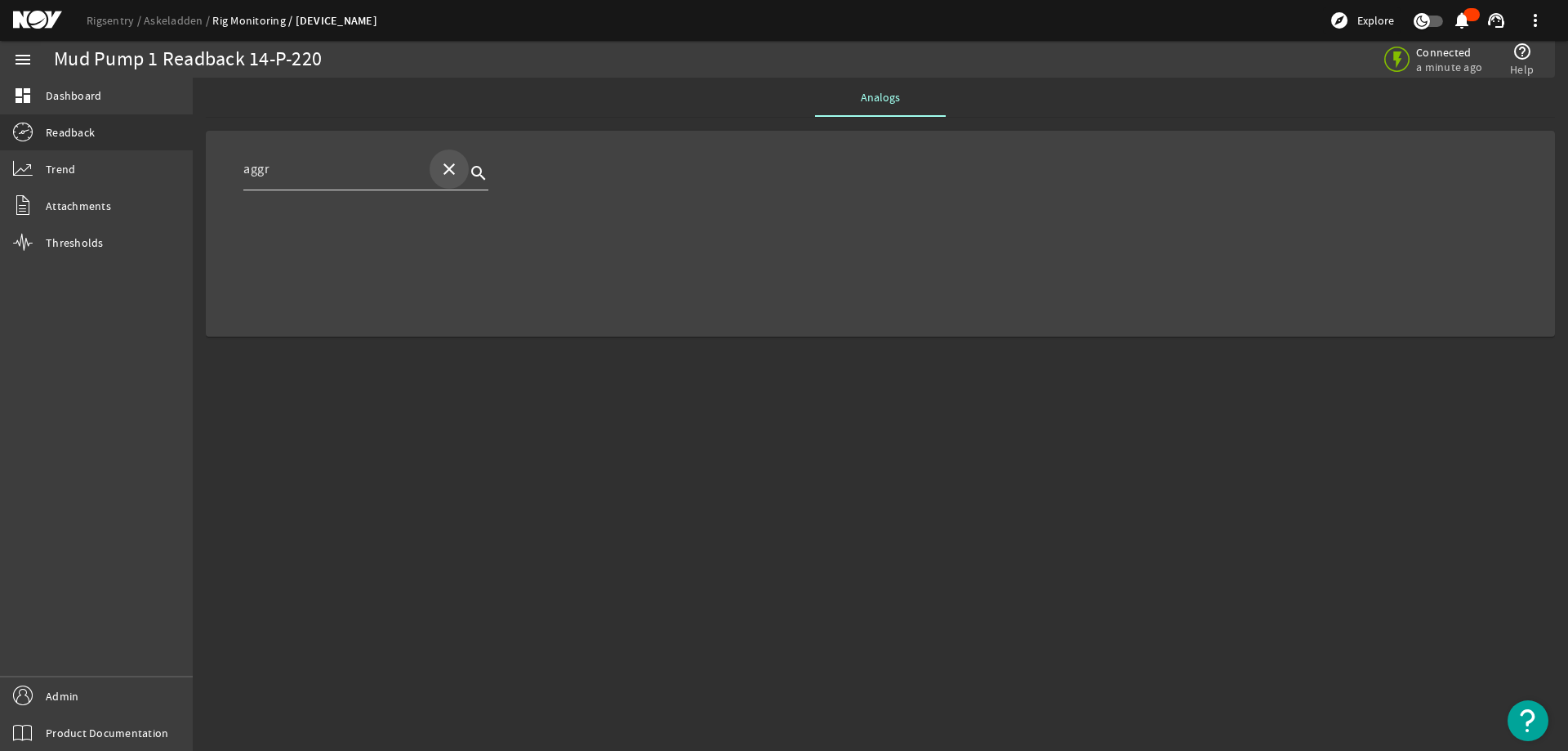 click on "close" at bounding box center [449, 169] 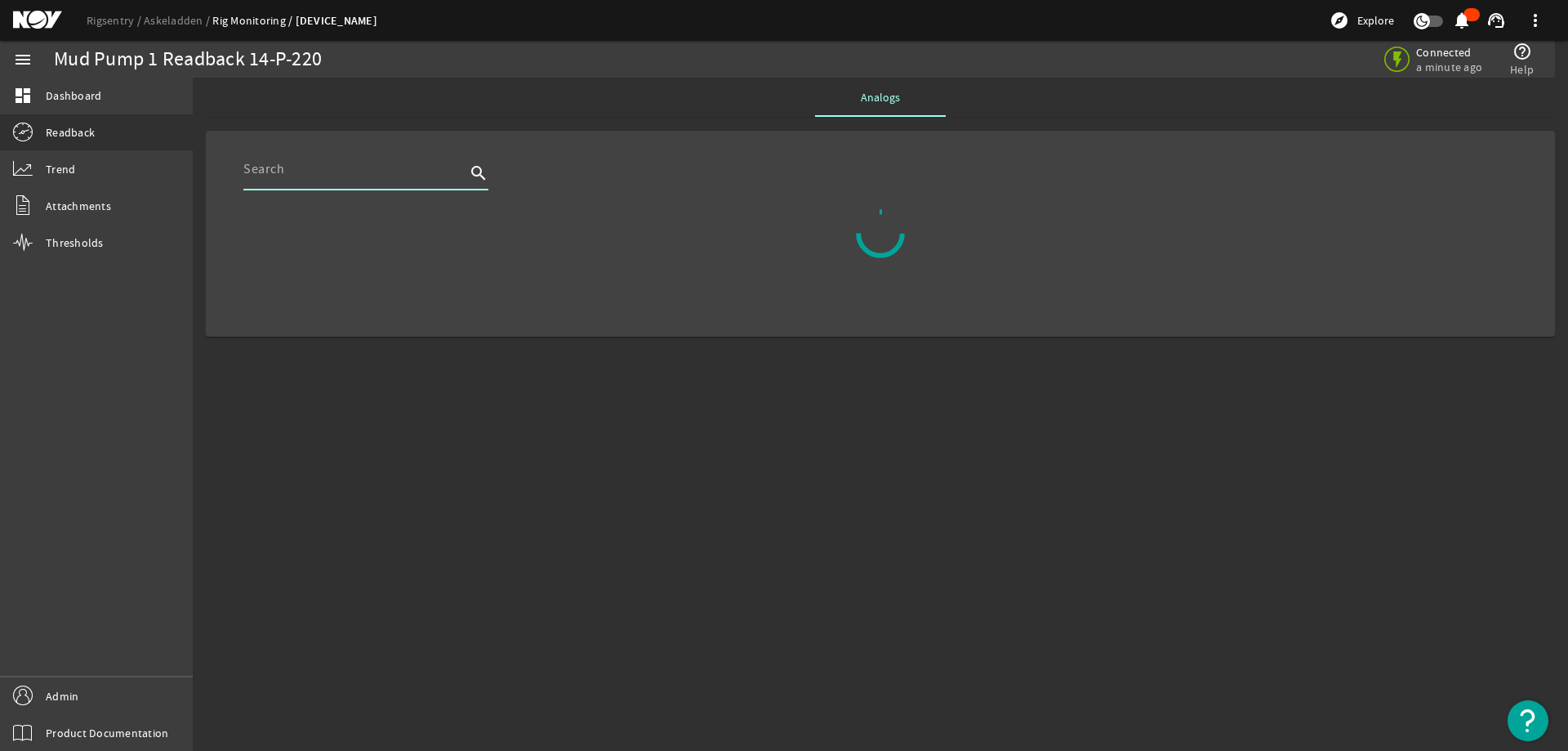 click on "search" at bounding box center (880, 234) 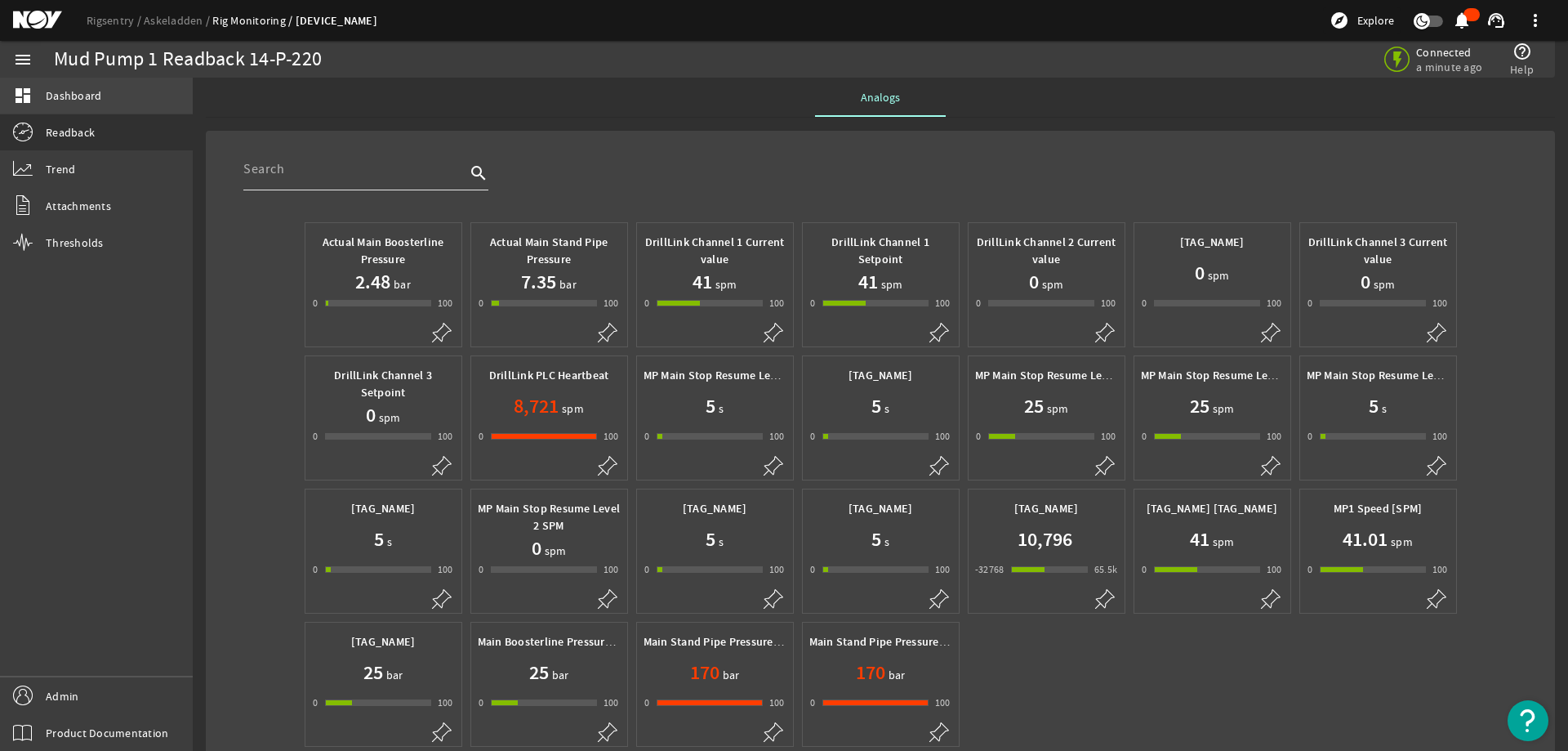 click on "dashboard  Dashboard" 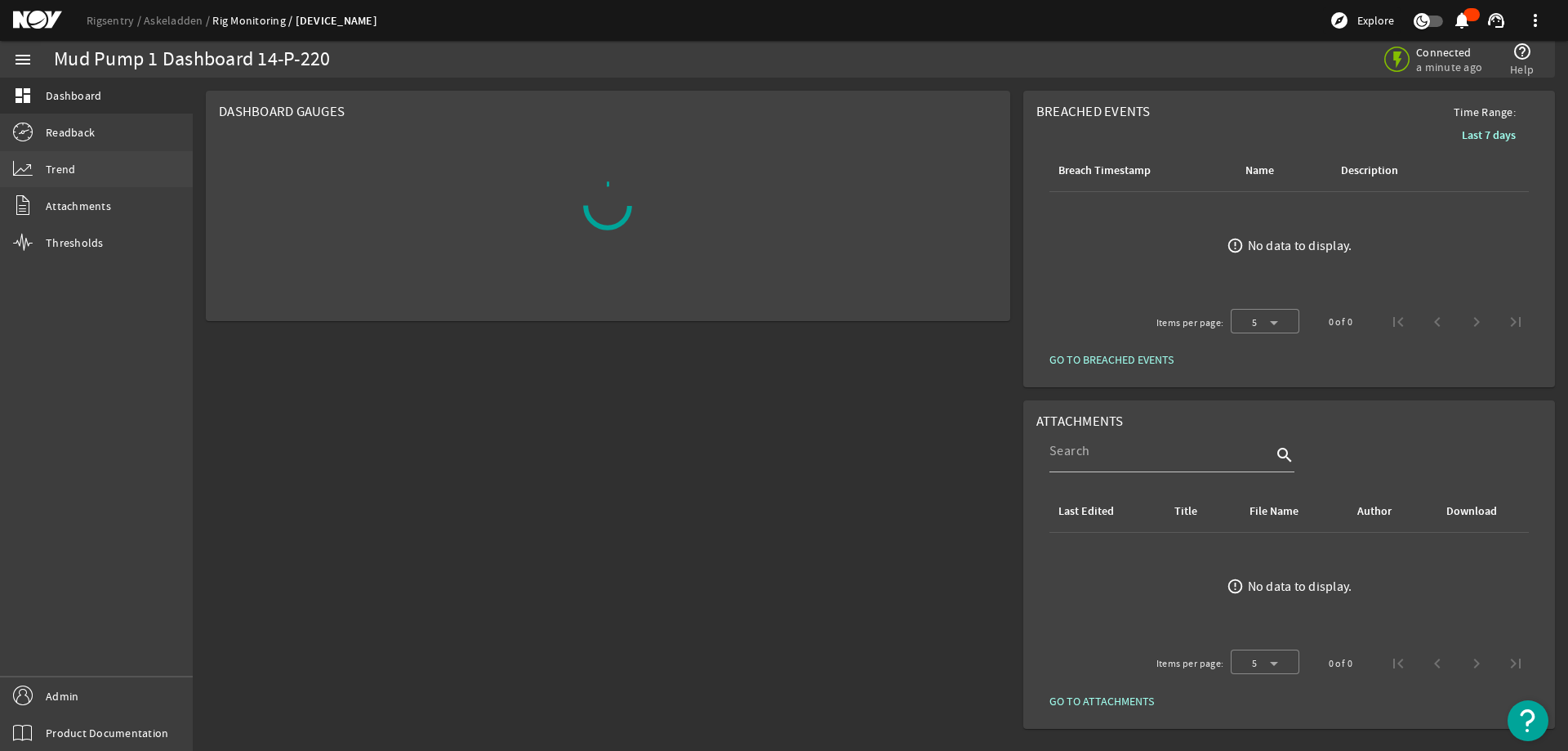 click on "Trend" 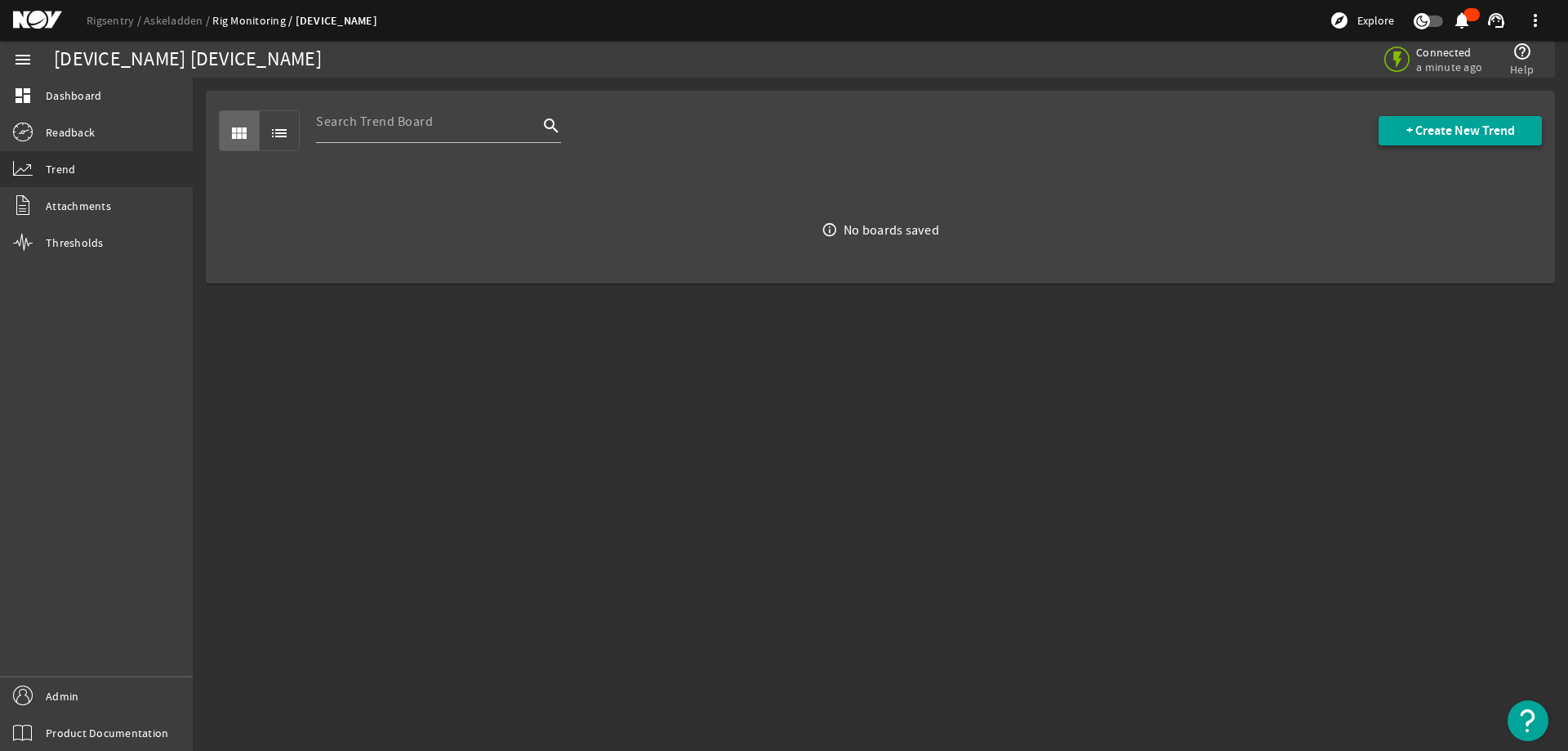 click on "+ Create New Trend" 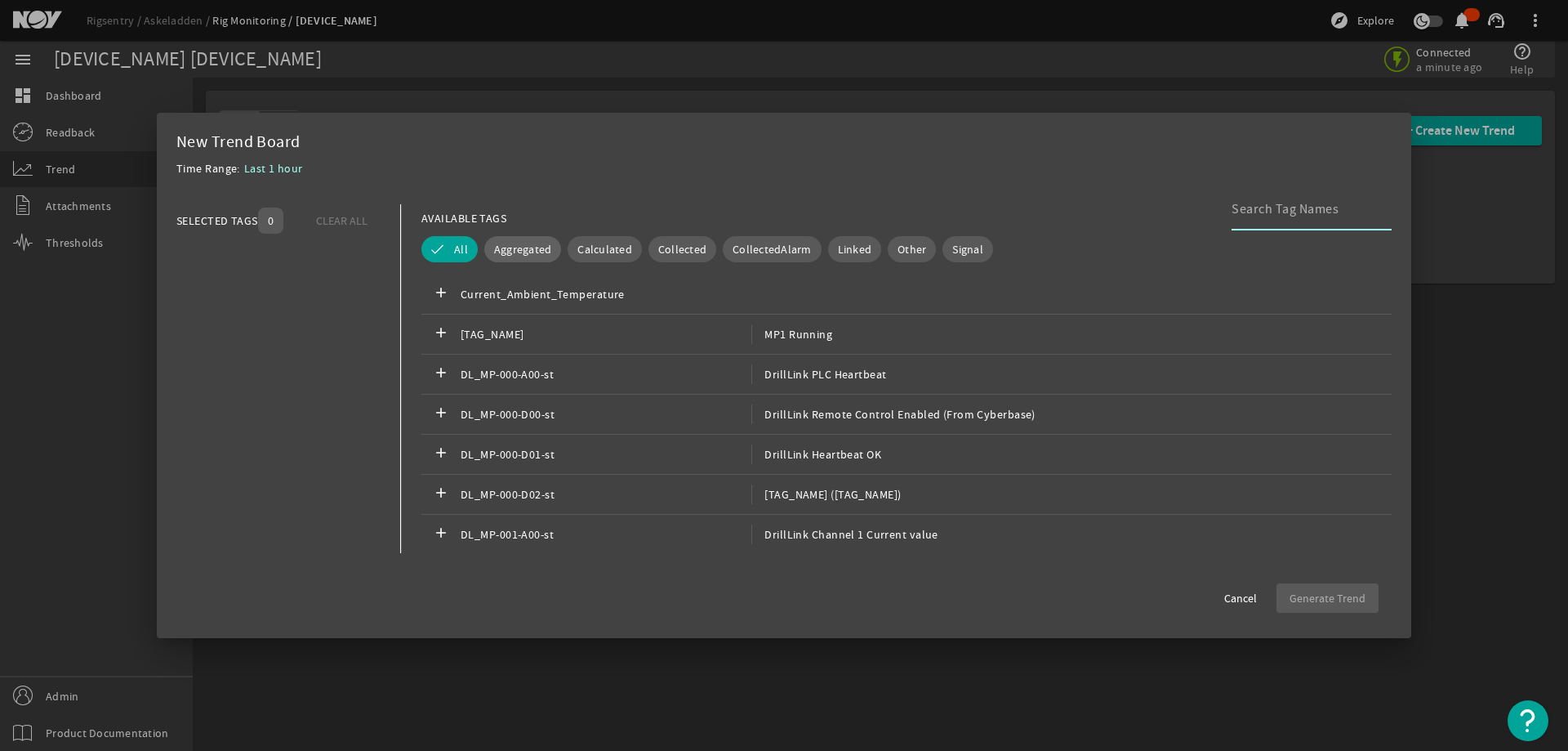 click on "Aggregated" at bounding box center [523, 249] 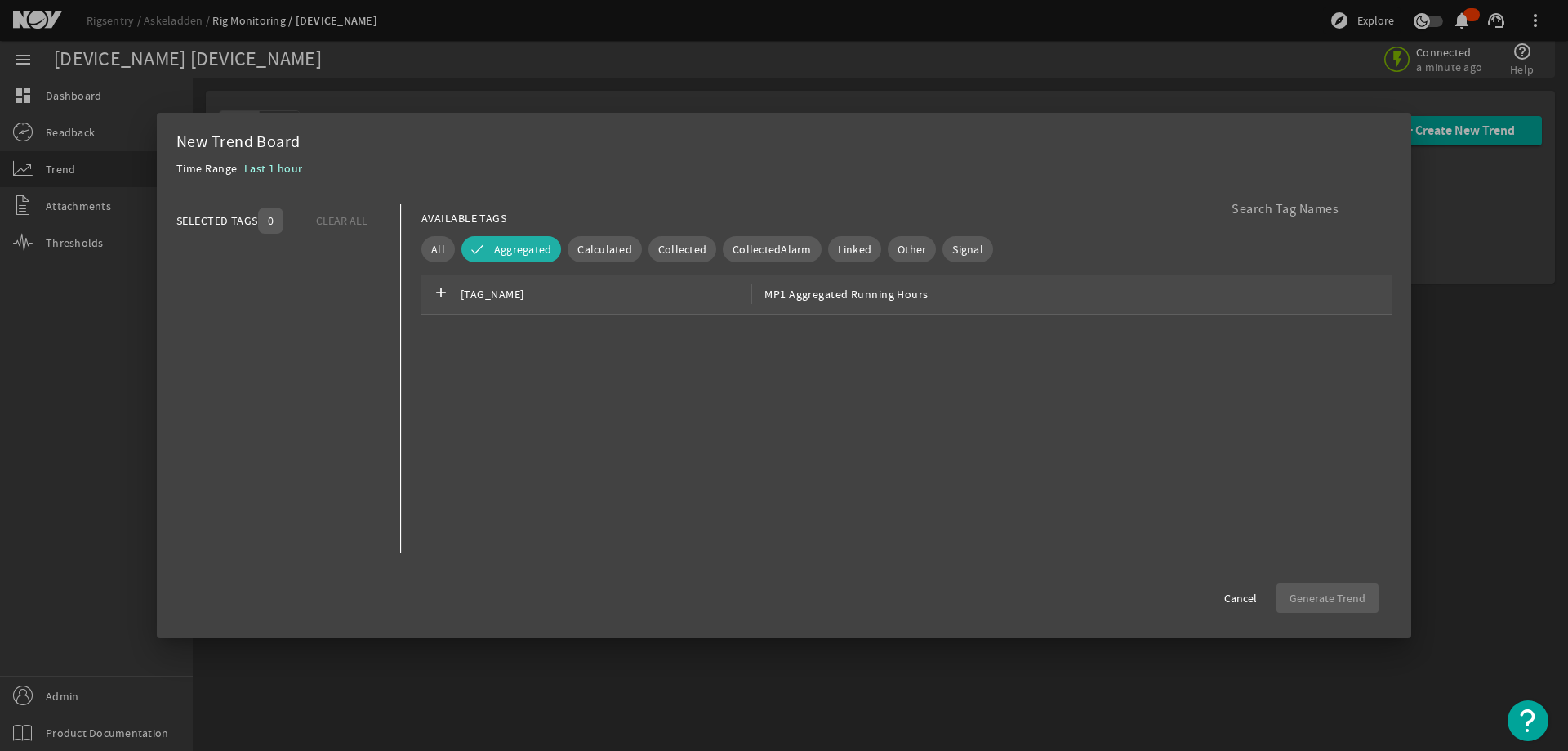 click on "[TAG_NAME]" at bounding box center (606, 294) 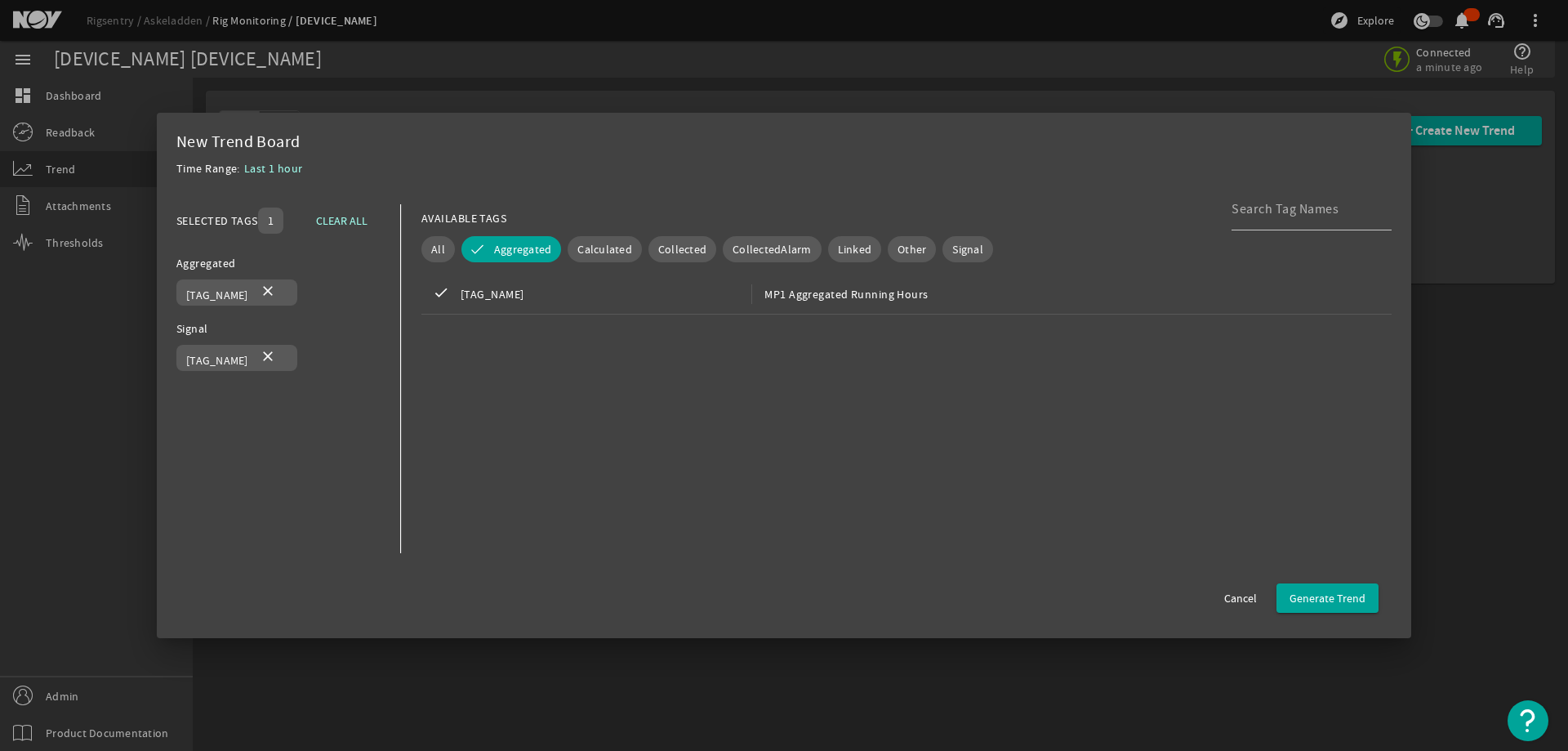 click on "check [TAG_NAME] [TAG_NAME]" at bounding box center (906, 413) 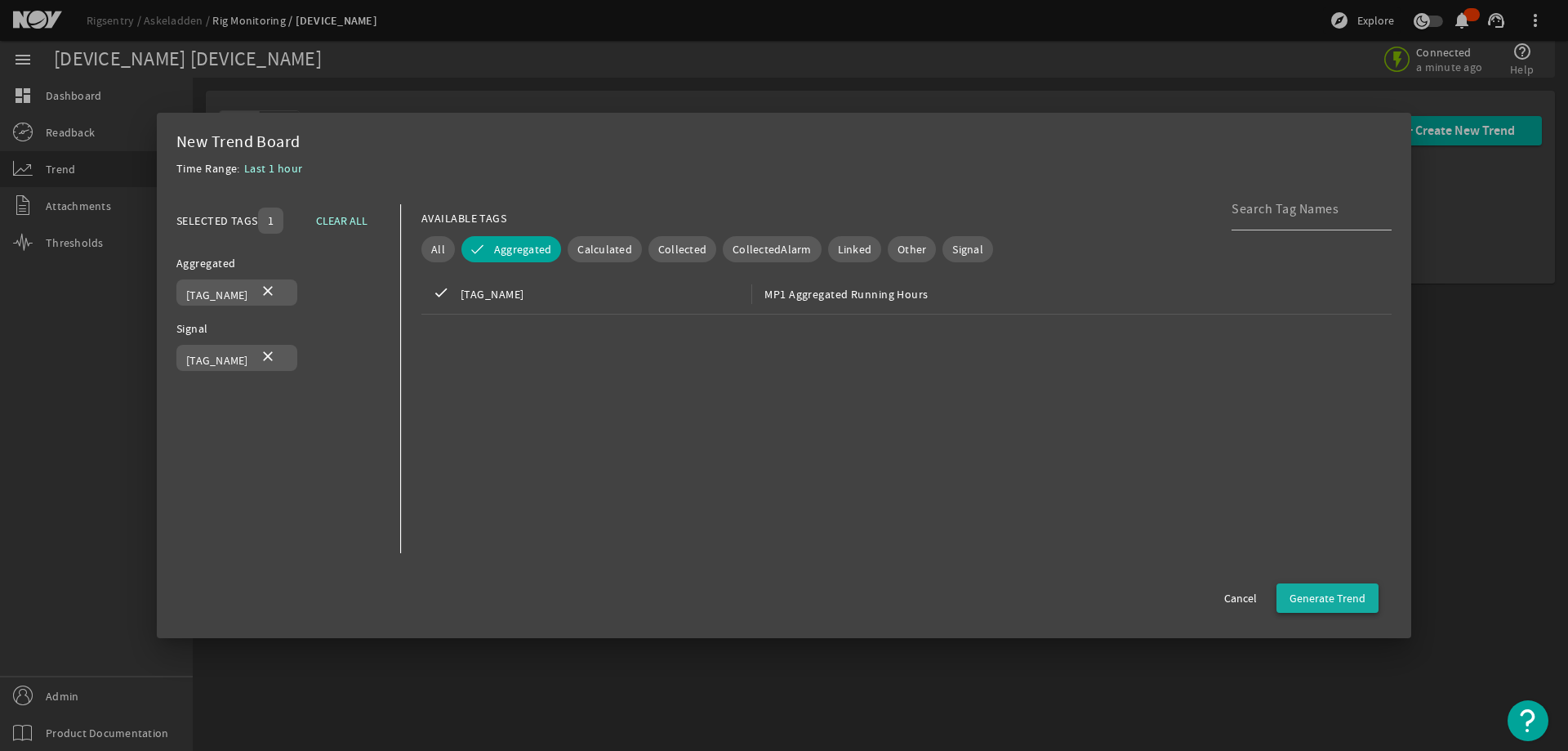 click on "Generate Trend" 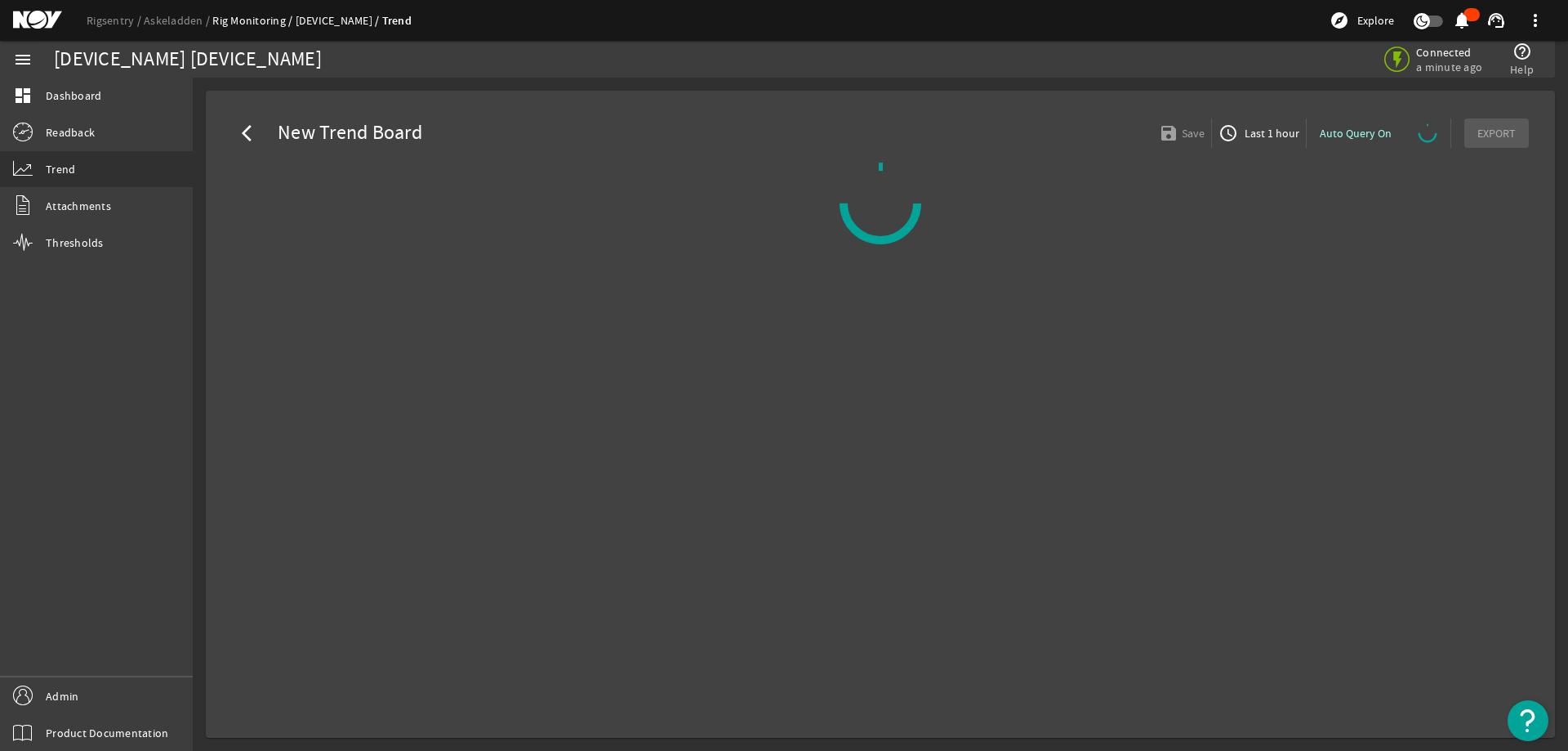 select on "ALL" 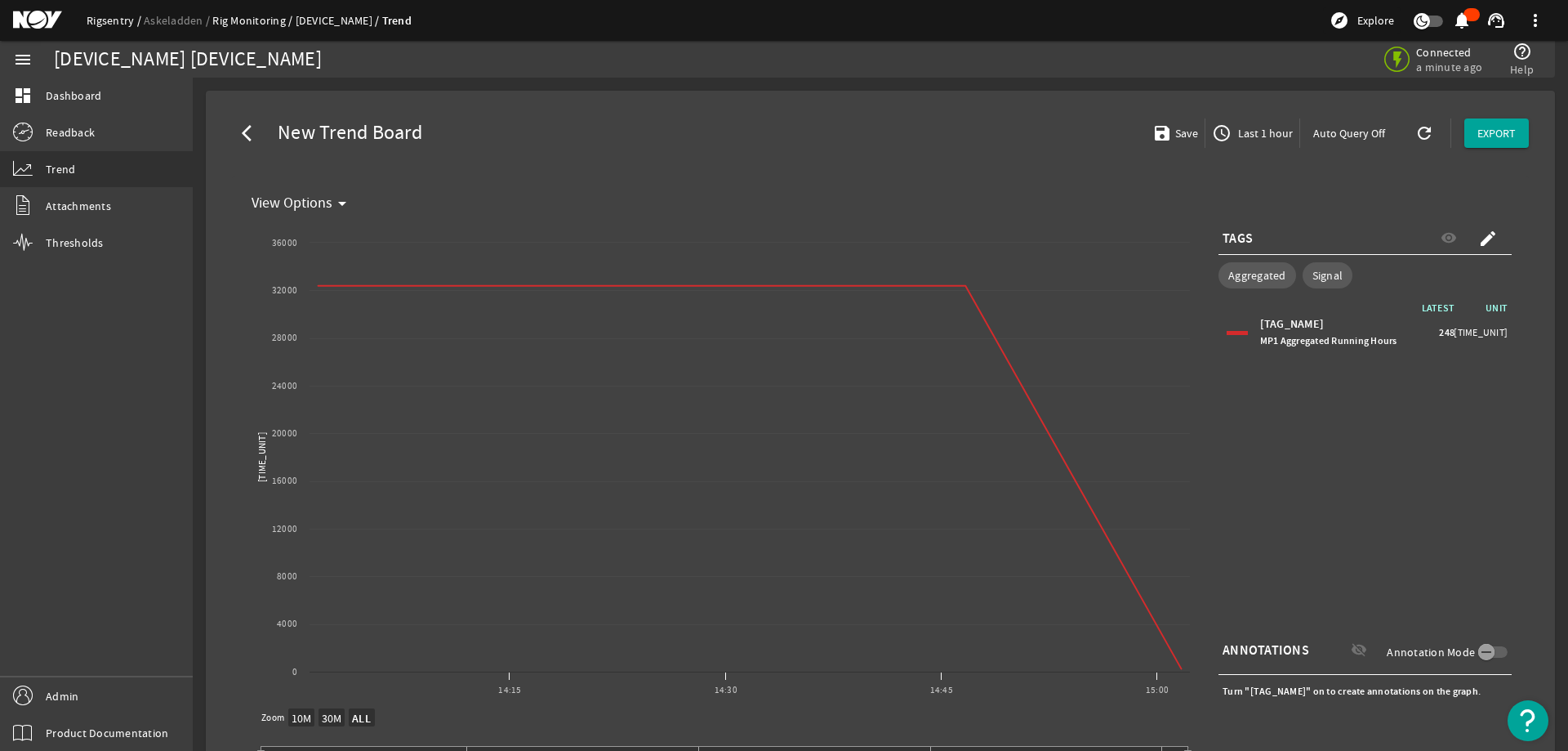click on "Rigsentry" 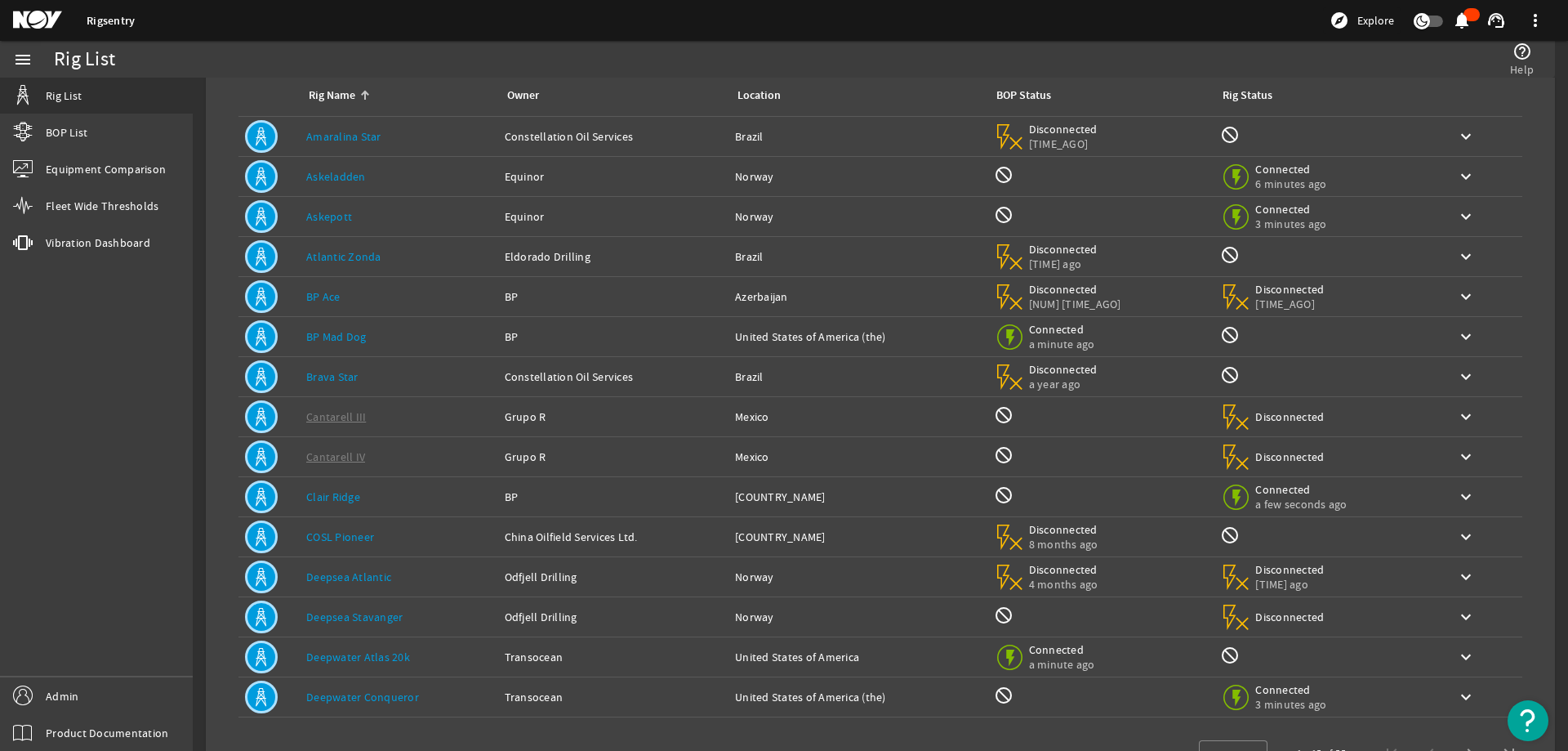 scroll, scrollTop: 154, scrollLeft: 0, axis: vertical 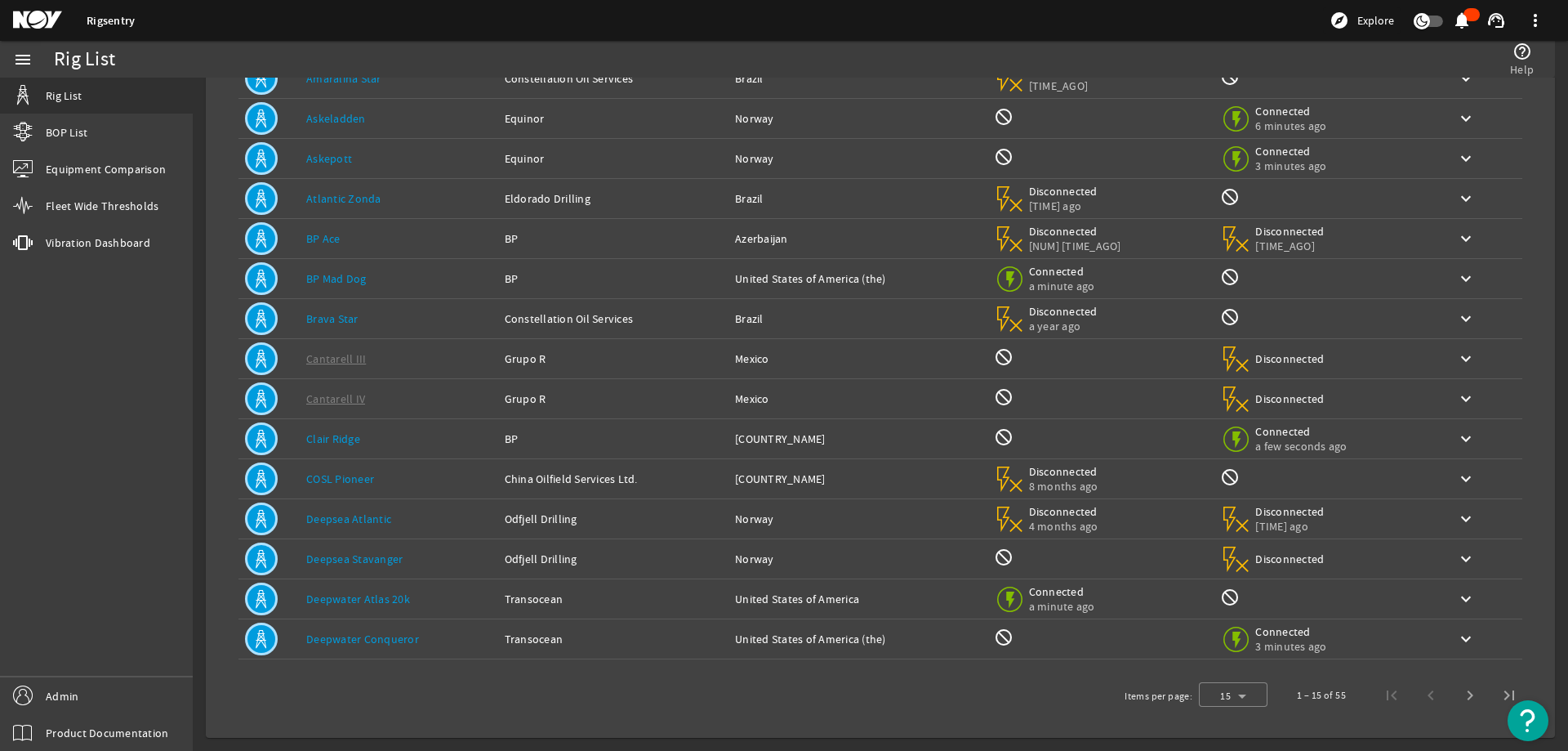 click on "Deepwater Atlas 20k" 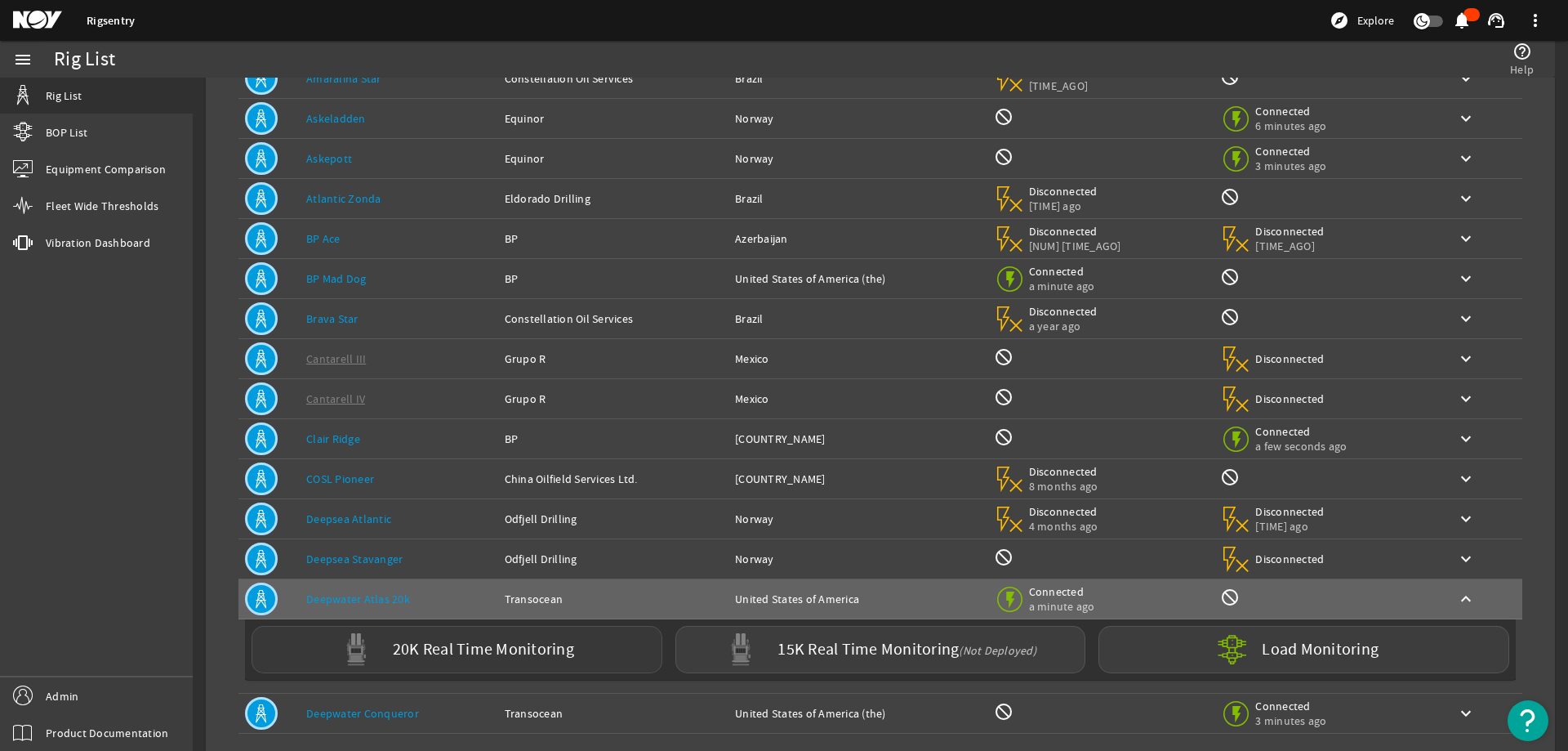click on "20K Real Time Monitoring" 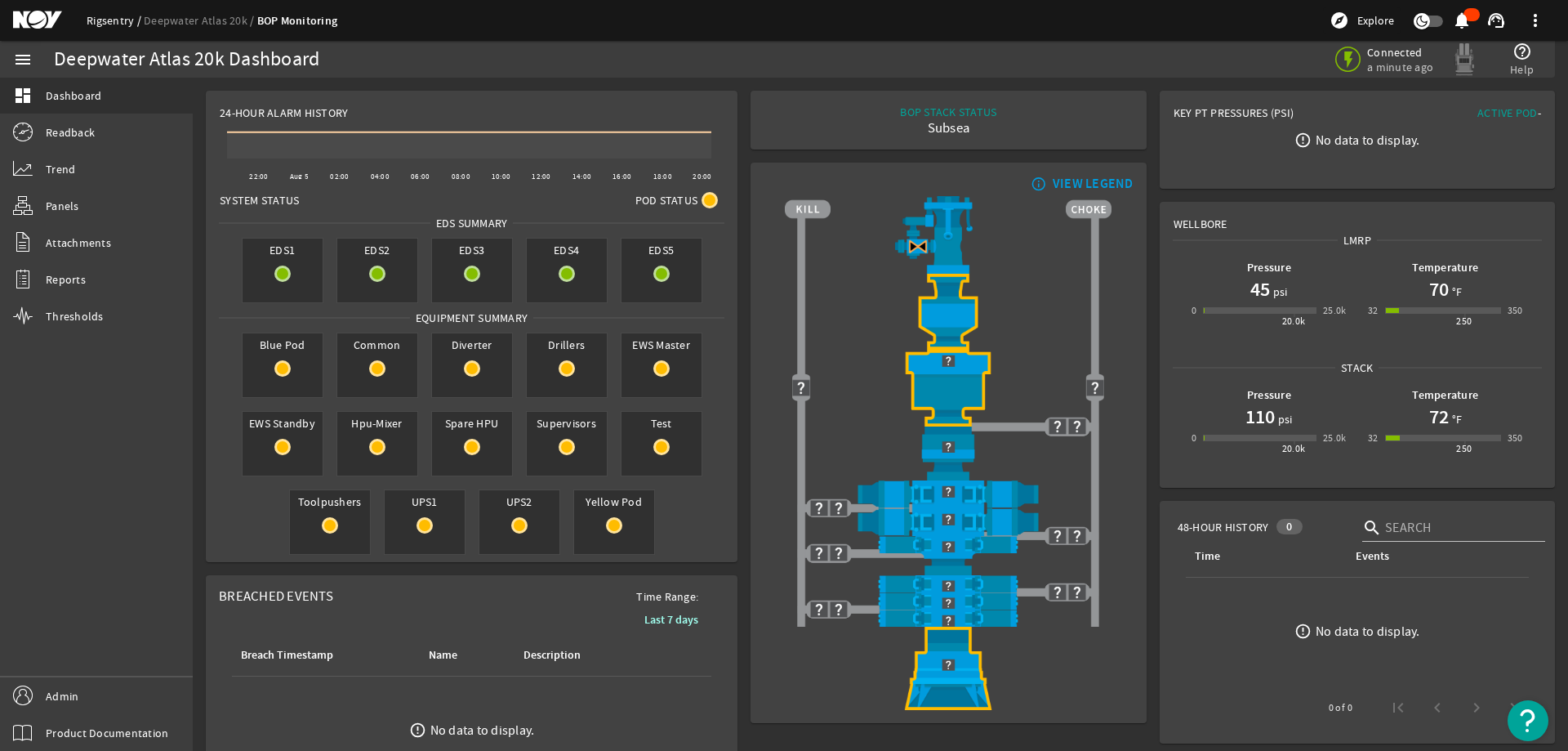 click on "Rigsentry" 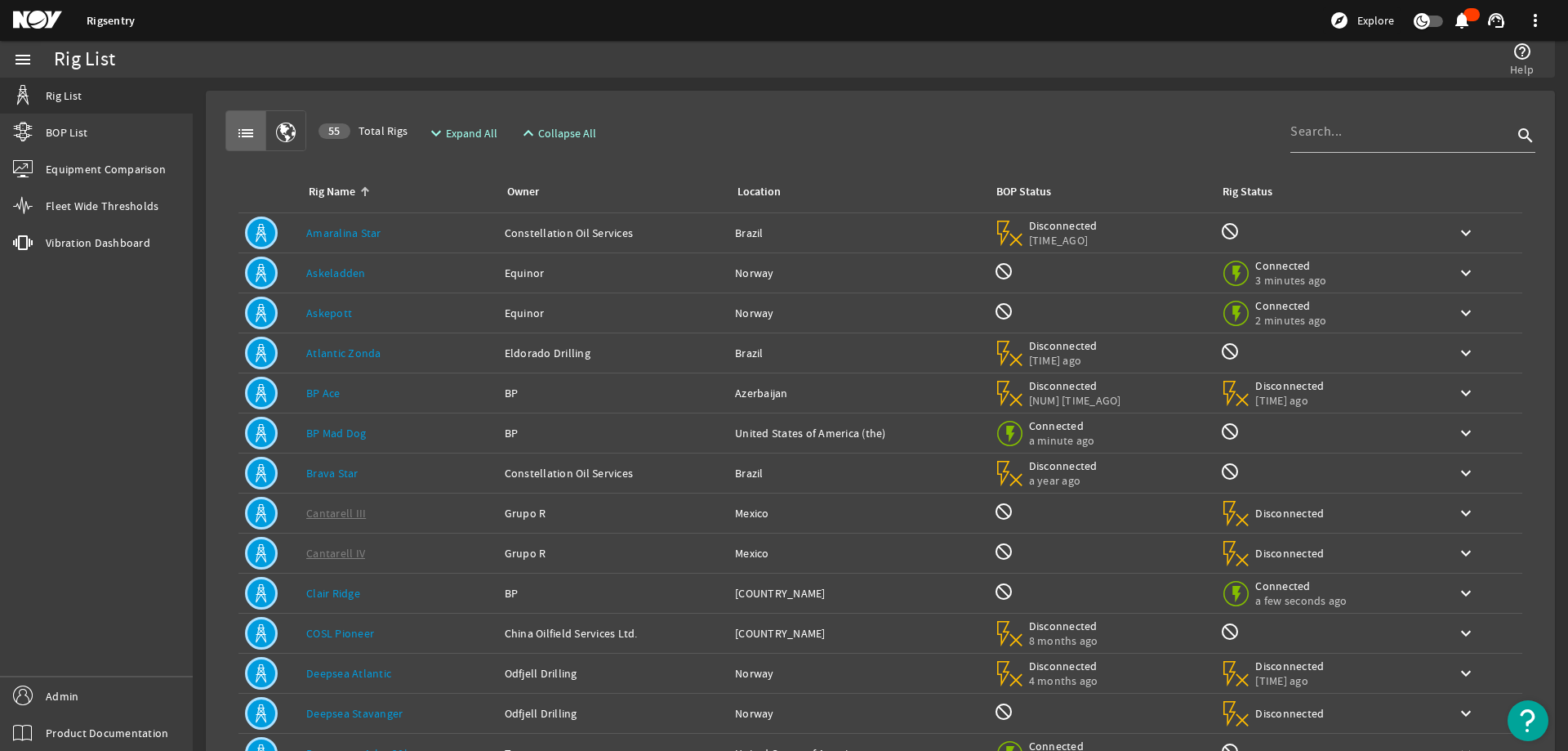 scroll, scrollTop: 154, scrollLeft: 0, axis: vertical 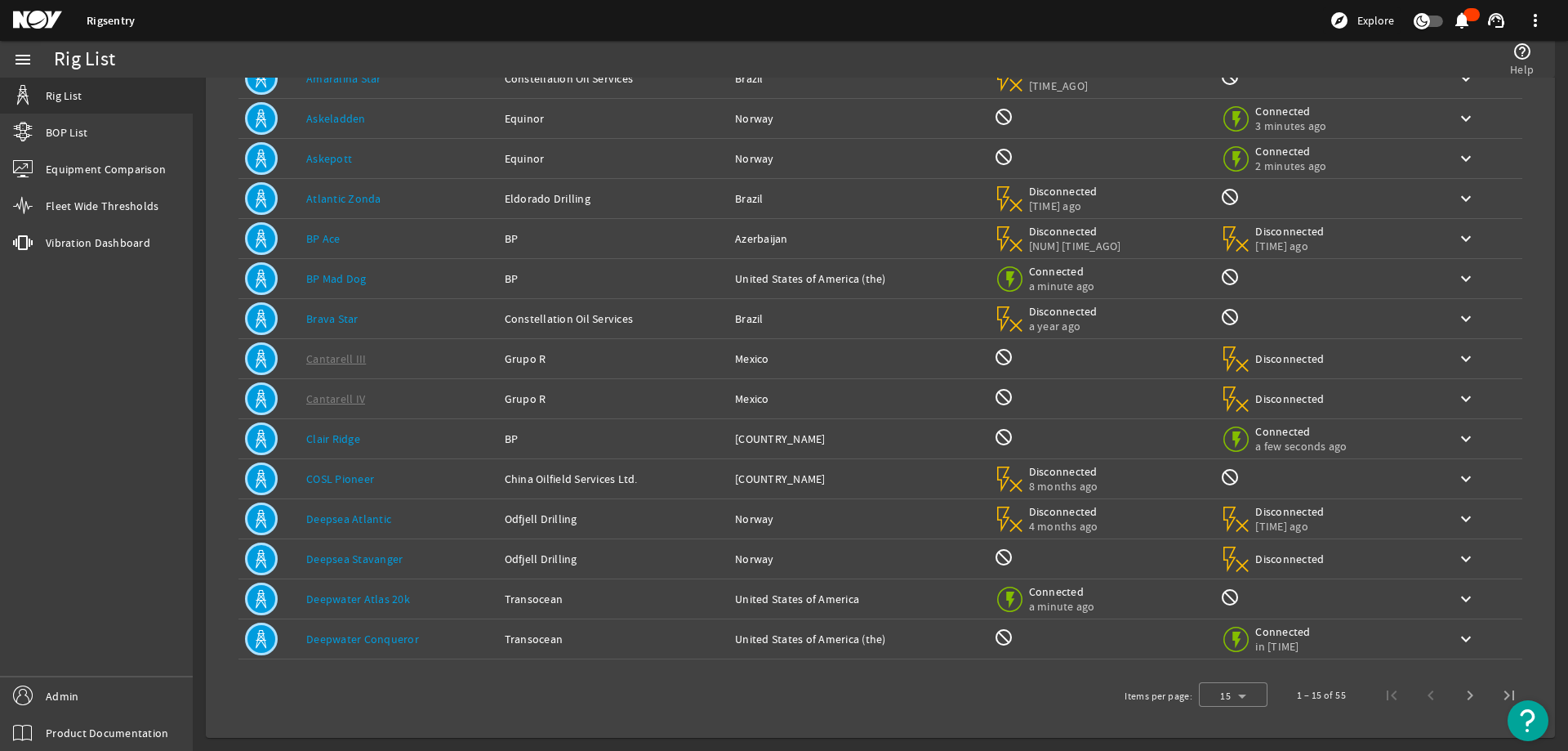 click on "Deepwater Atlas 20k" 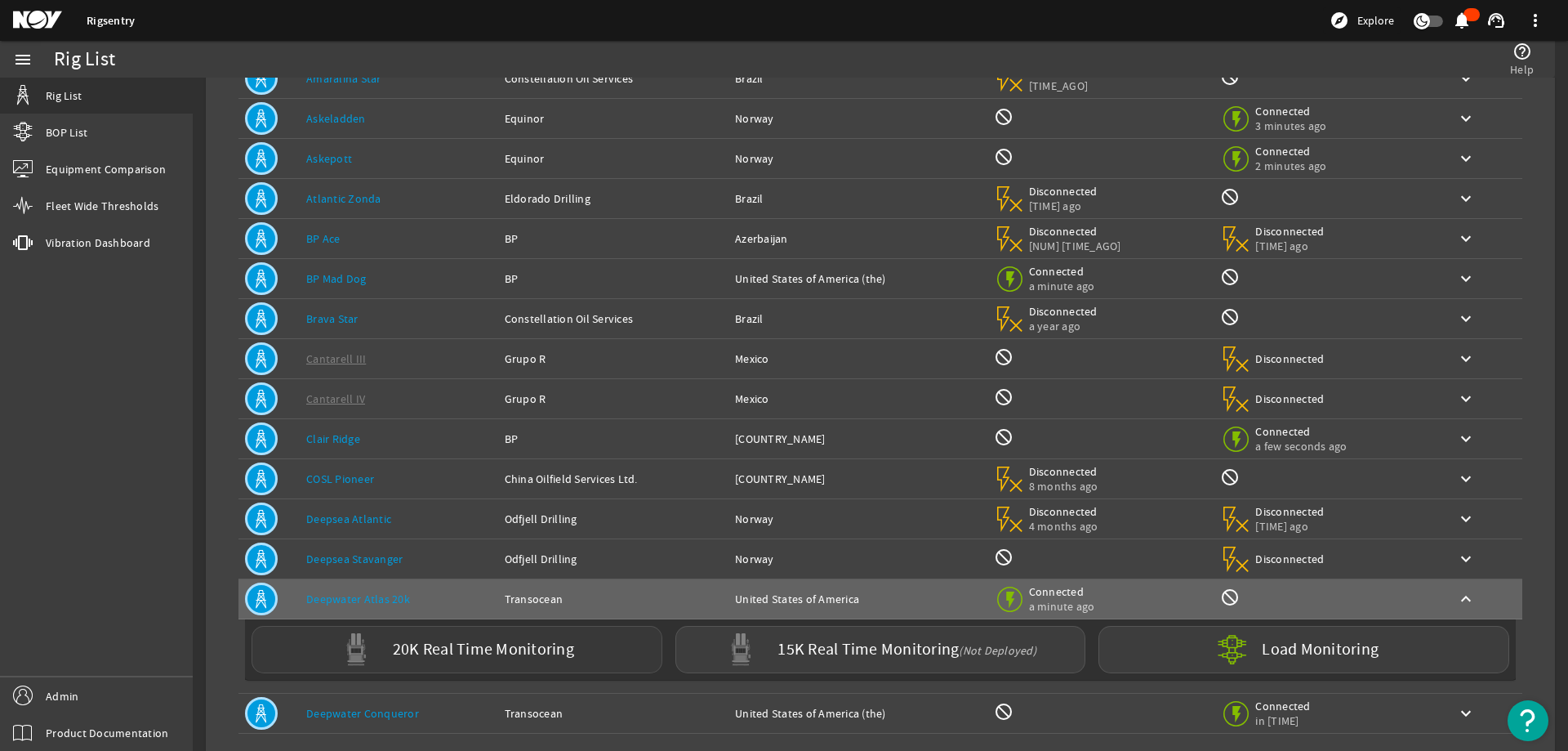 click on "20K Real Time Monitoring" 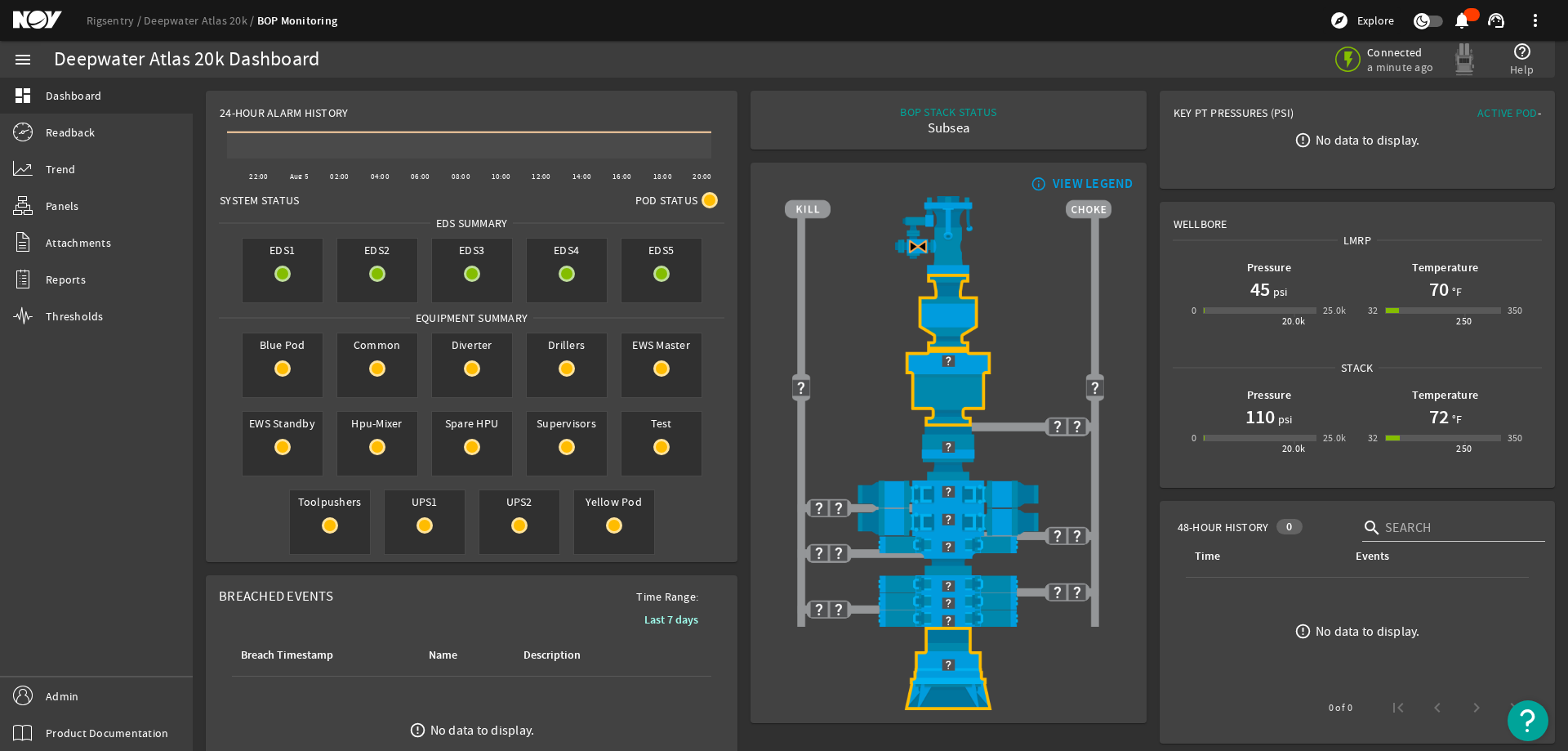 click on "24-Hour Alarm History Created with Highcharts 11.1.0 22:00 Aug  5 02:00 04:00 06:00 08:00 10:00 12:00 14:00 16:00 18:00 20:00 Strap failed to load.   Retry Unknown number of alarms in the last 24 hours System Status Pod Status EDS SUMMARY EDS1 EDS2 EDS3 EDS4 EDS5 Equipment Summary Blue Pod Common Diverter Drillers EWS Master EWS Standby Hpu-Mixer Spare HPU Supervisors Test Toolpushers UPS1 UPS2 Yellow Pod" 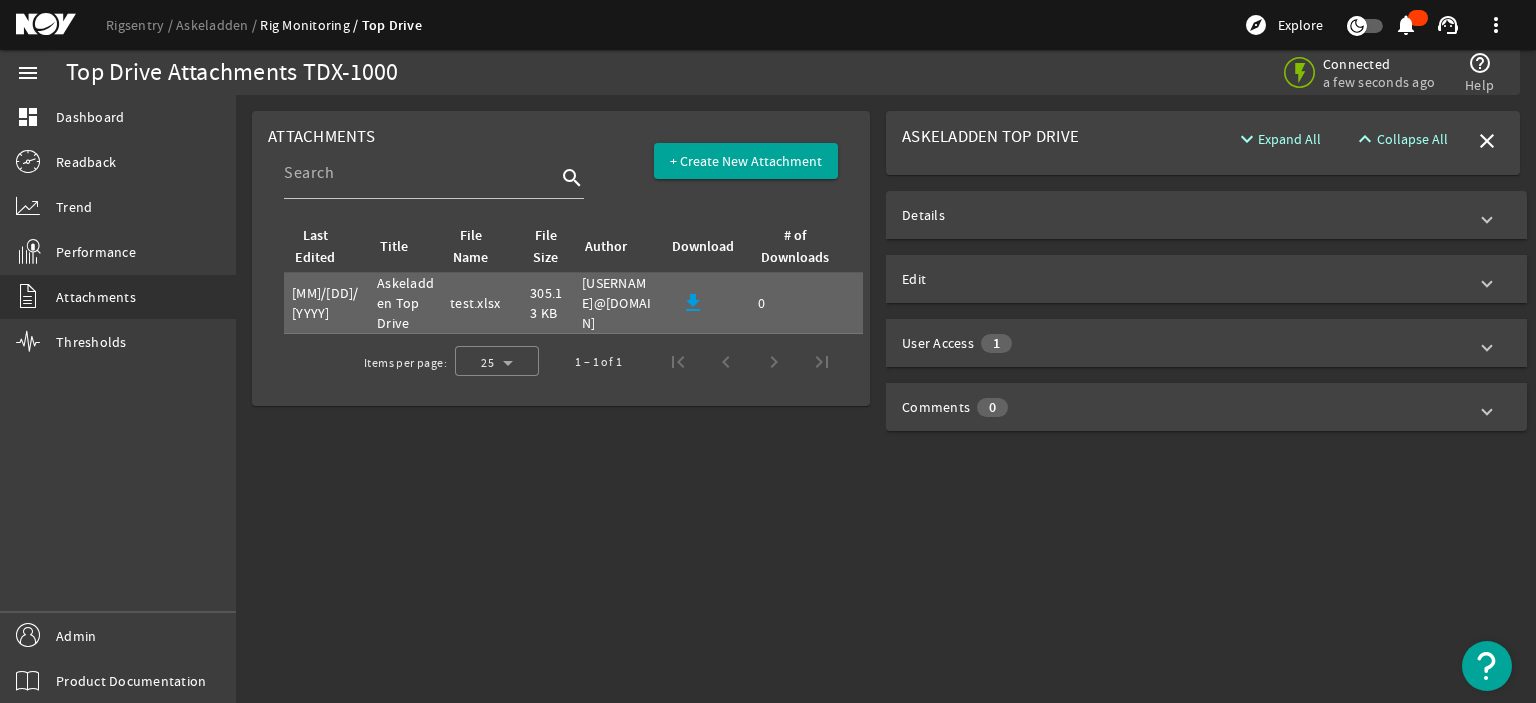 scroll, scrollTop: 0, scrollLeft: 0, axis: both 